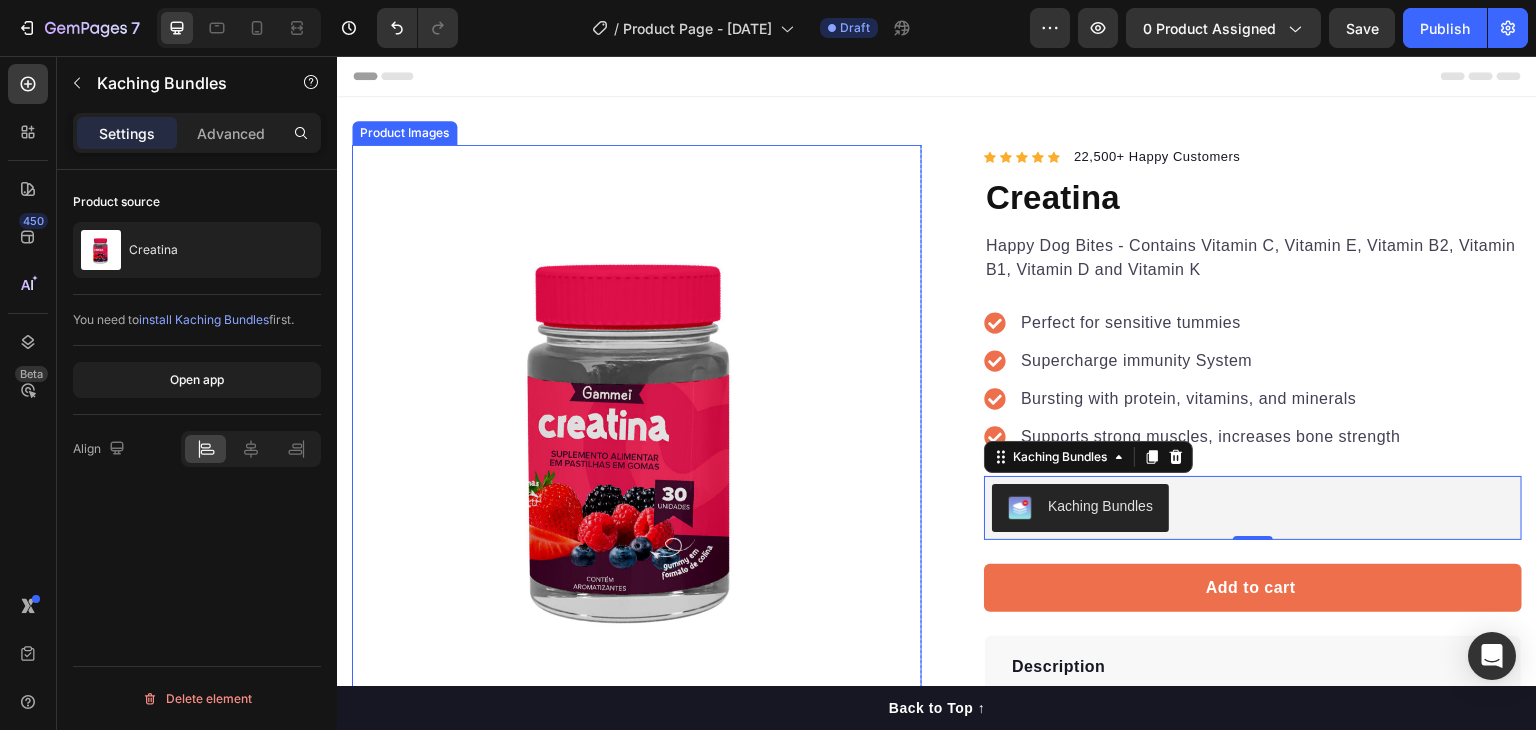 scroll, scrollTop: 0, scrollLeft: 0, axis: both 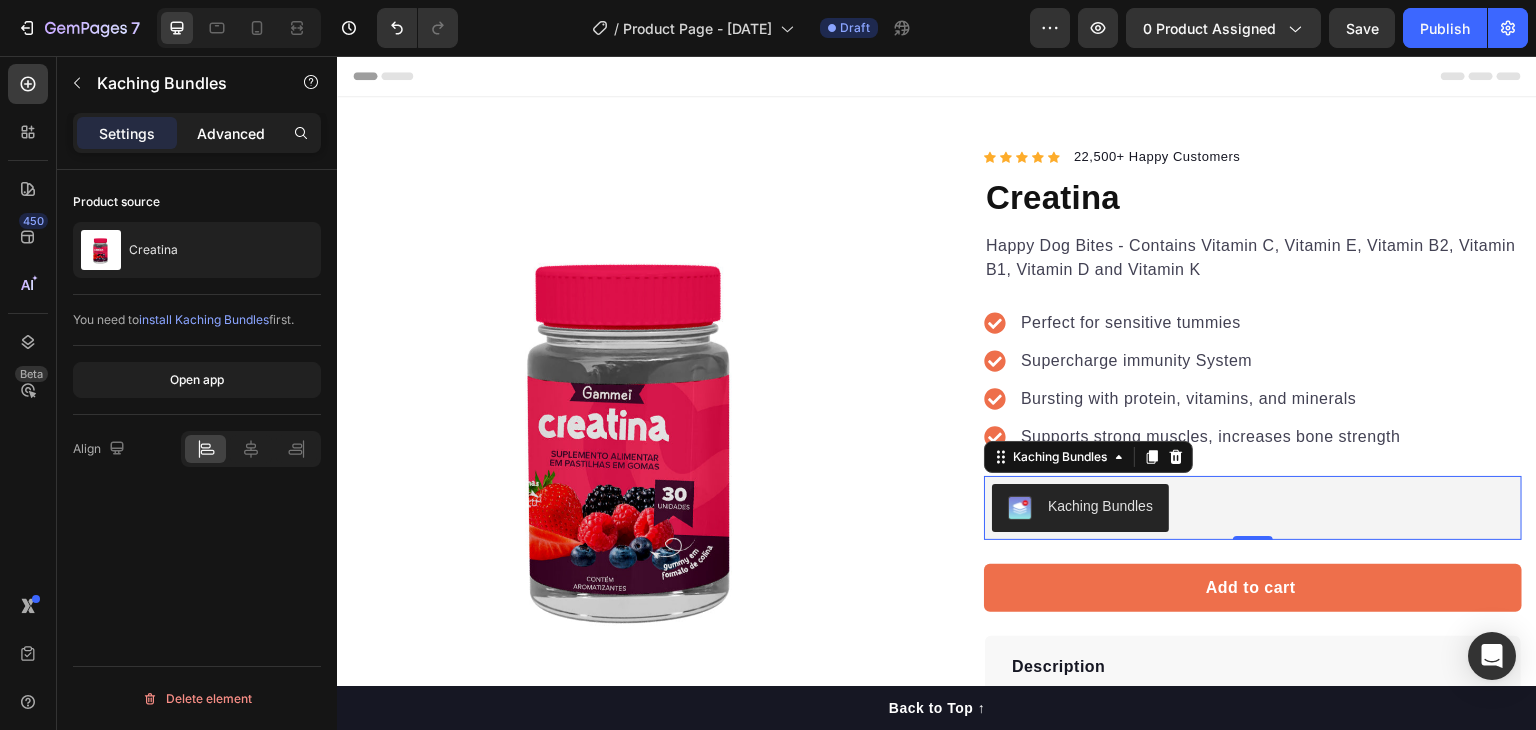click on "Advanced" at bounding box center [231, 133] 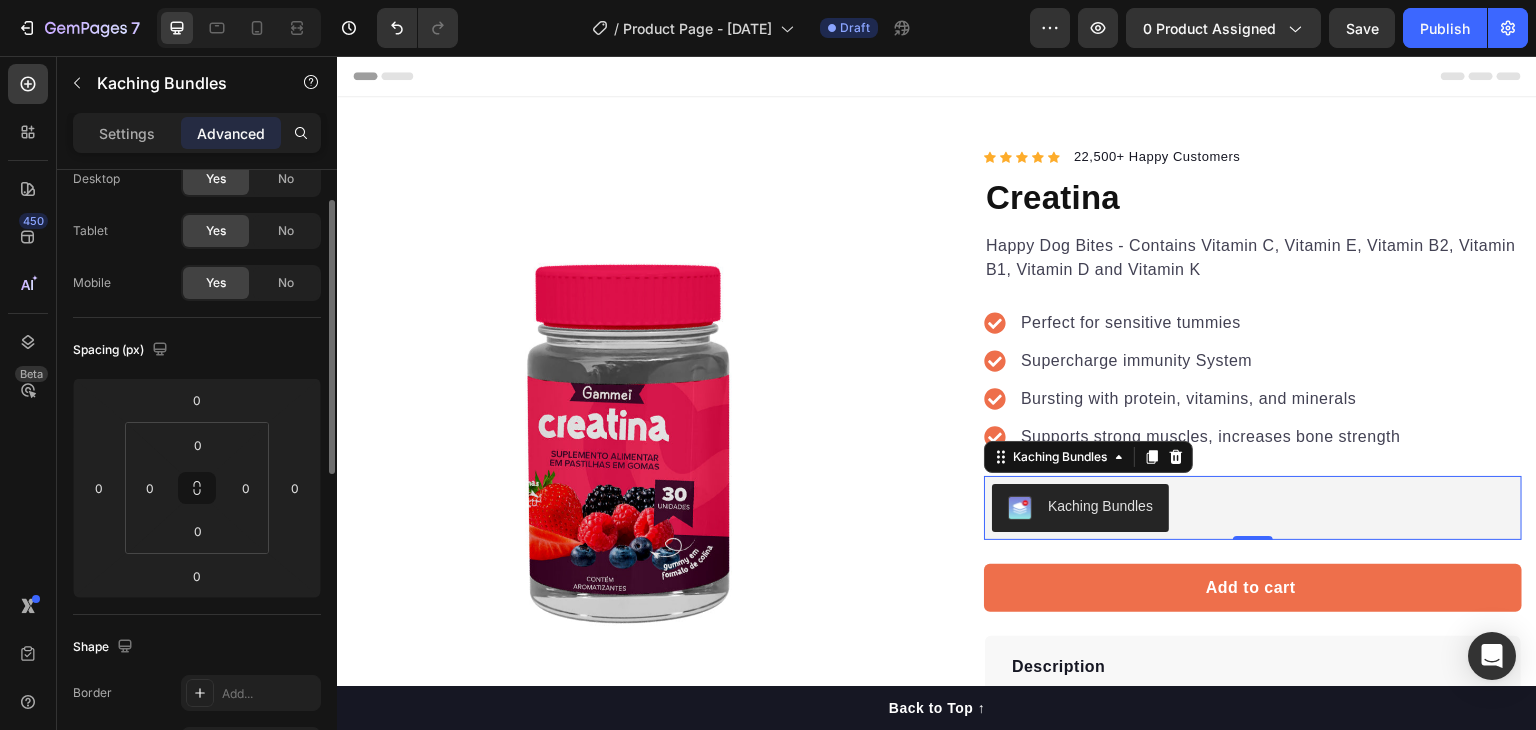 scroll, scrollTop: 0, scrollLeft: 0, axis: both 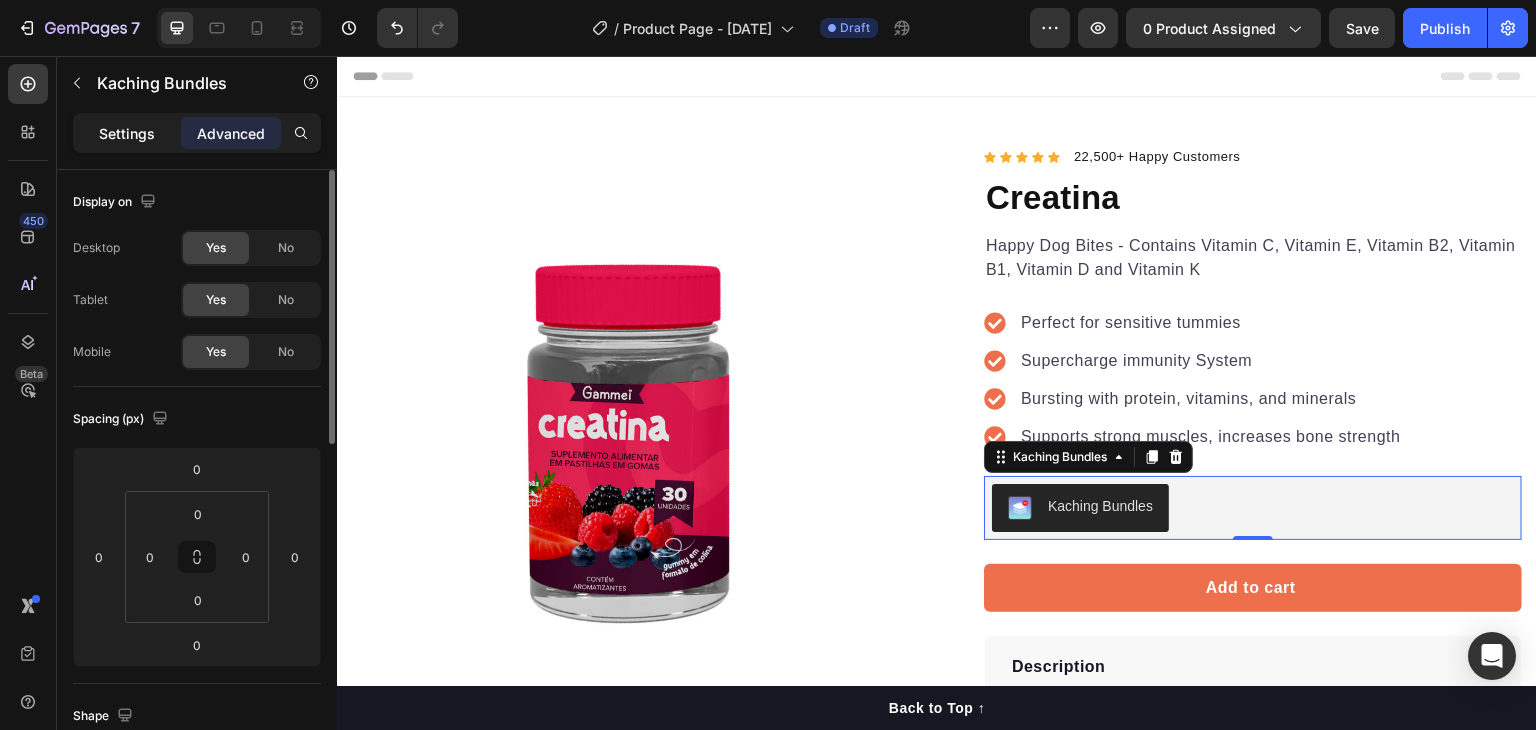 click on "Settings" at bounding box center (127, 133) 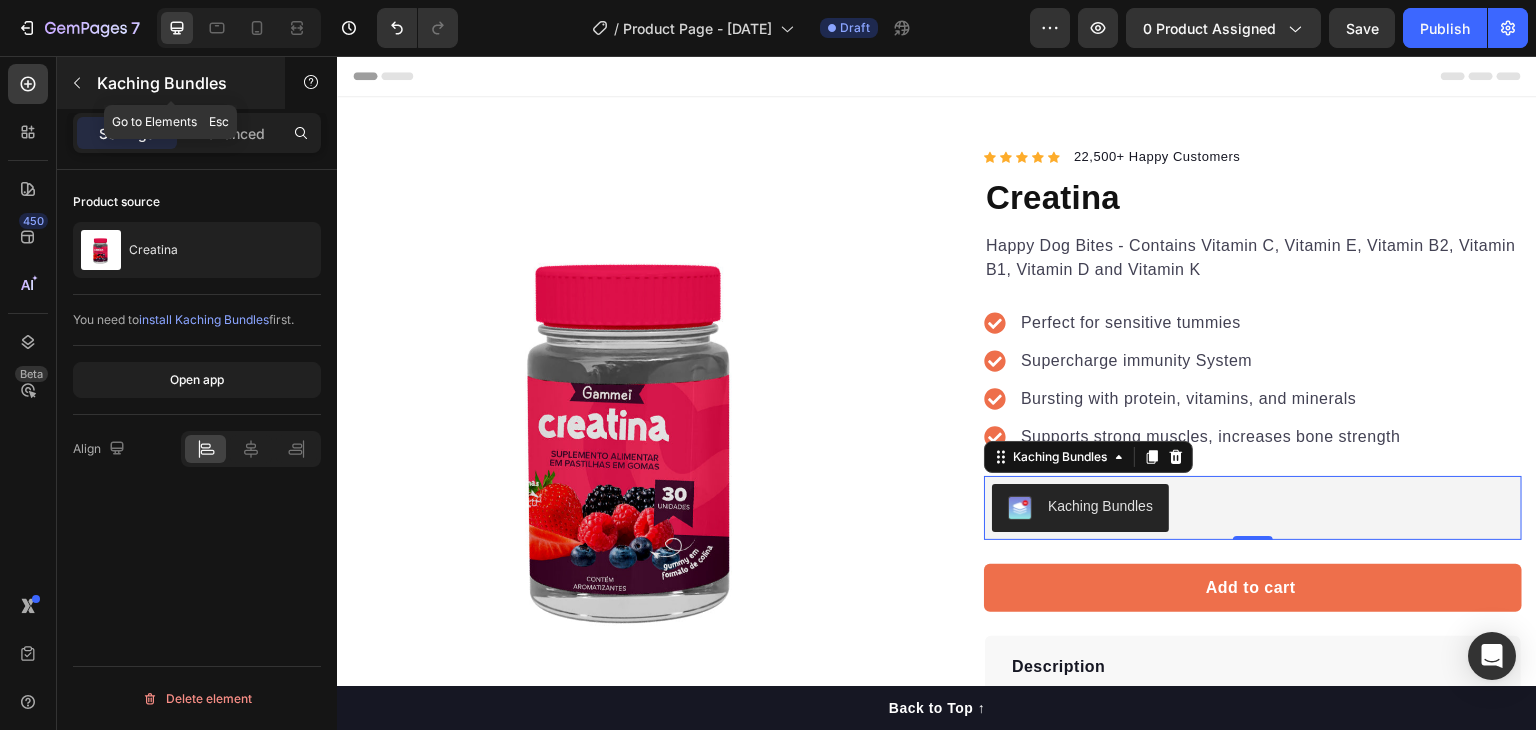click 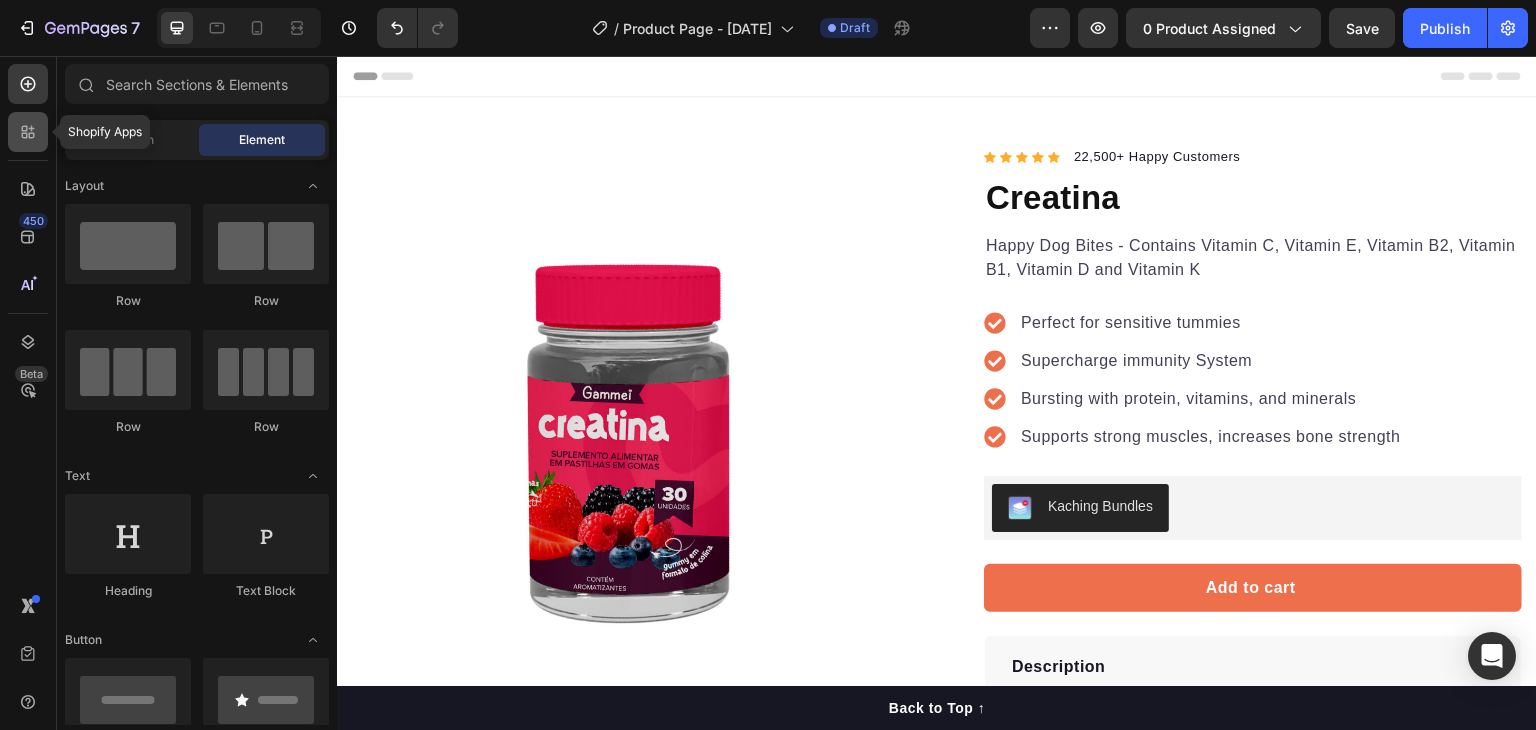 click 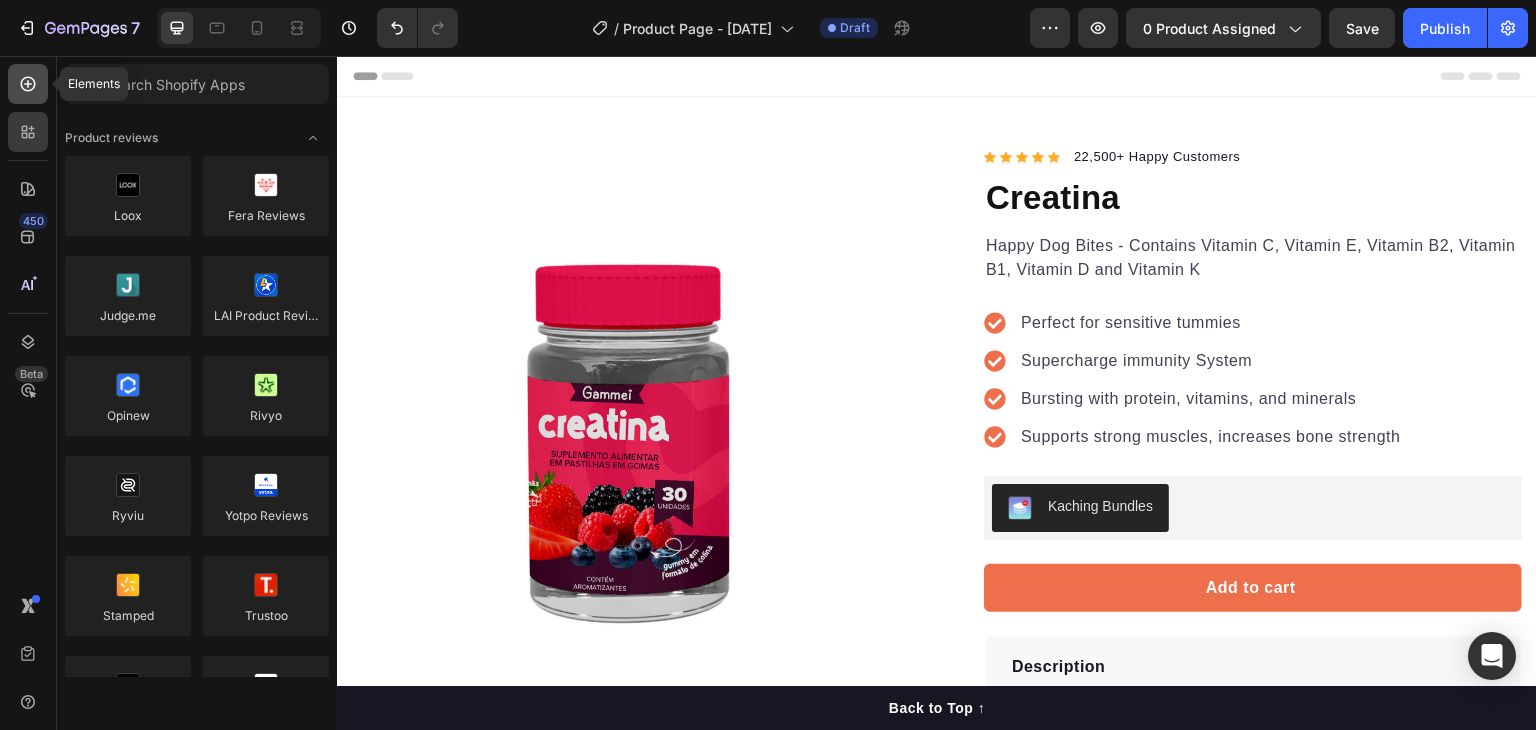 click 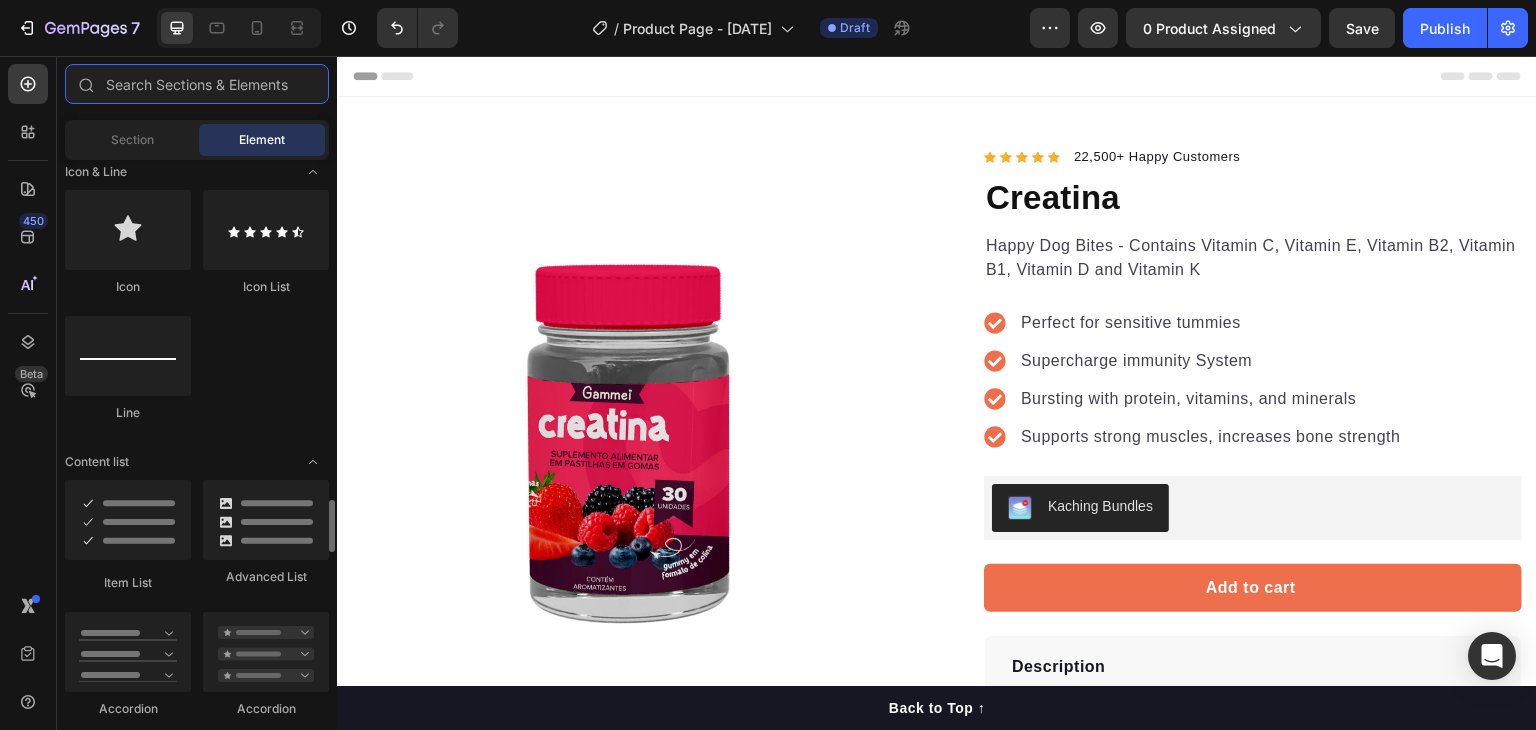 scroll, scrollTop: 1600, scrollLeft: 0, axis: vertical 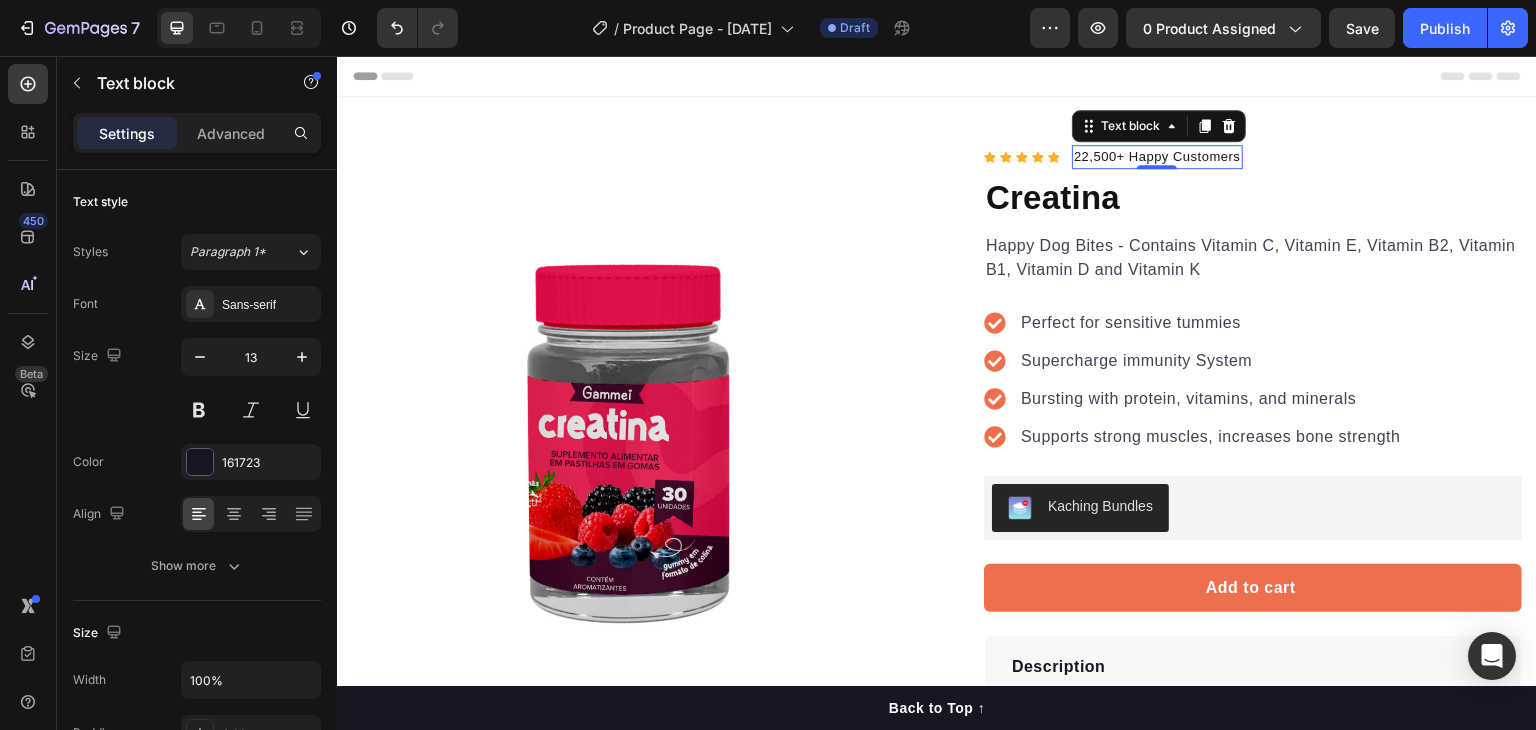click on "22,500+ Happy Customers" at bounding box center (1157, 157) 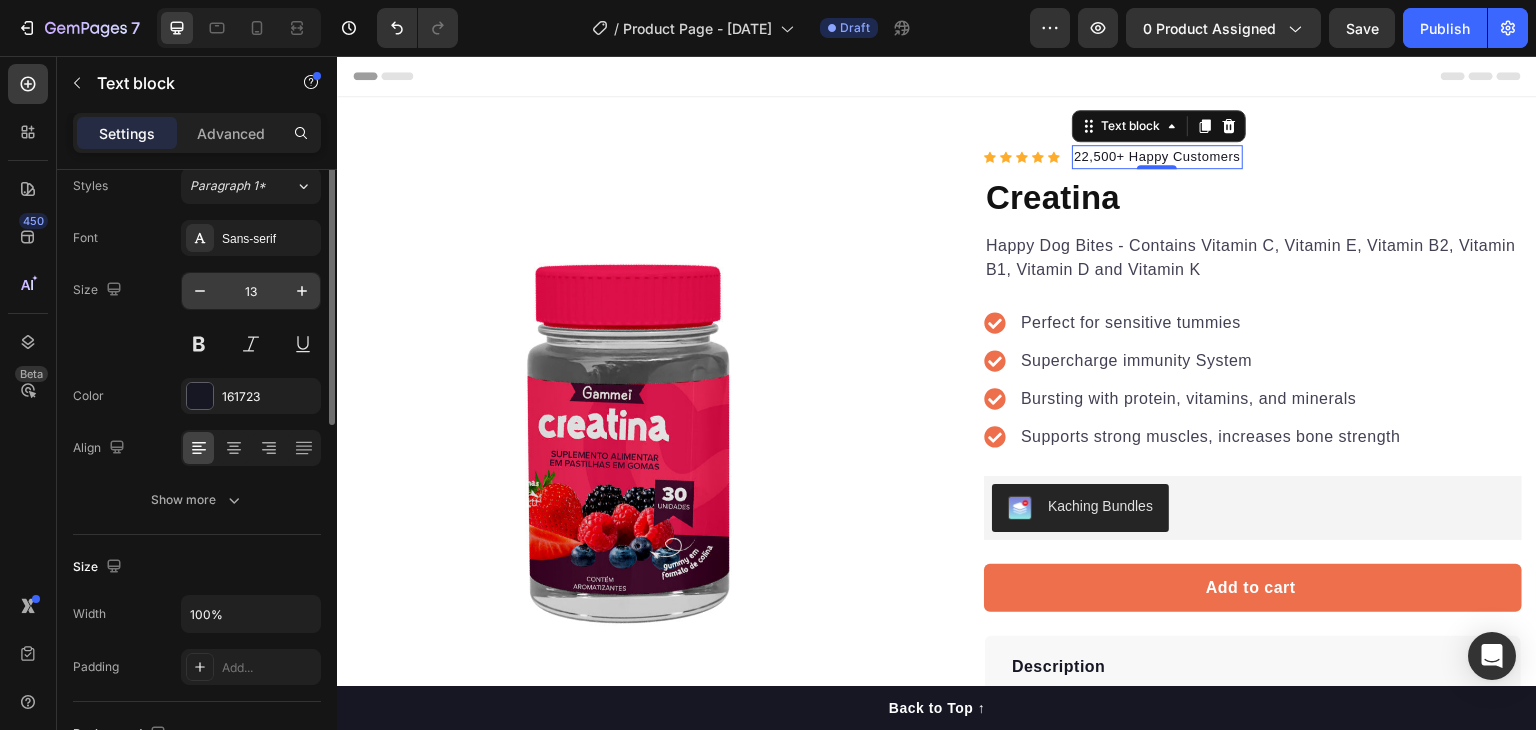 scroll, scrollTop: 0, scrollLeft: 0, axis: both 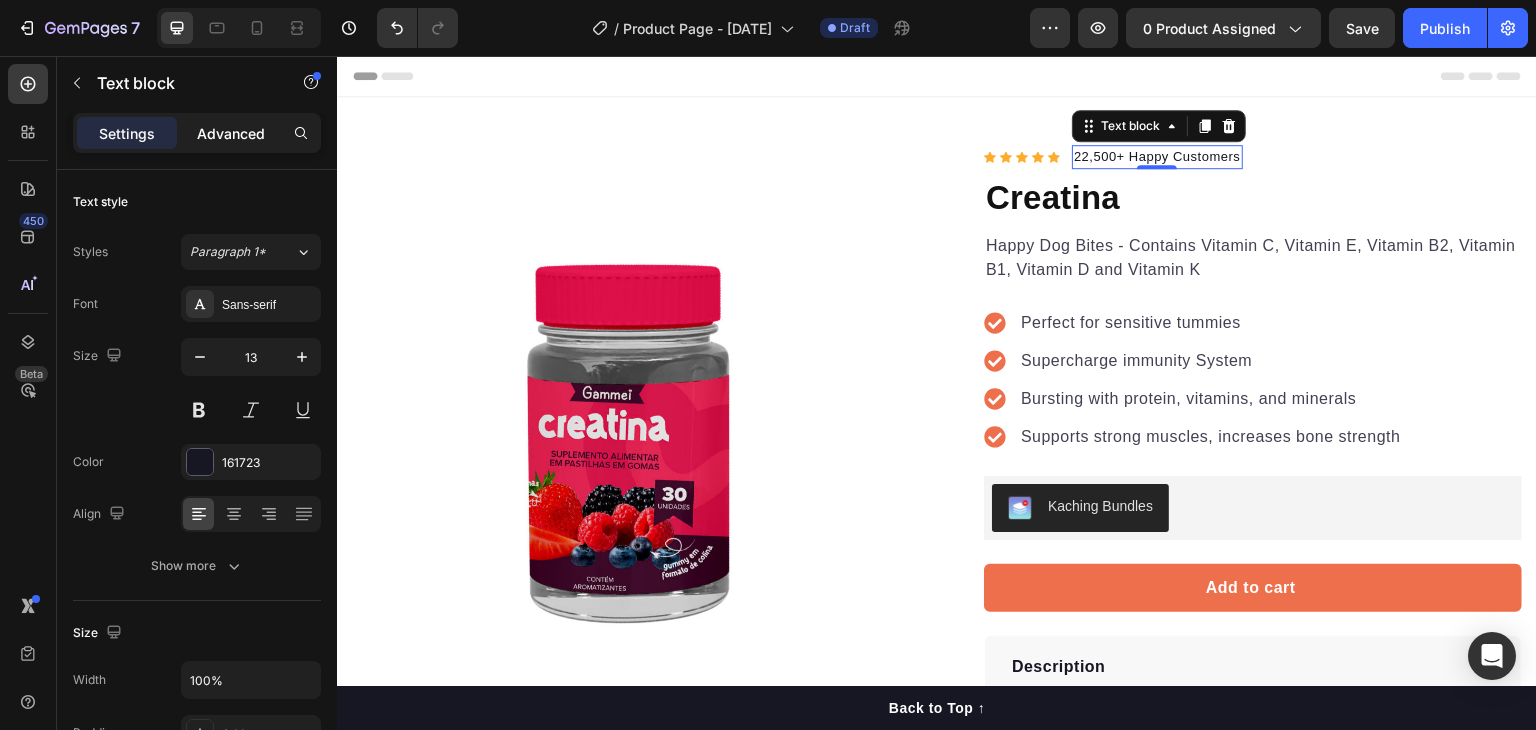 click on "Advanced" at bounding box center [231, 133] 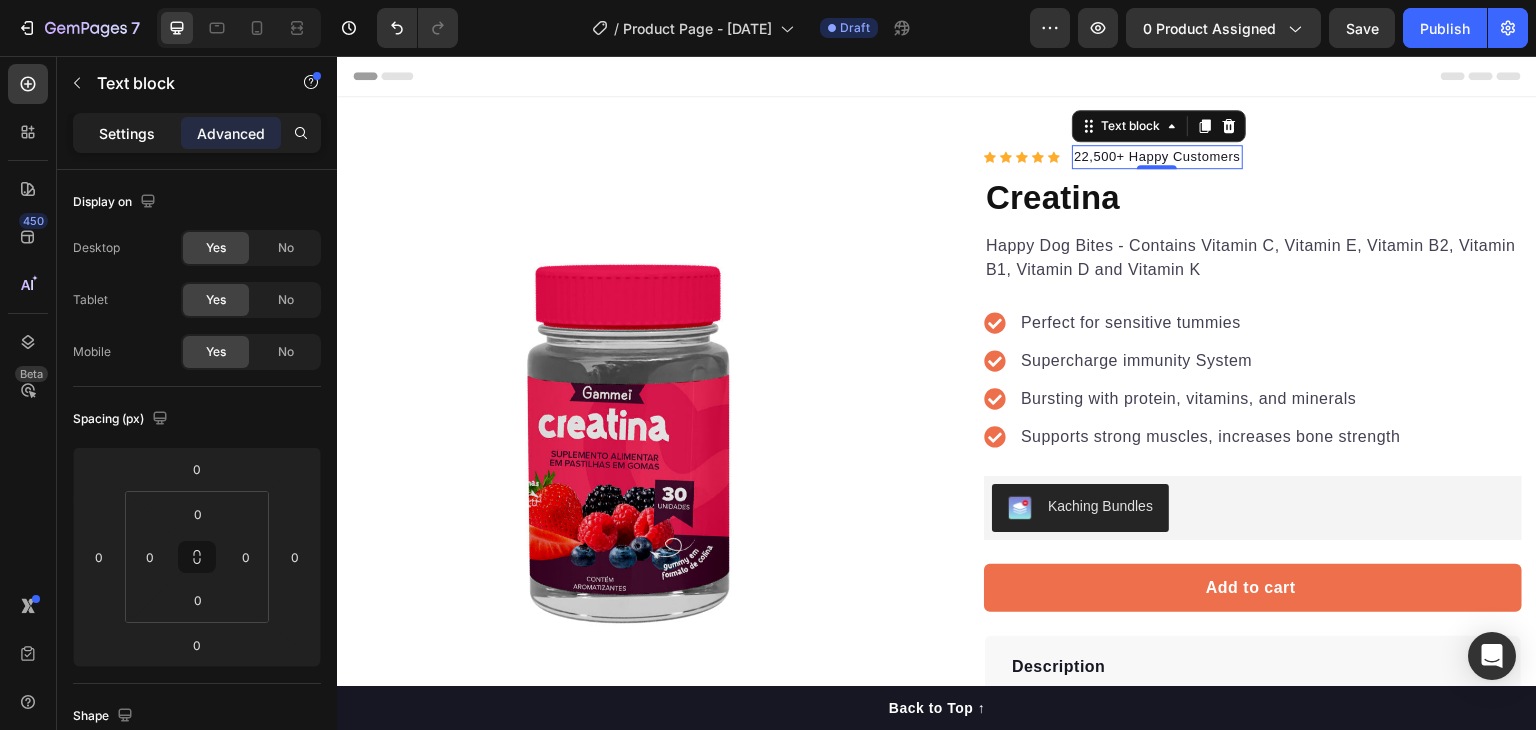 click on "Settings" at bounding box center (127, 133) 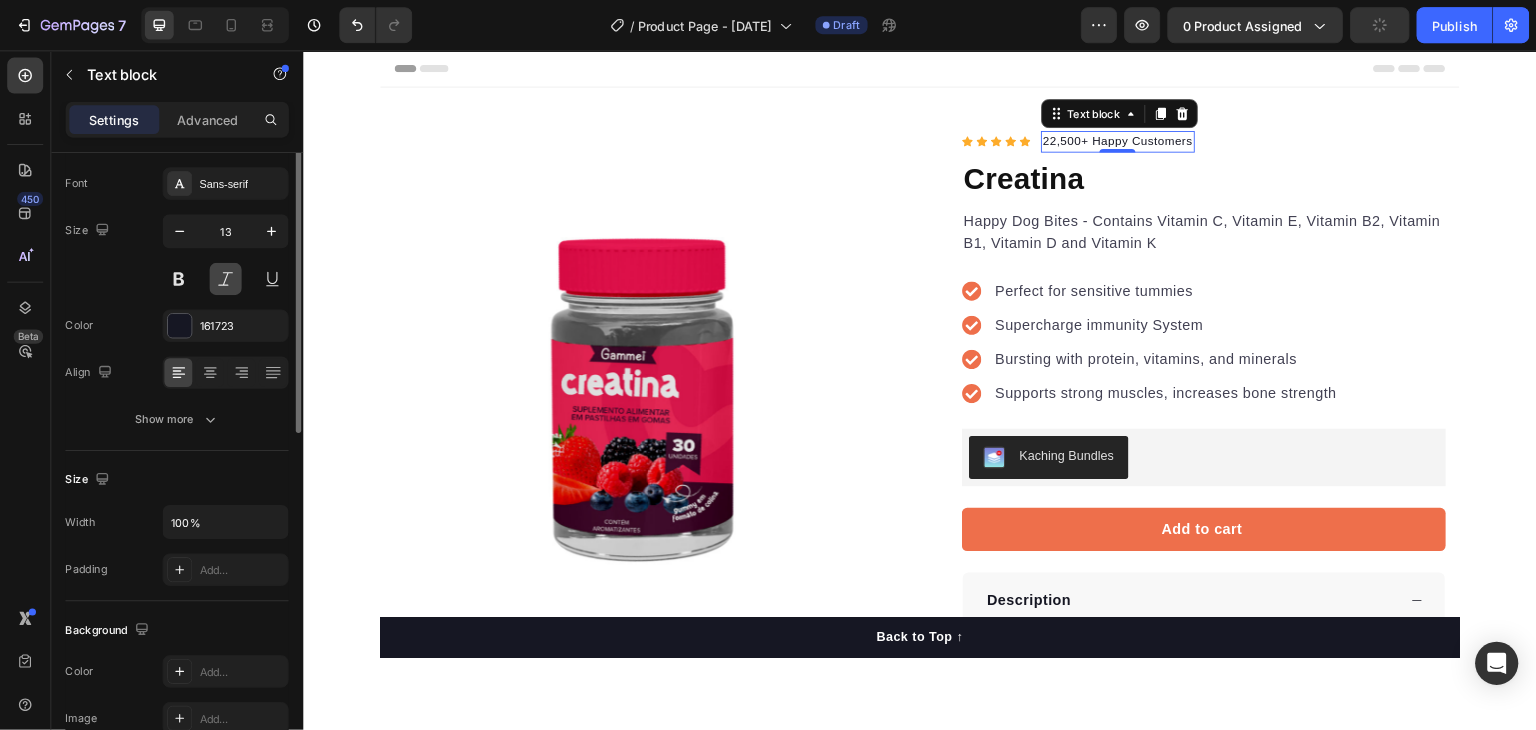scroll, scrollTop: 0, scrollLeft: 0, axis: both 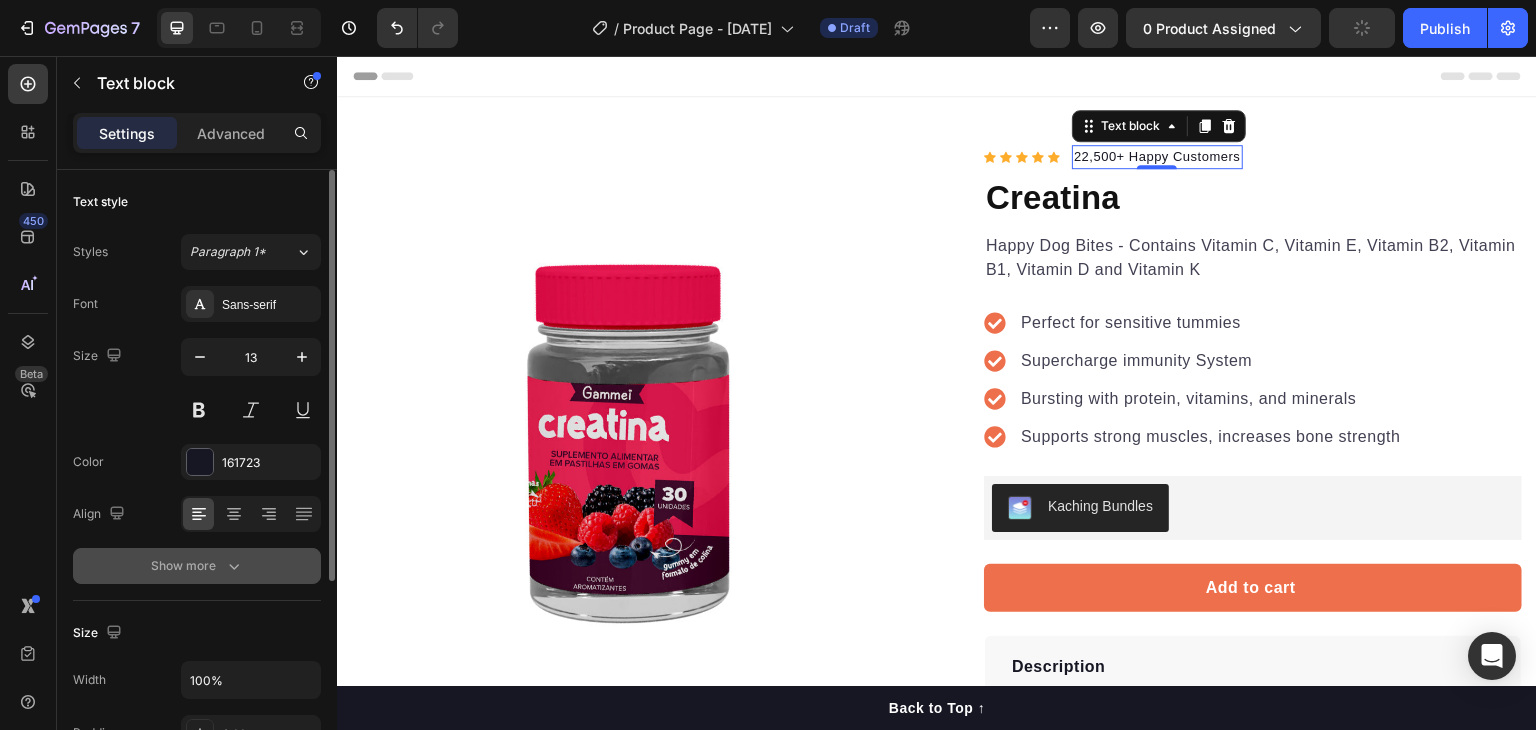 click on "Show more" at bounding box center (197, 566) 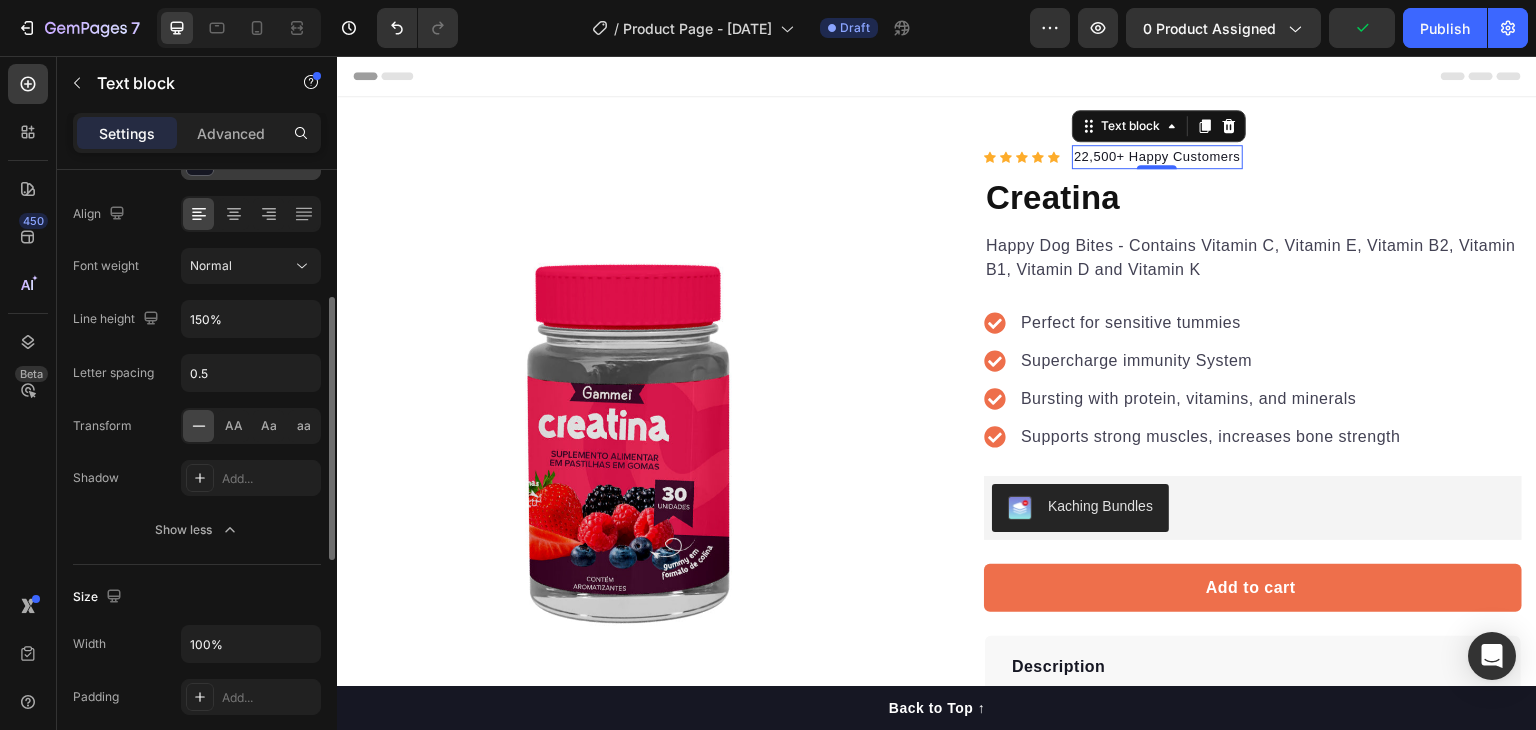 scroll, scrollTop: 0, scrollLeft: 0, axis: both 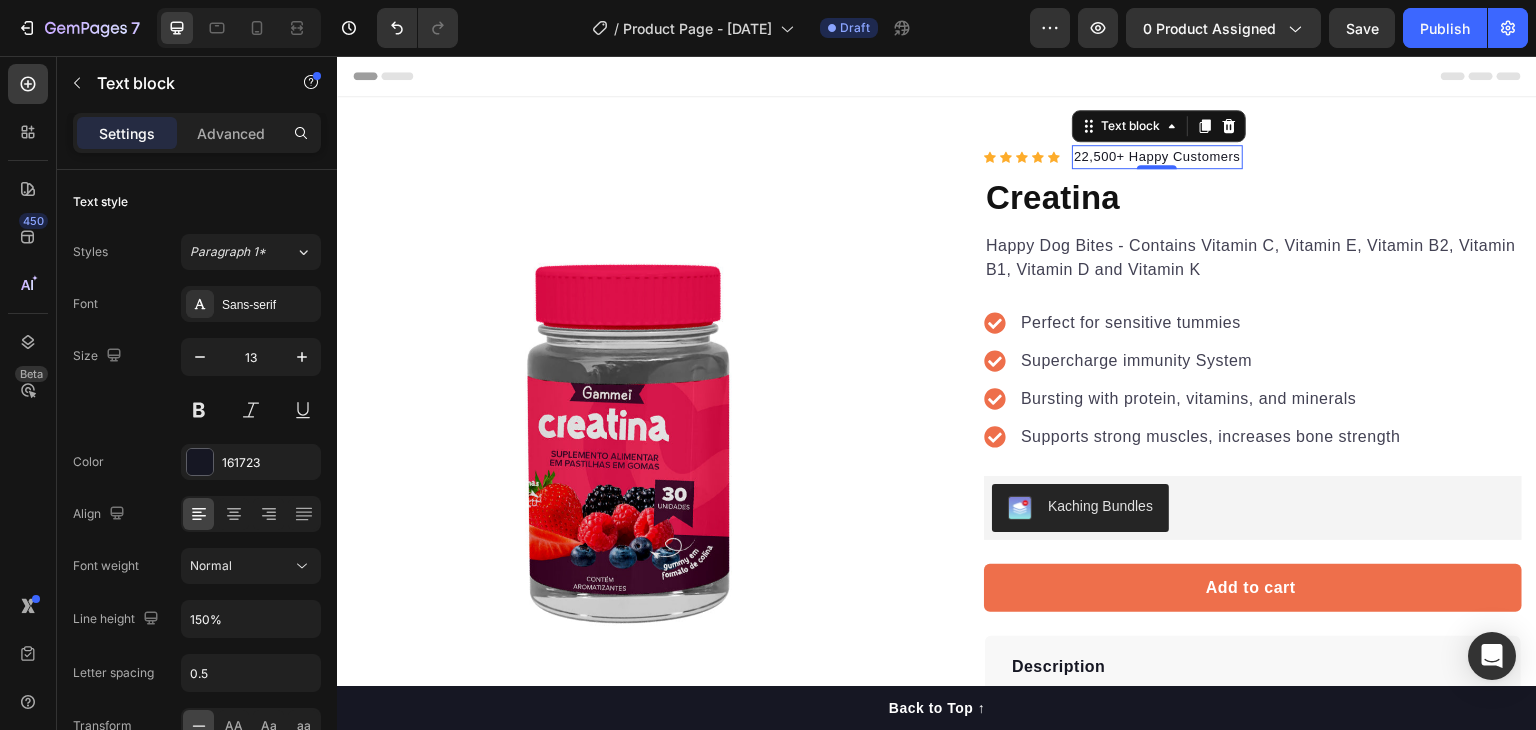 click on "22,500+ Happy Customers" at bounding box center [1157, 157] 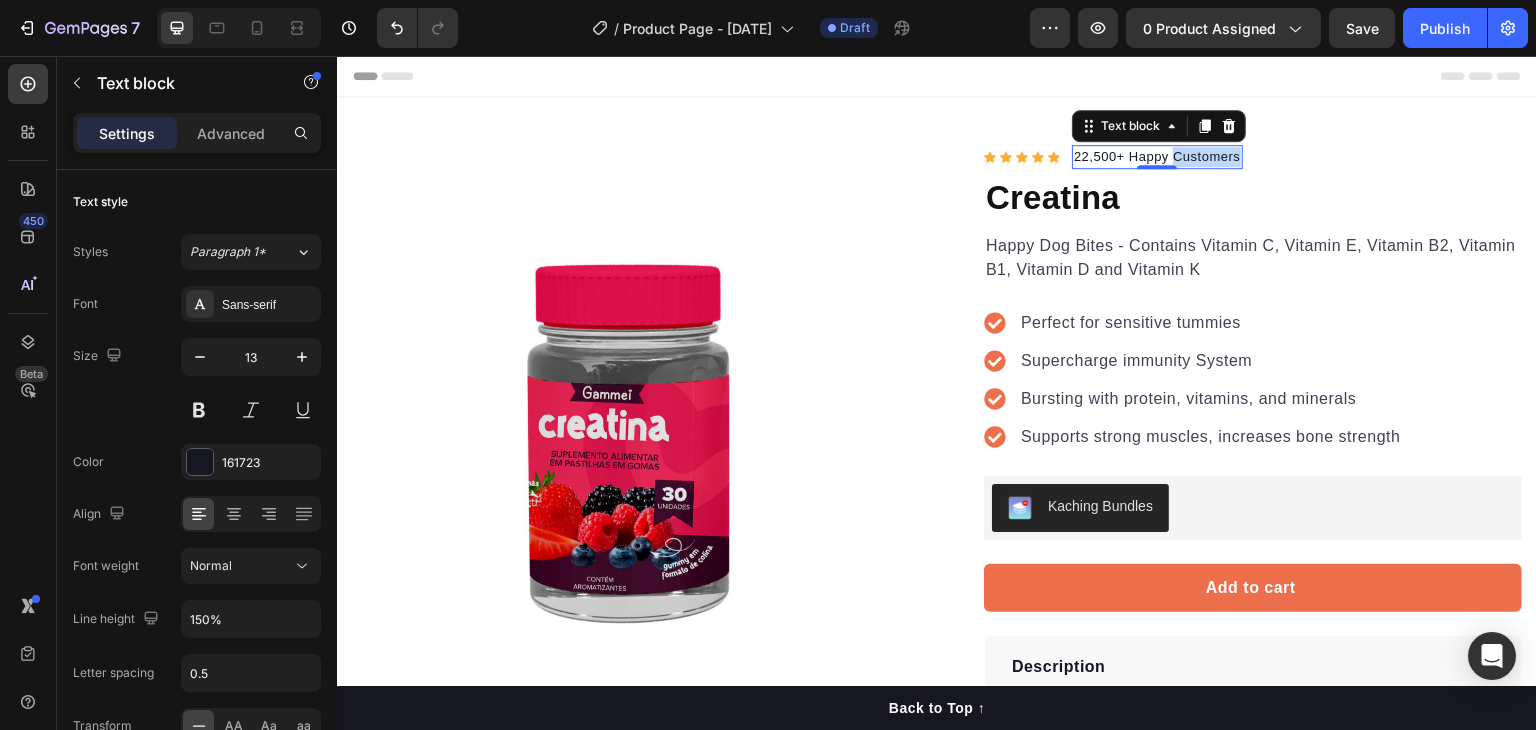 click on "22,500+ Happy Customers" at bounding box center (1157, 157) 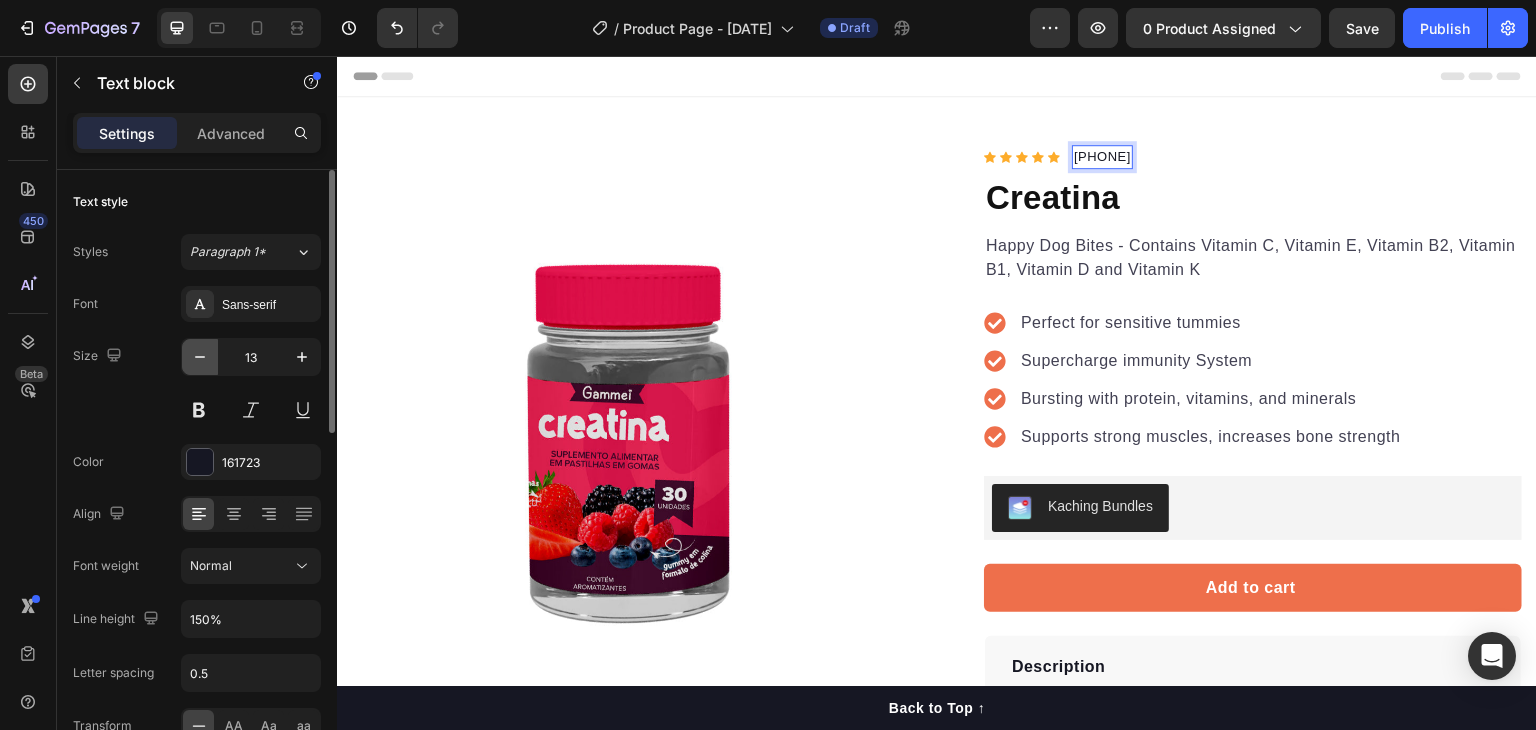 click 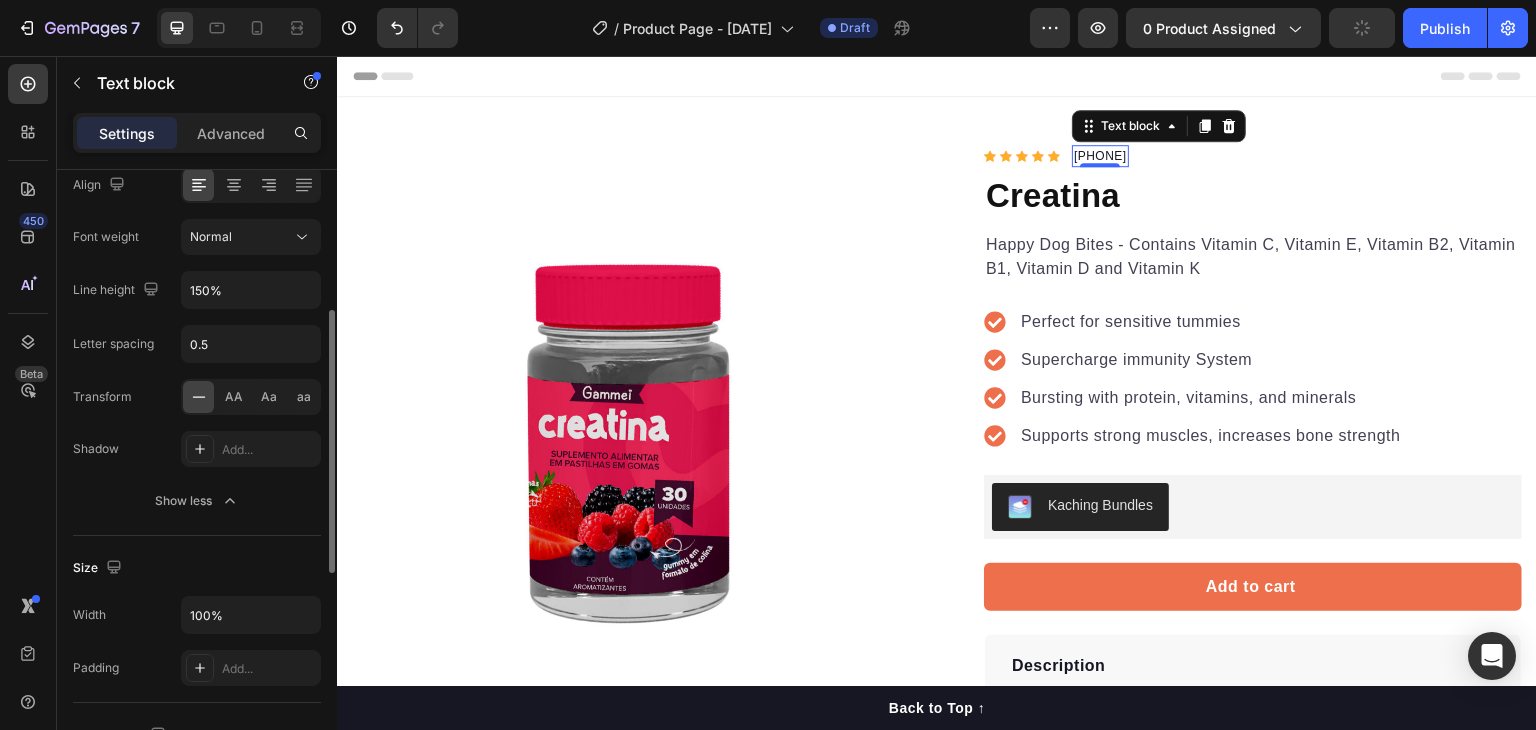 scroll, scrollTop: 0, scrollLeft: 0, axis: both 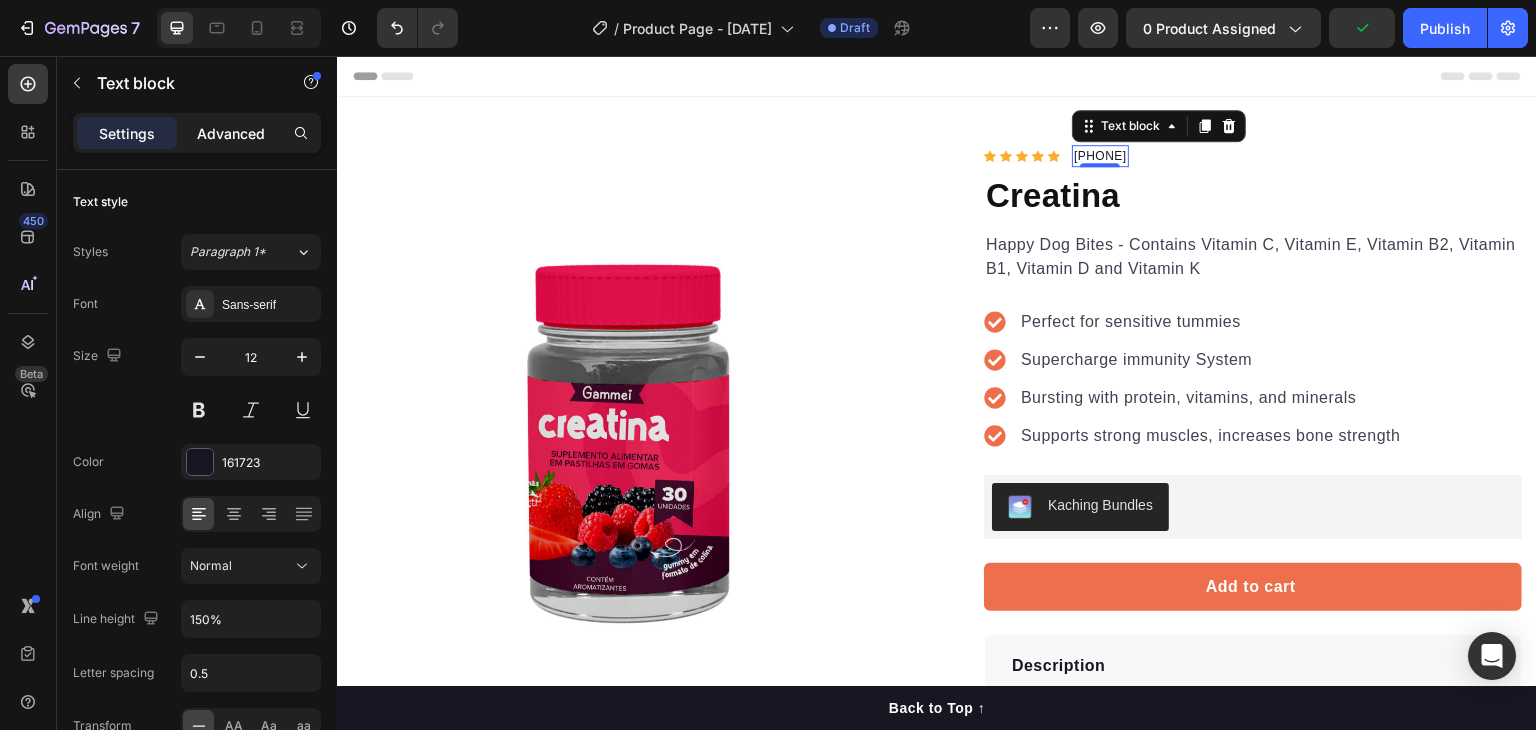 click on "Advanced" at bounding box center (231, 133) 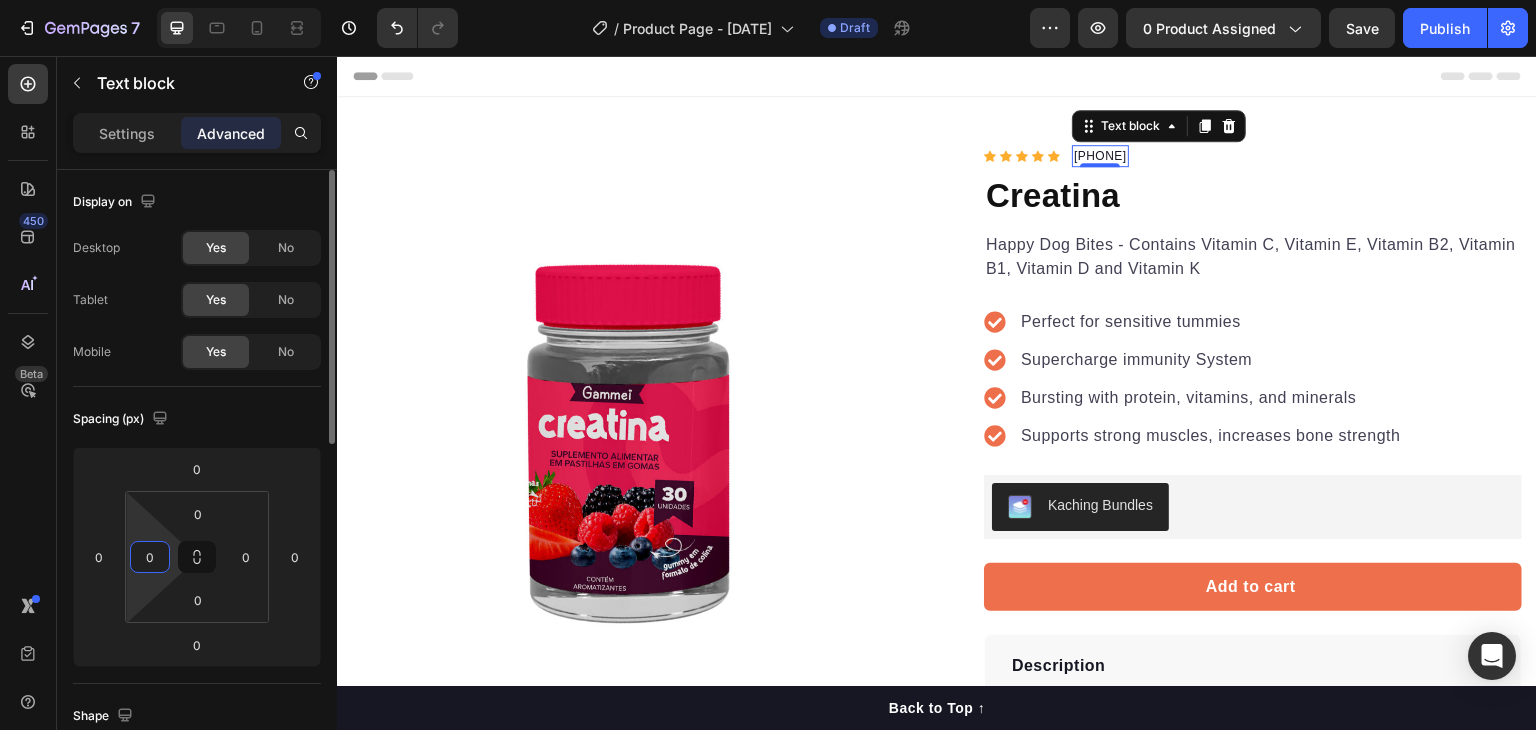drag, startPoint x: 154, startPoint y: 555, endPoint x: 136, endPoint y: 553, distance: 18.110771 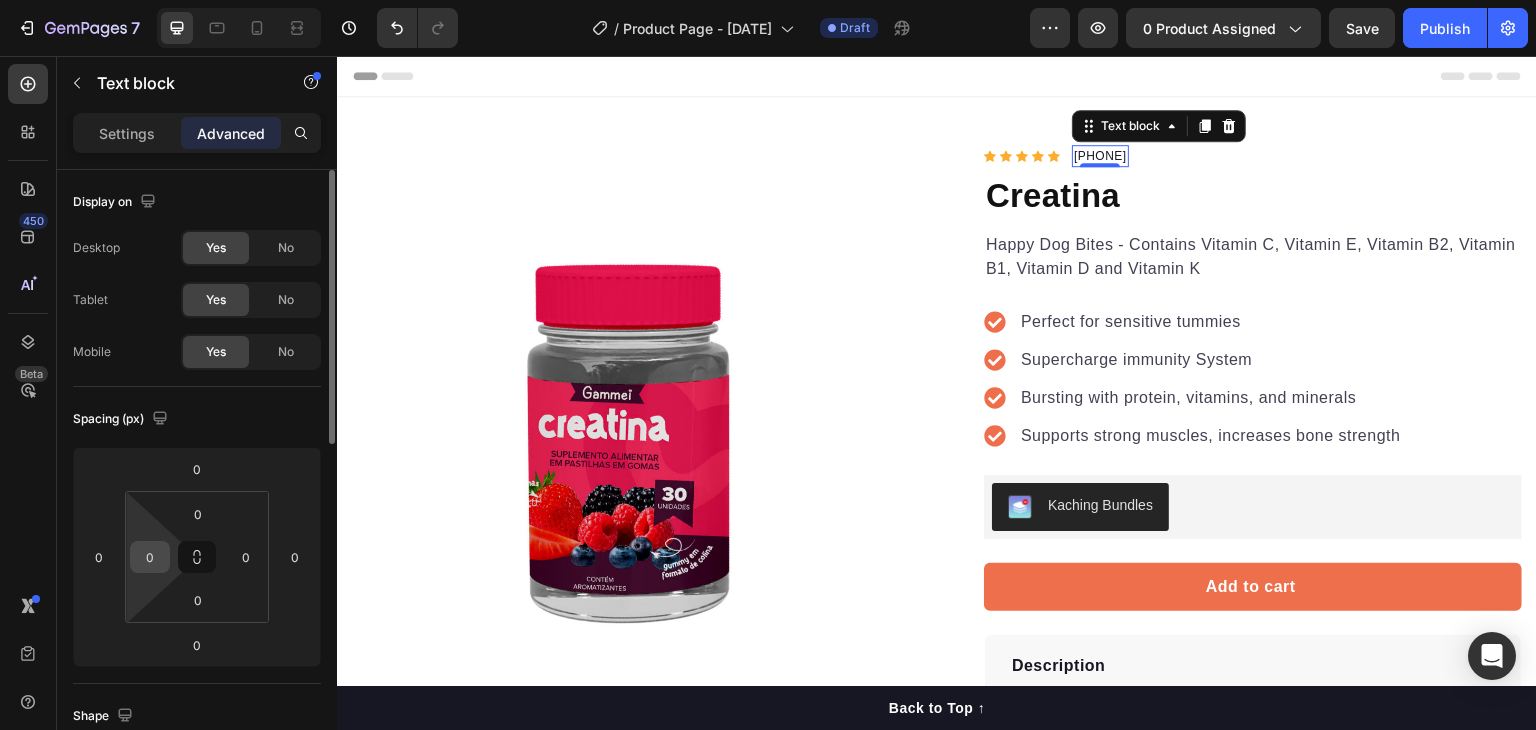 drag, startPoint x: 186, startPoint y: 556, endPoint x: 141, endPoint y: 554, distance: 45.044422 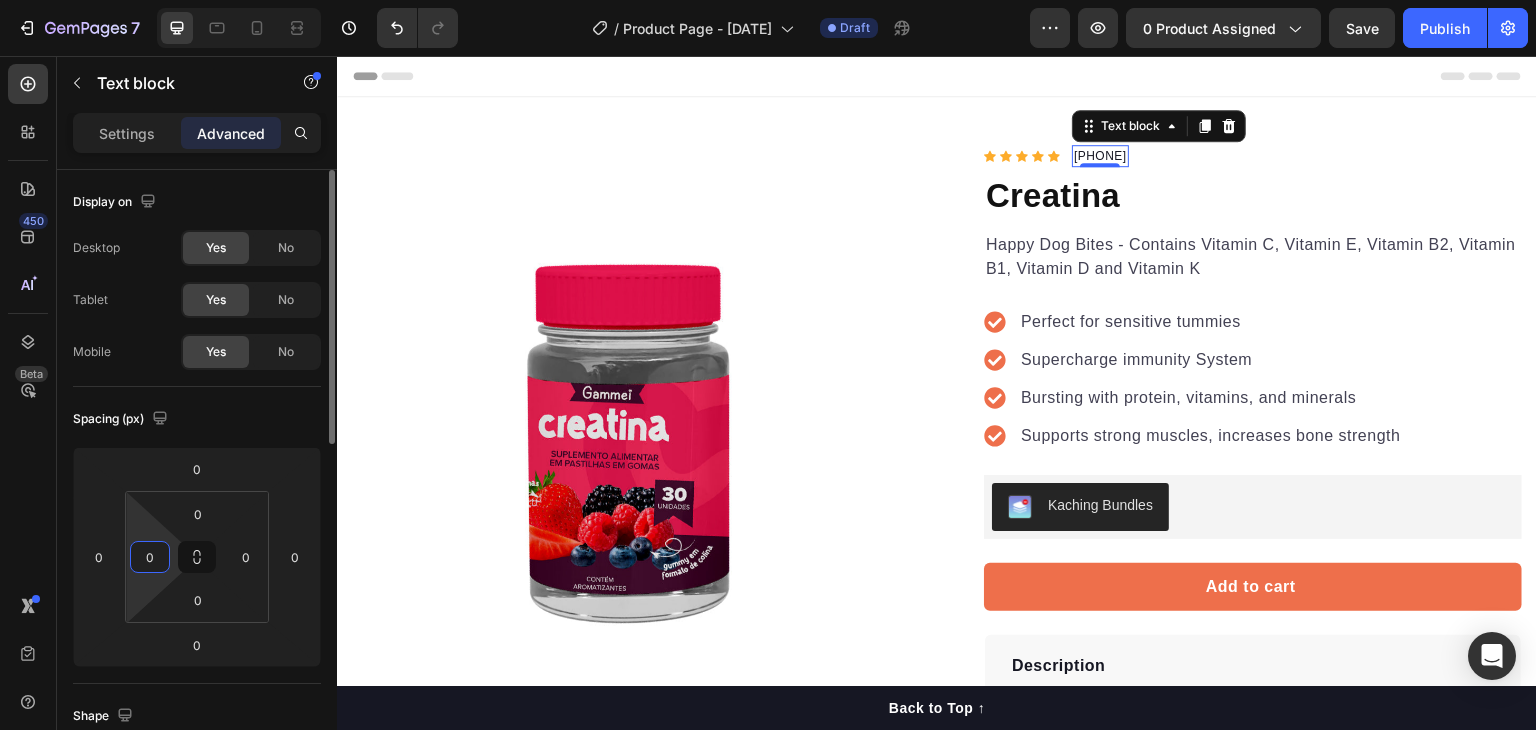 drag, startPoint x: 152, startPoint y: 555, endPoint x: 136, endPoint y: 555, distance: 16 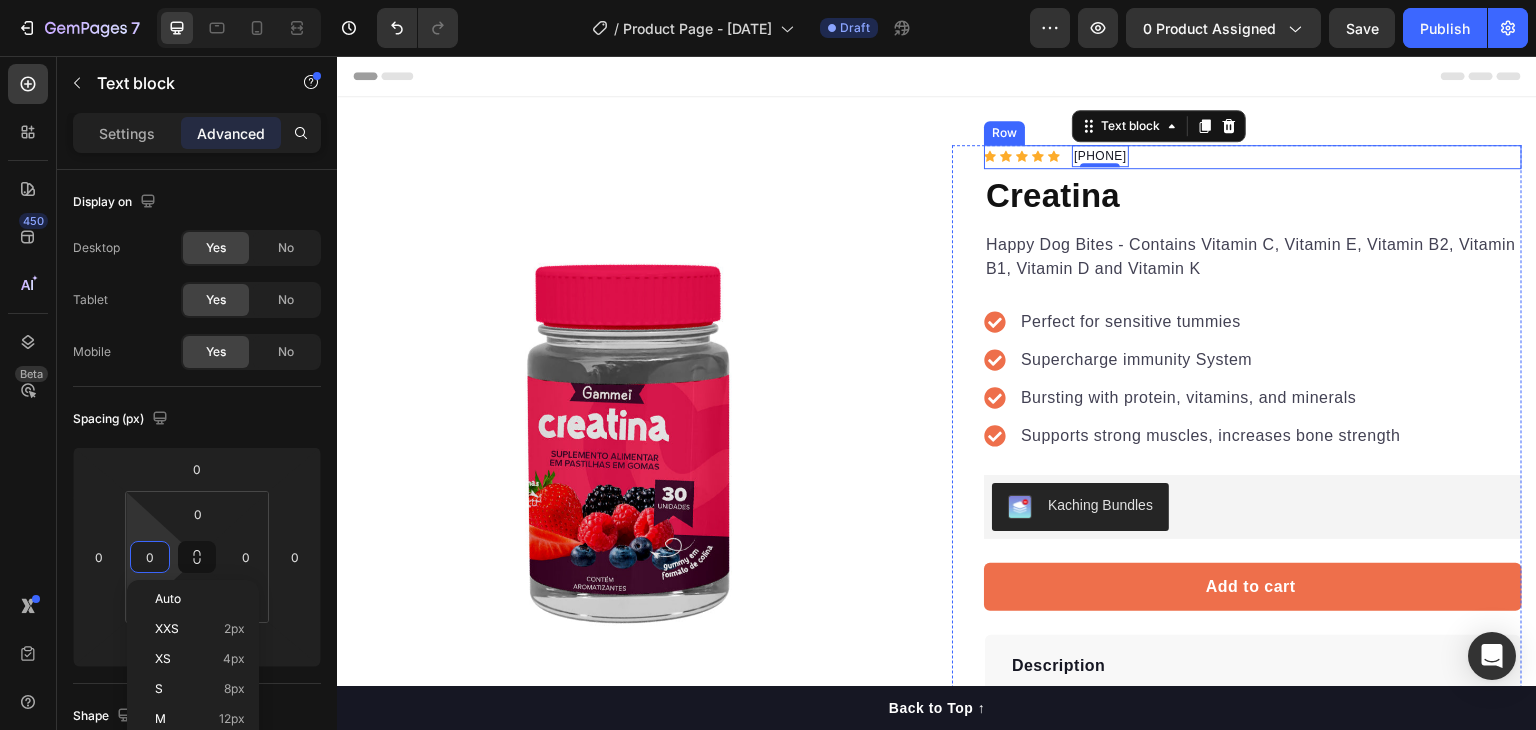 click on "Icon Icon Icon Icon Icon Icon List Hoz (985) Text block   0 Row" at bounding box center (1253, 157) 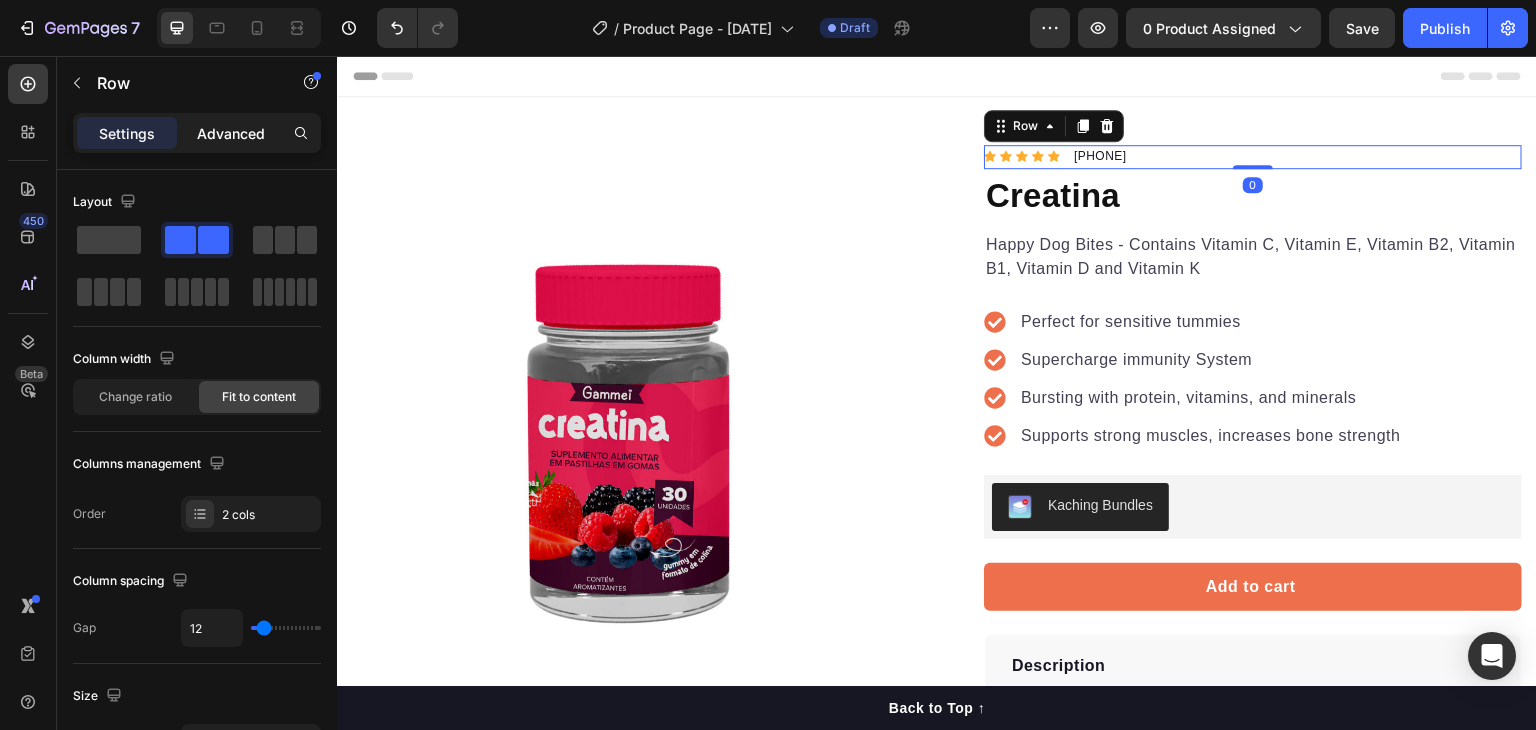 click on "Advanced" at bounding box center [231, 133] 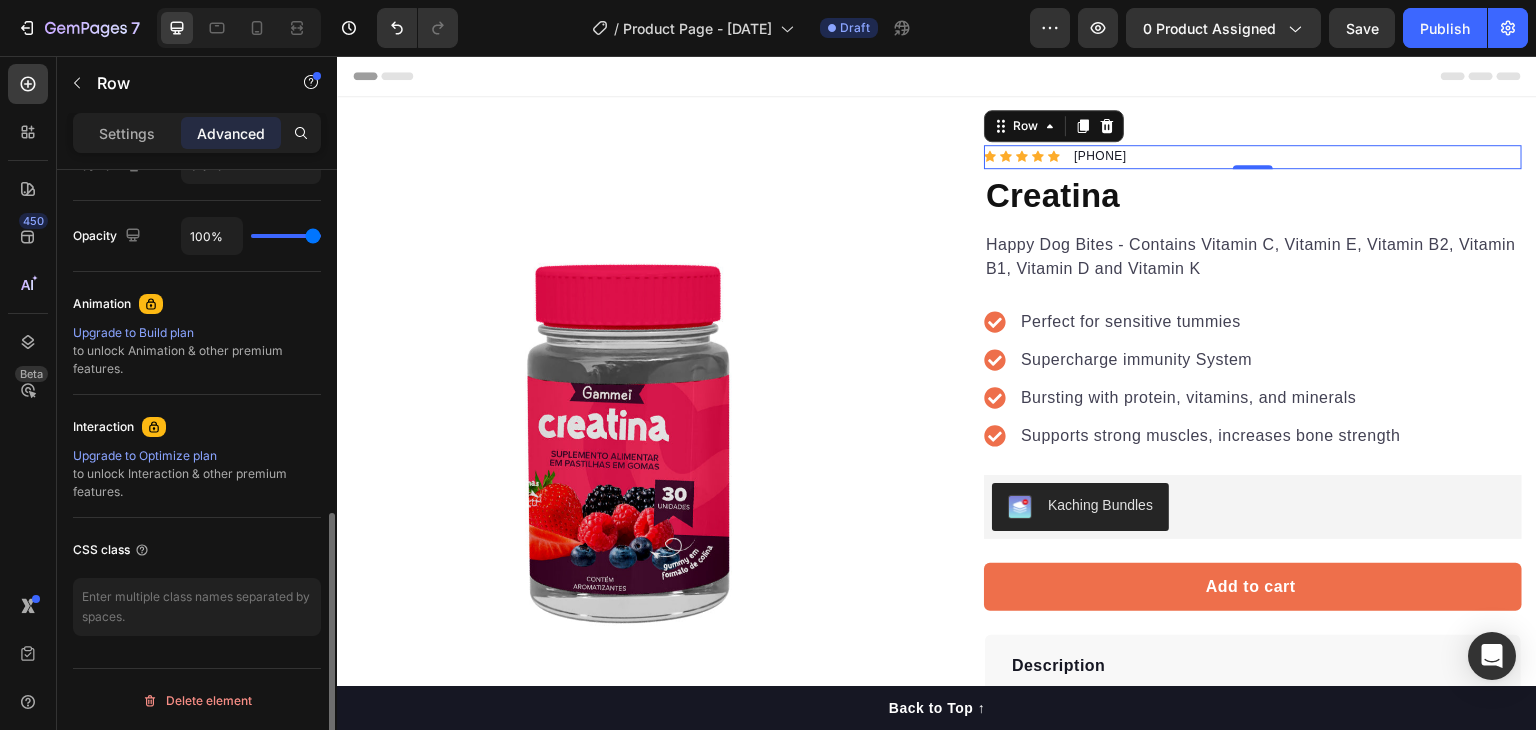 scroll, scrollTop: 0, scrollLeft: 0, axis: both 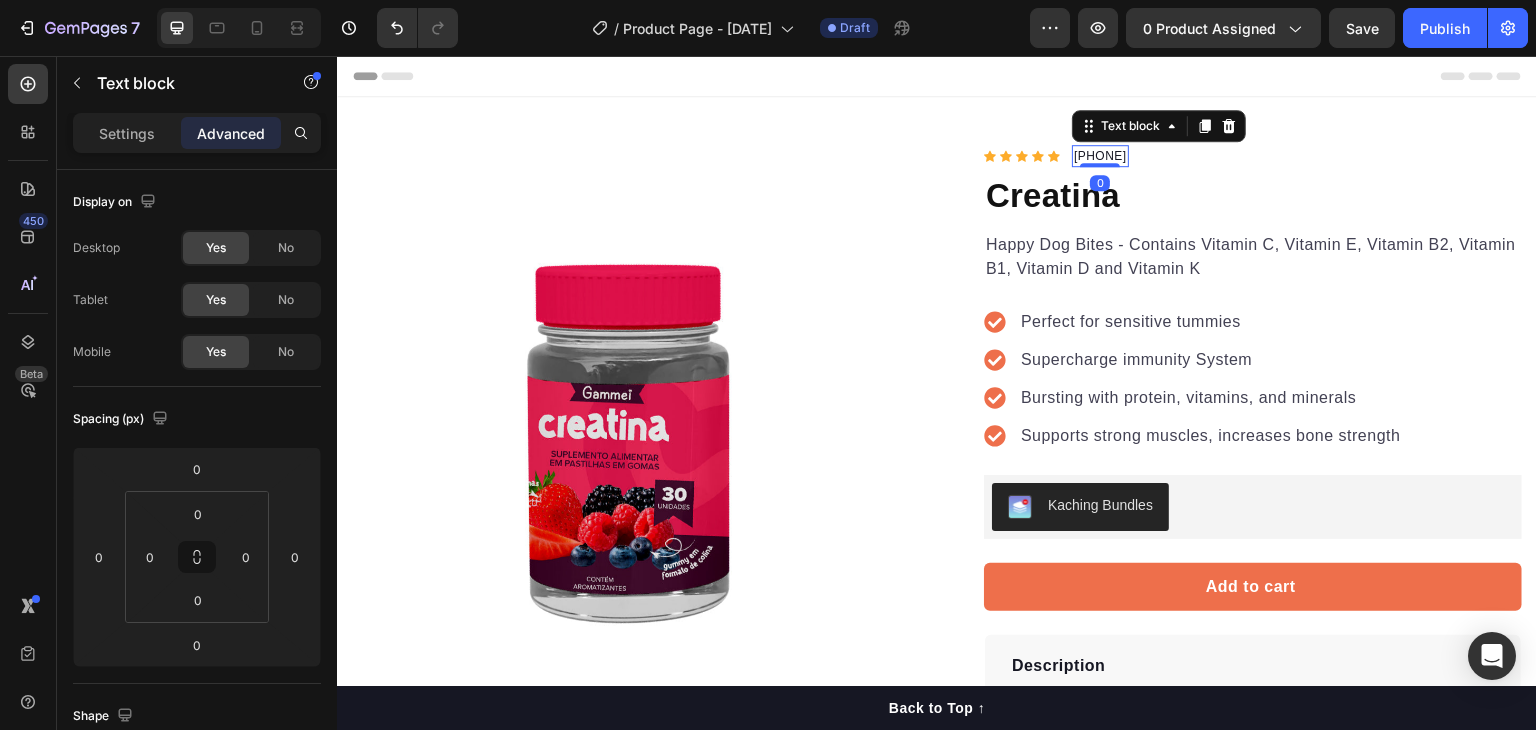 click on "([PHONE])" at bounding box center (1100, 156) 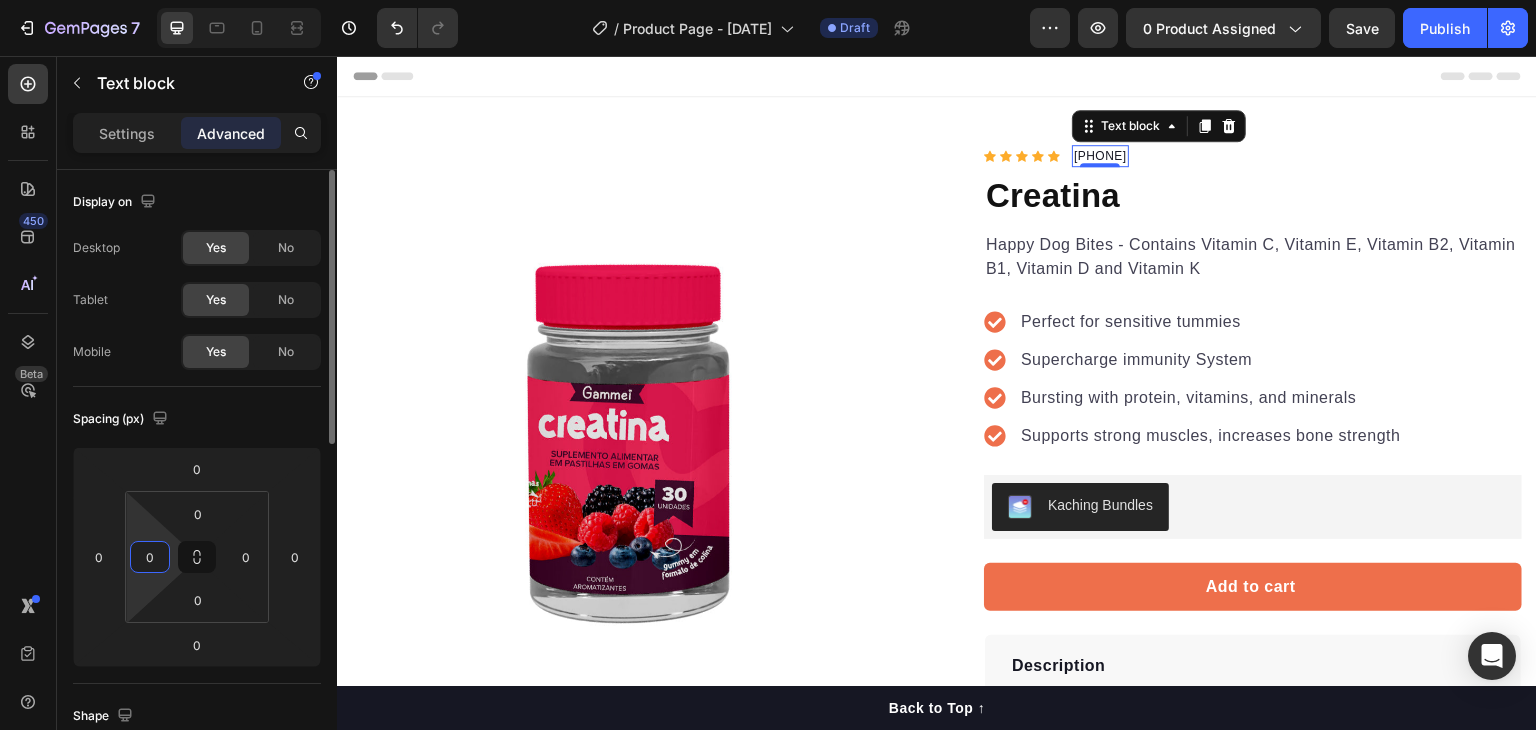 click on "0" at bounding box center [150, 557] 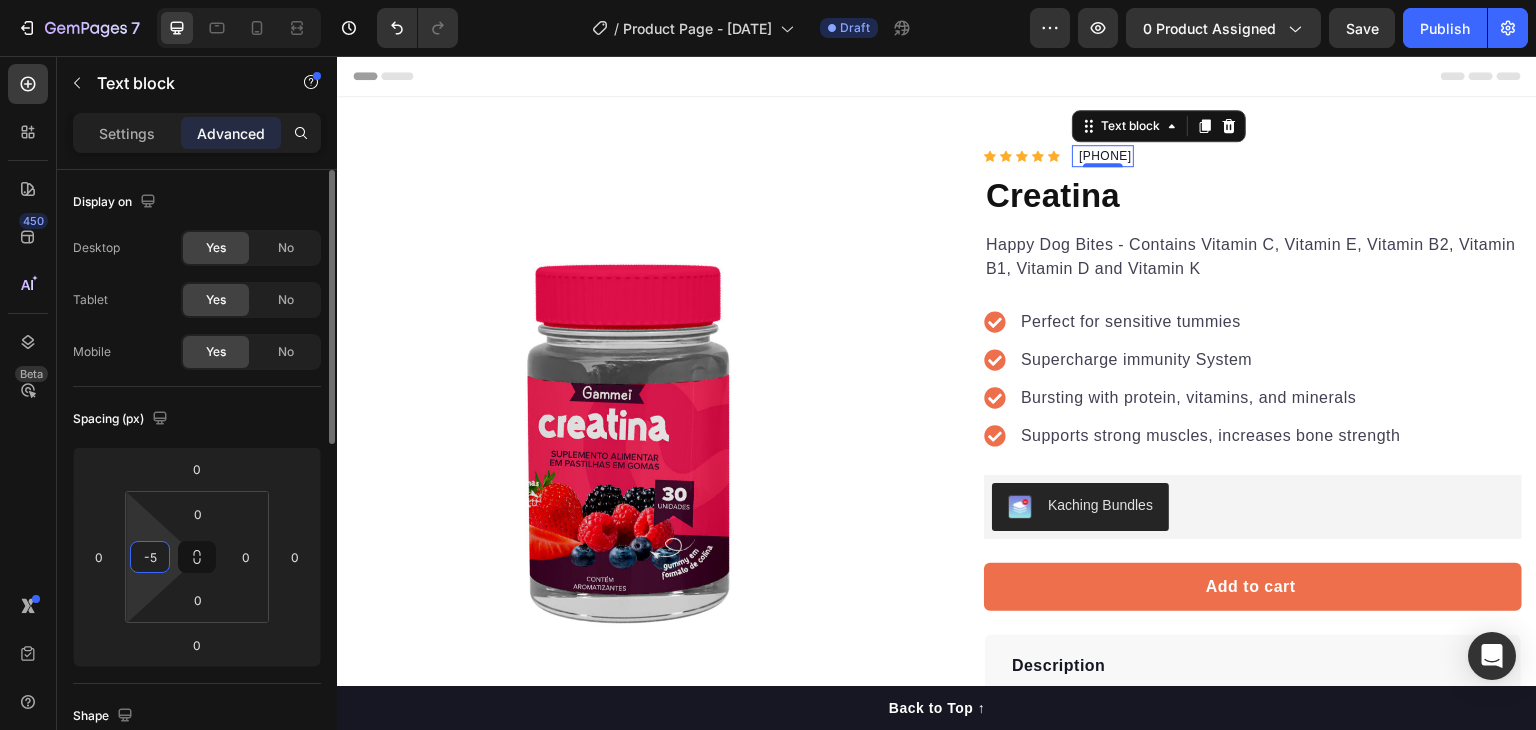 type on "-" 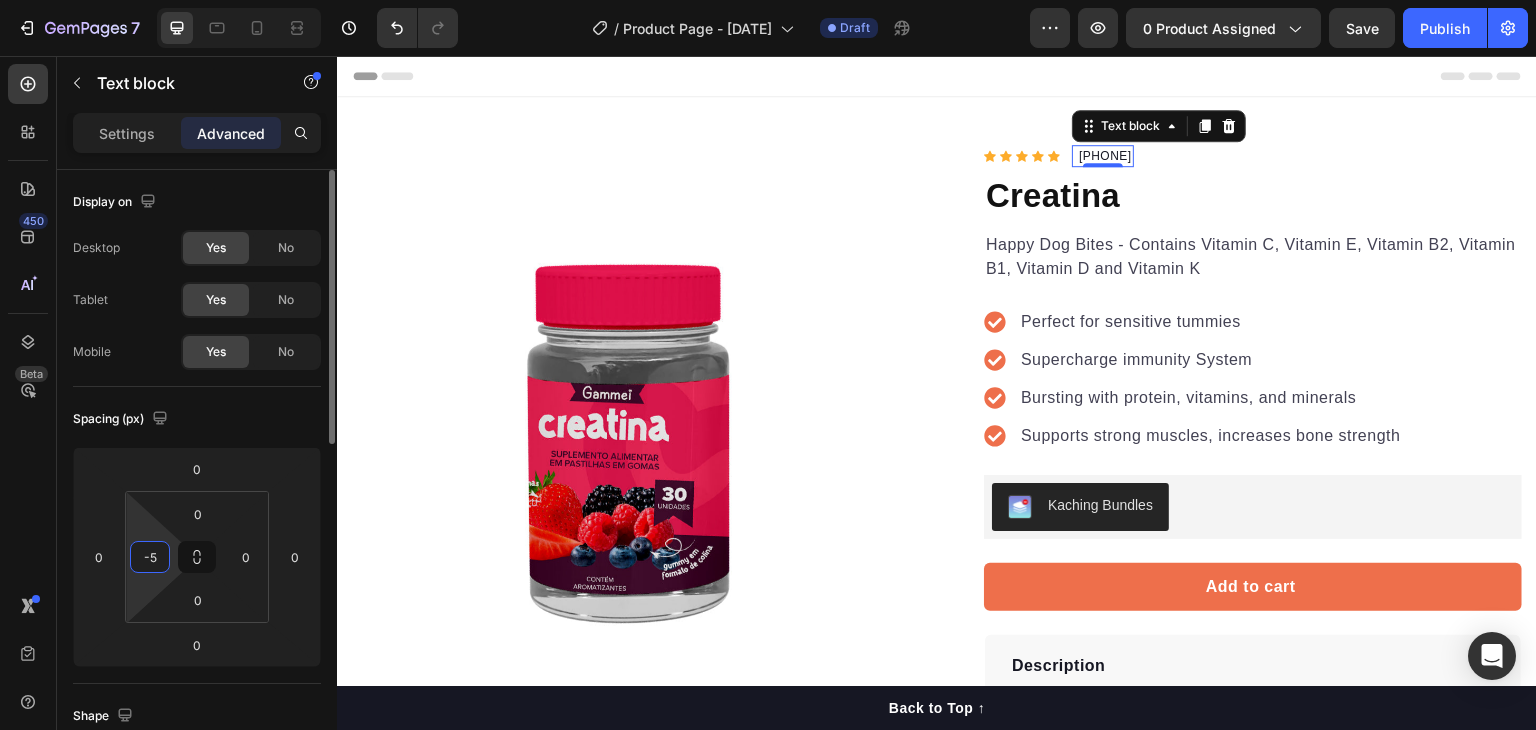type on "-" 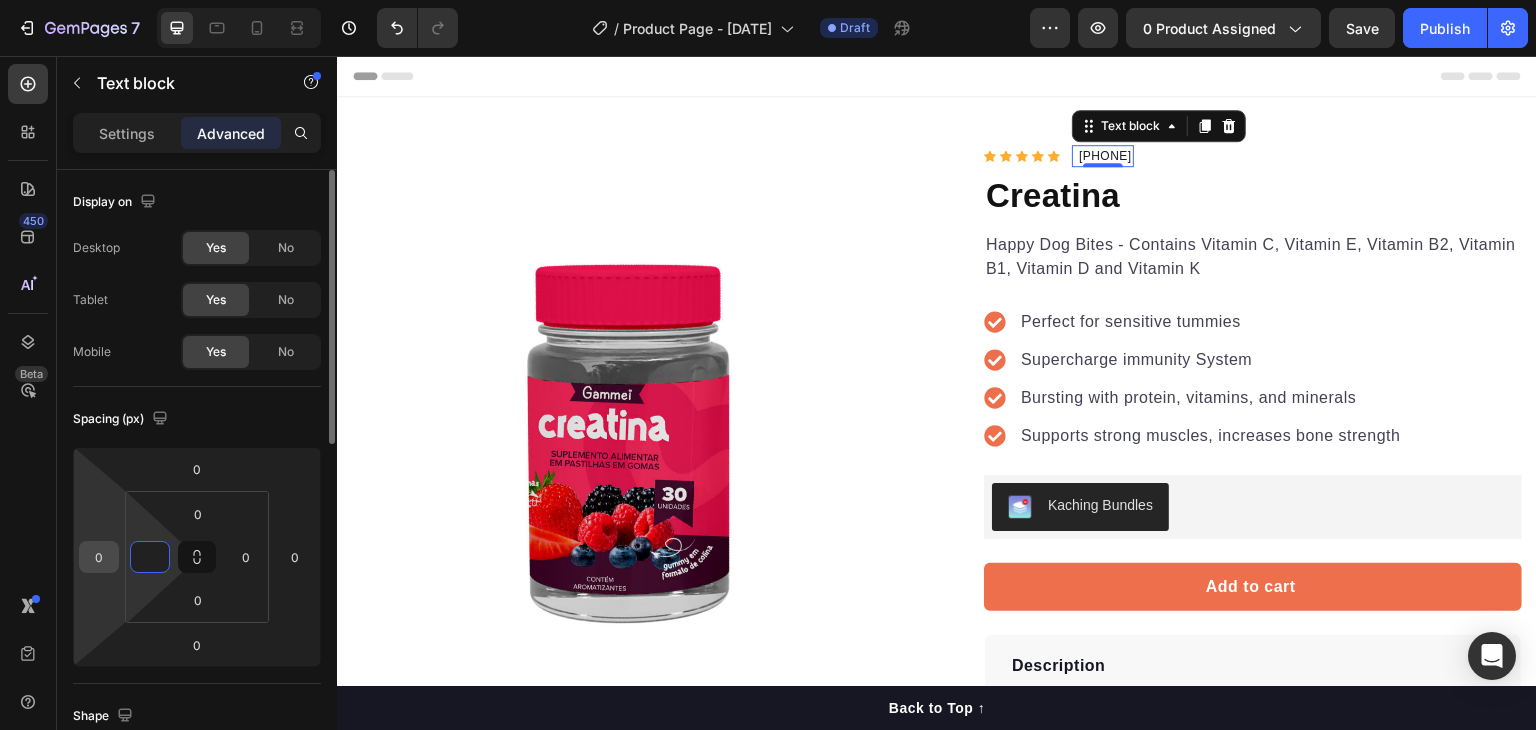 type on "0" 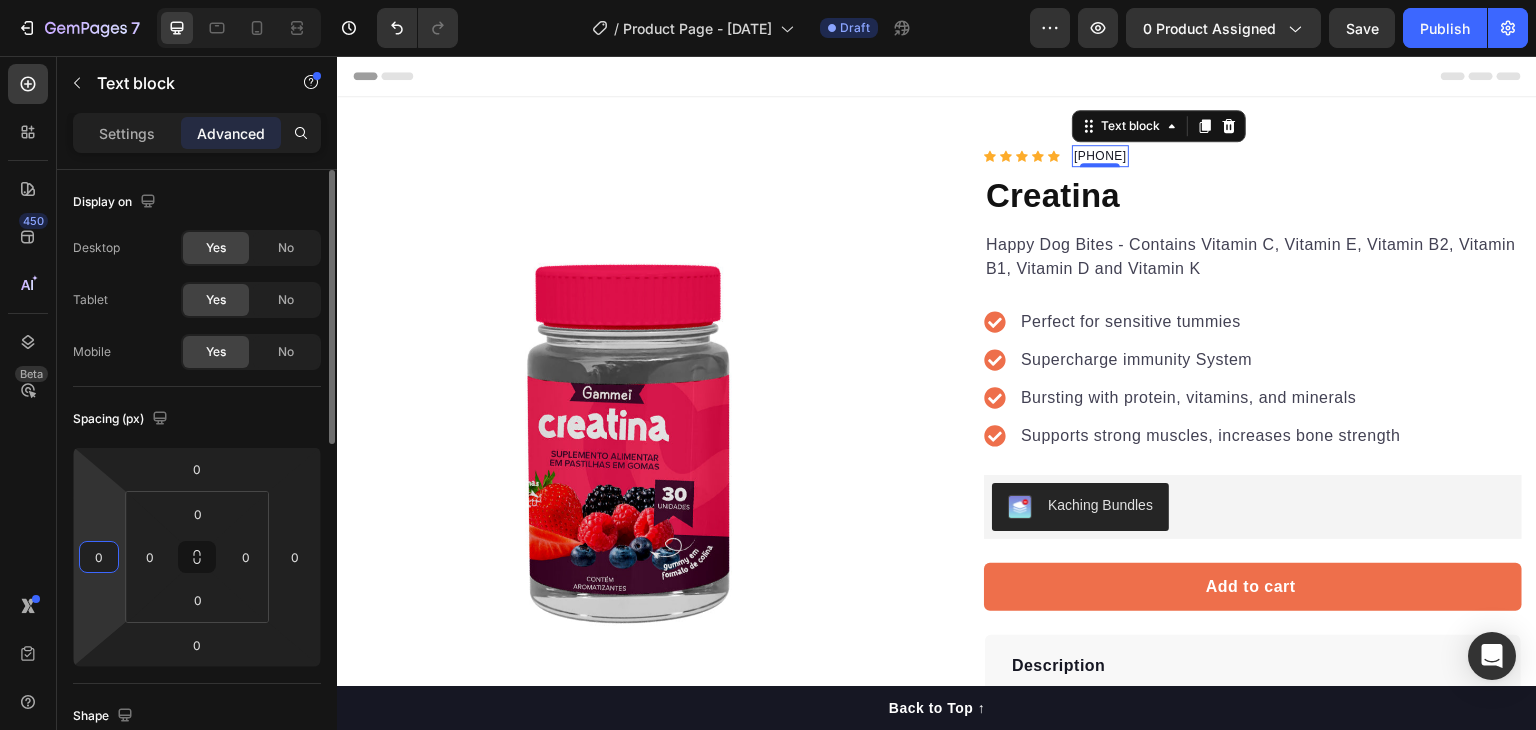 drag, startPoint x: 104, startPoint y: 557, endPoint x: 92, endPoint y: 558, distance: 12.0415945 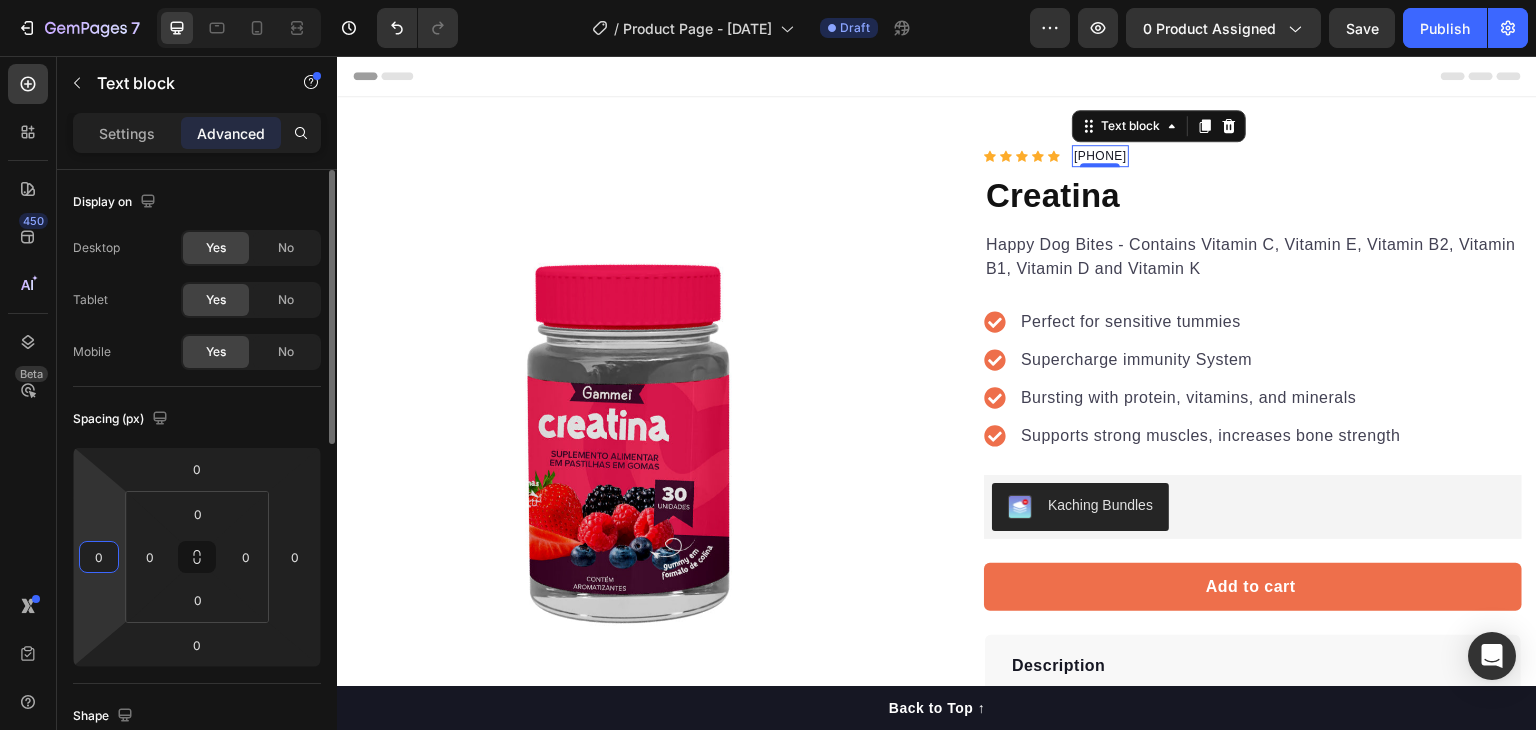 click on "0" at bounding box center [99, 557] 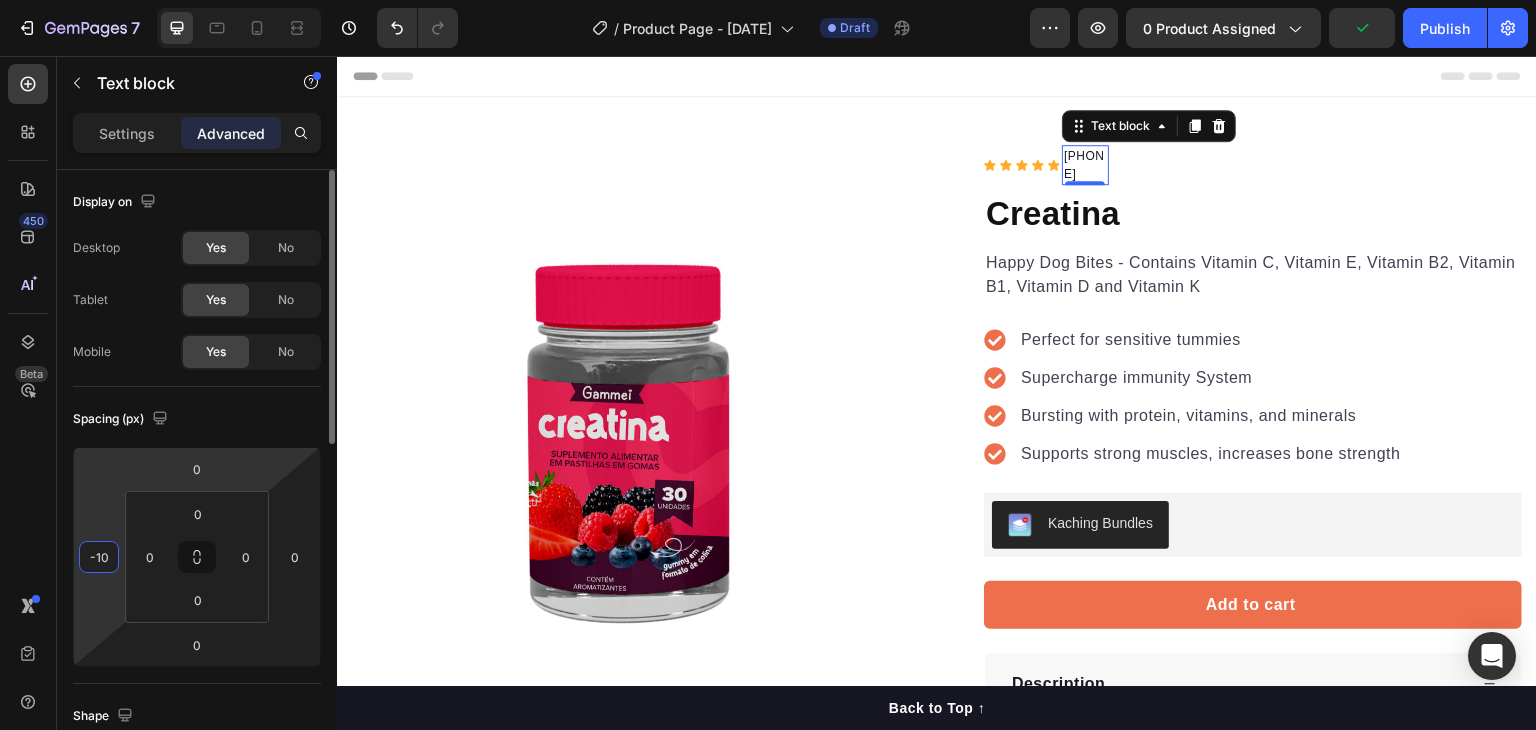type on "-1" 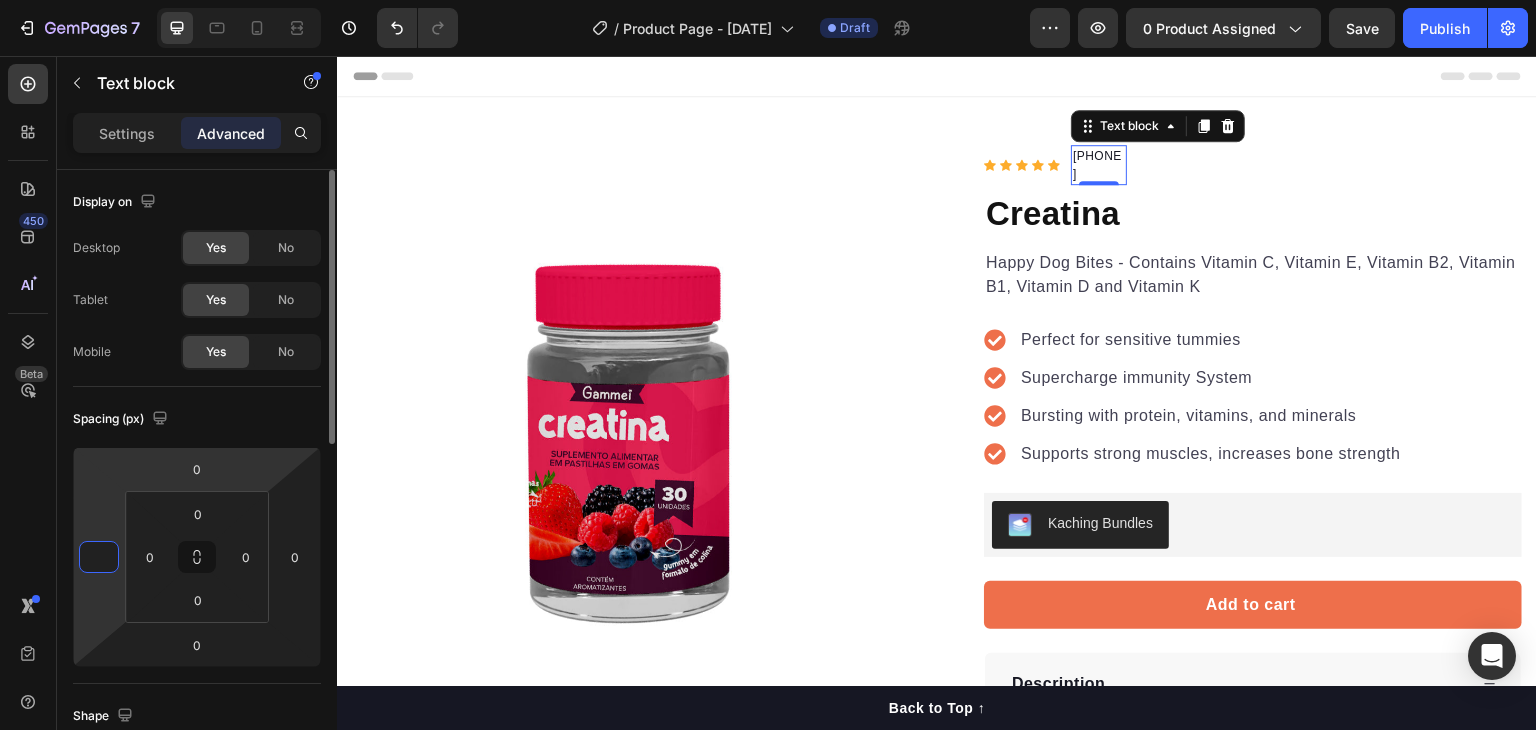 type on "-2" 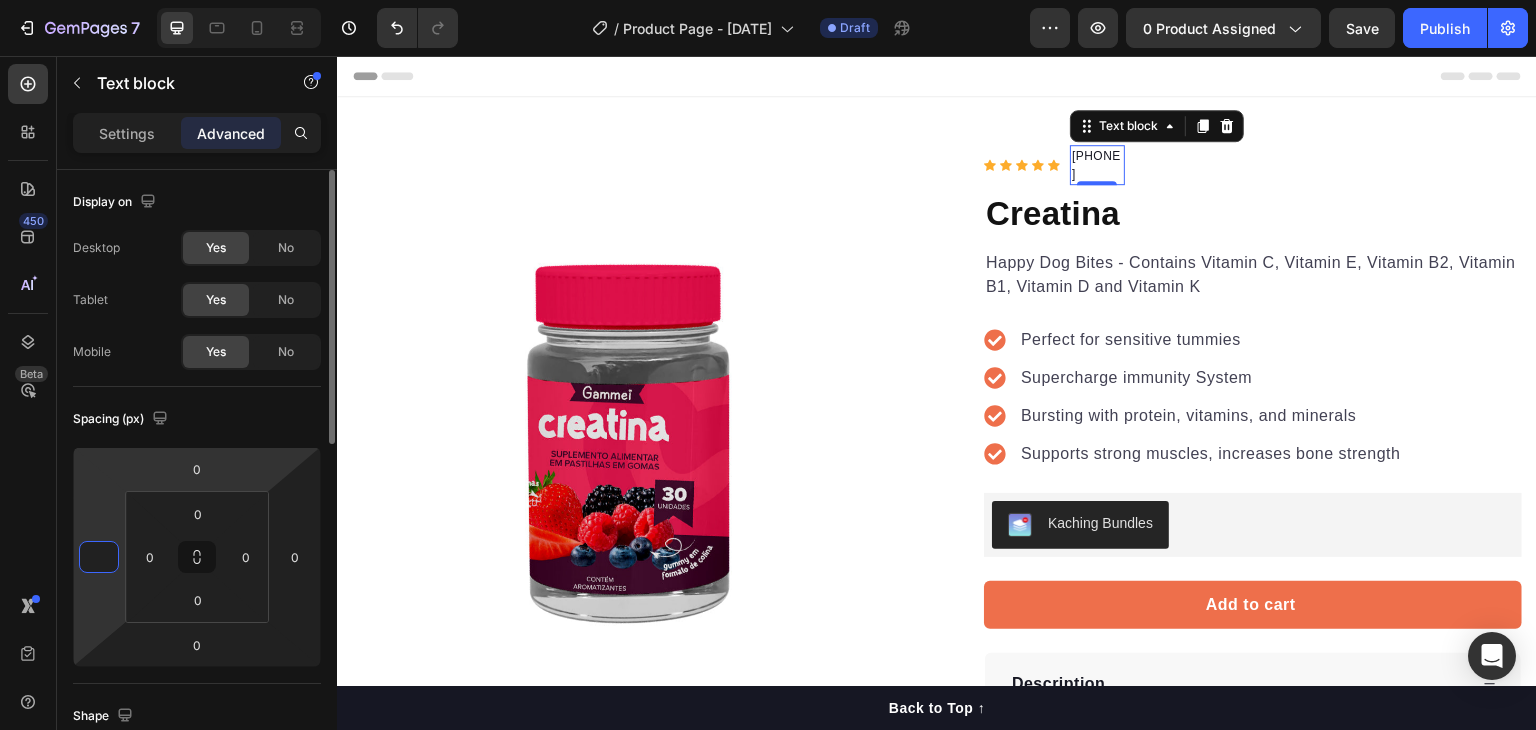 type on "0" 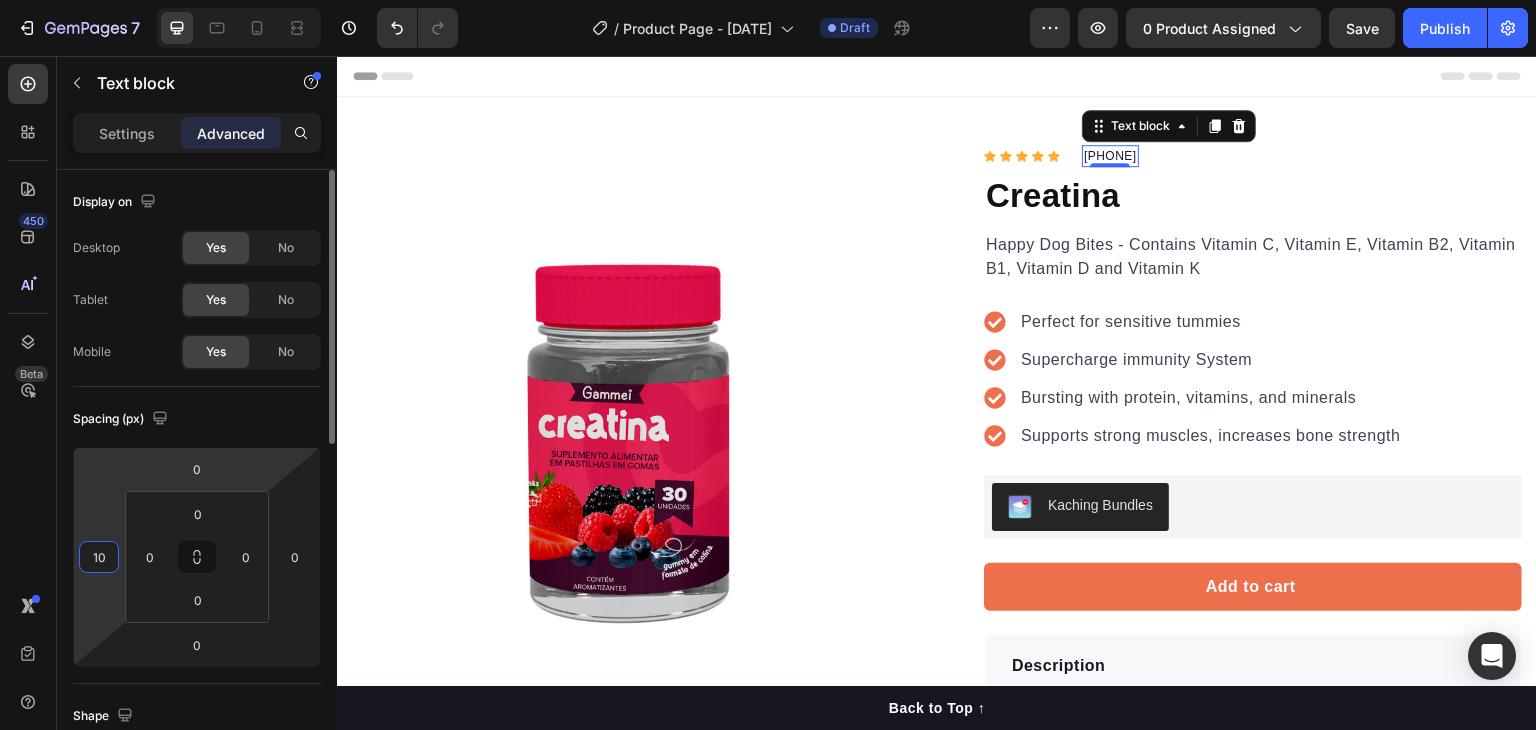 type on "1" 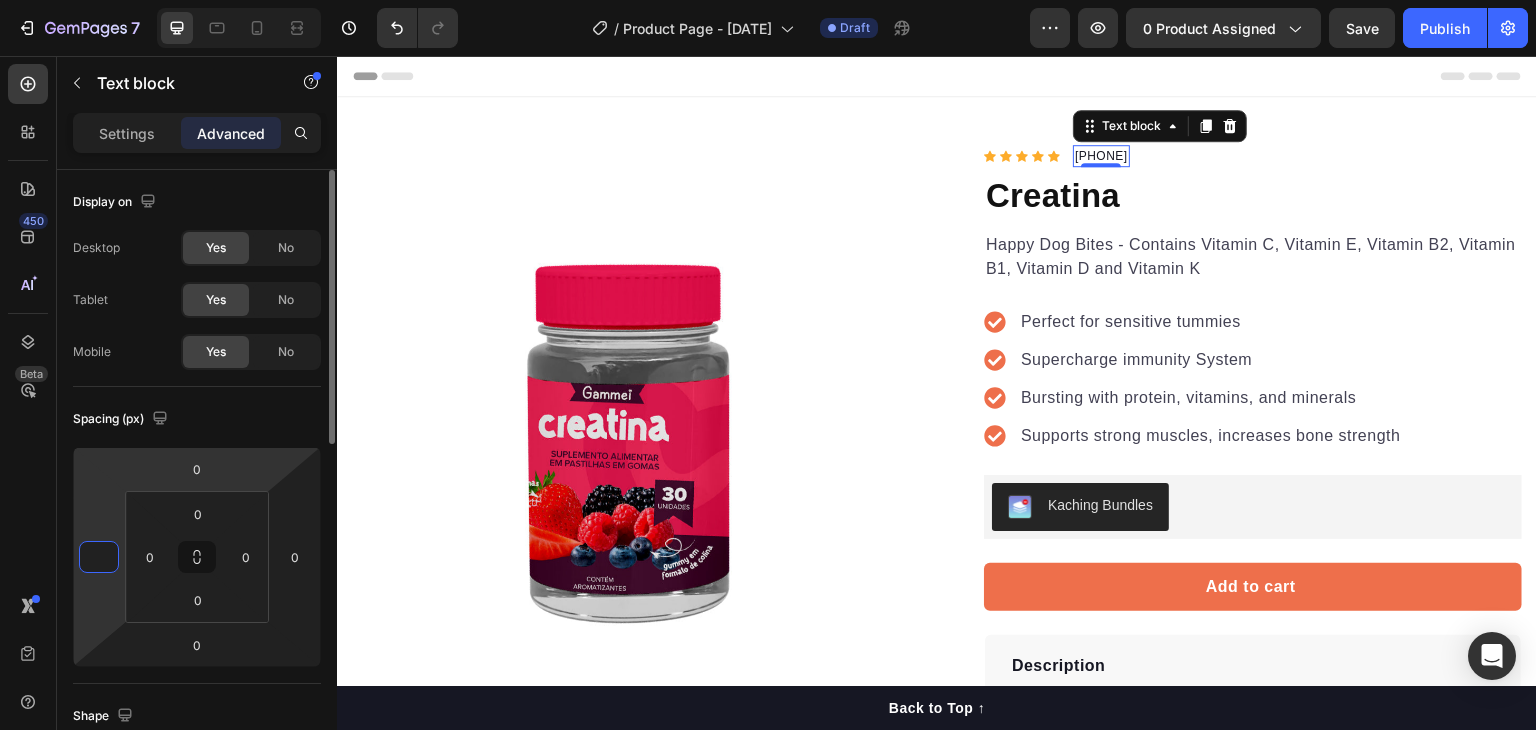 type on "-1" 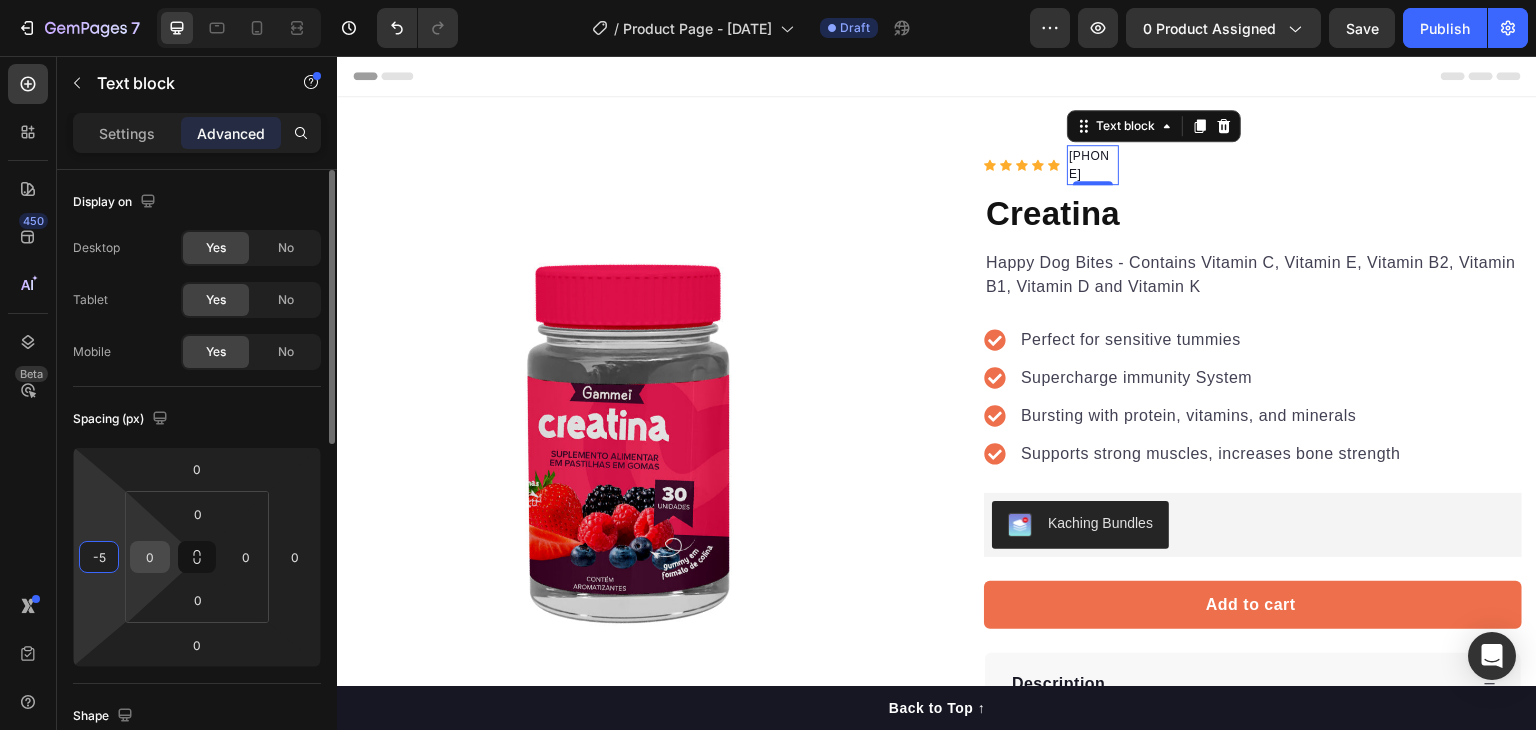 type on "-5" 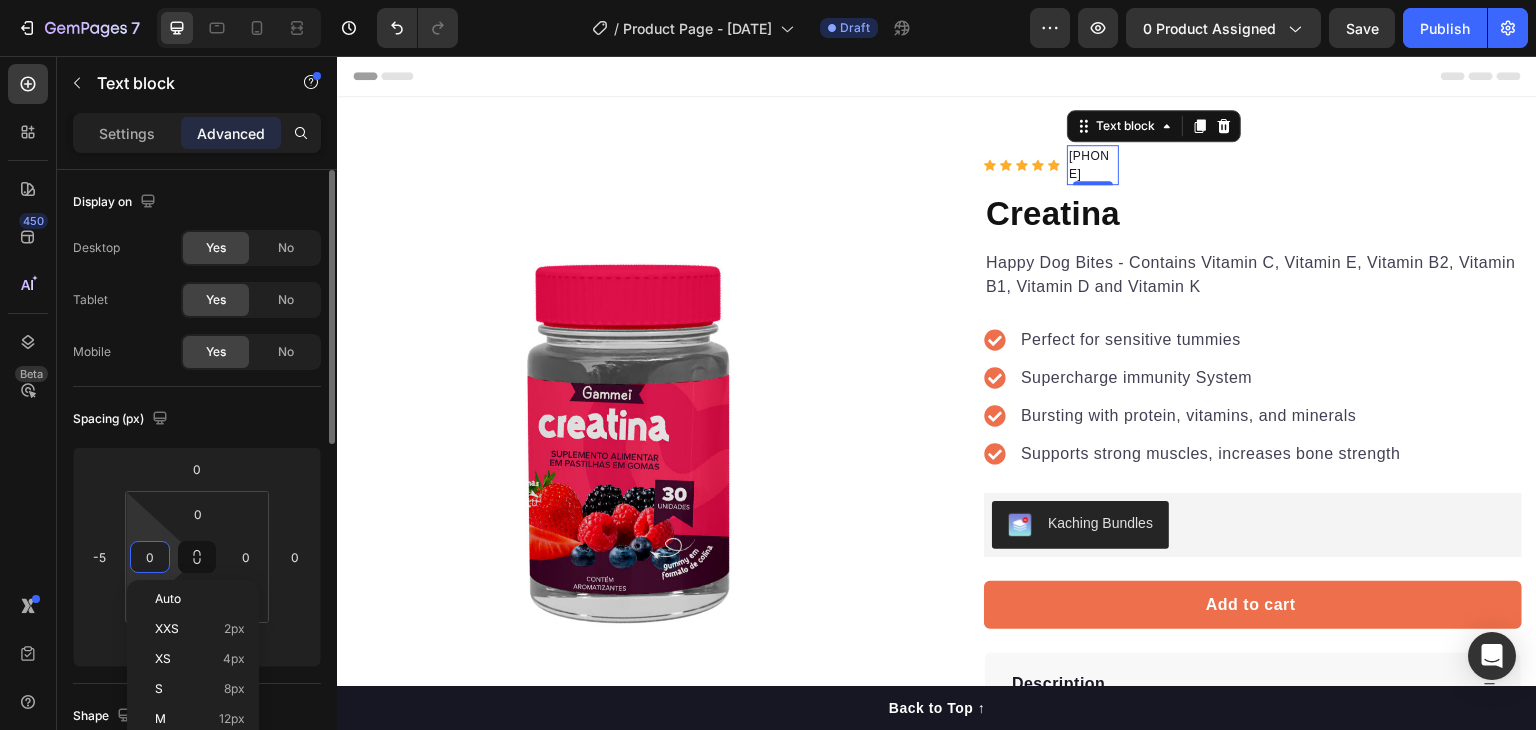 type on "1" 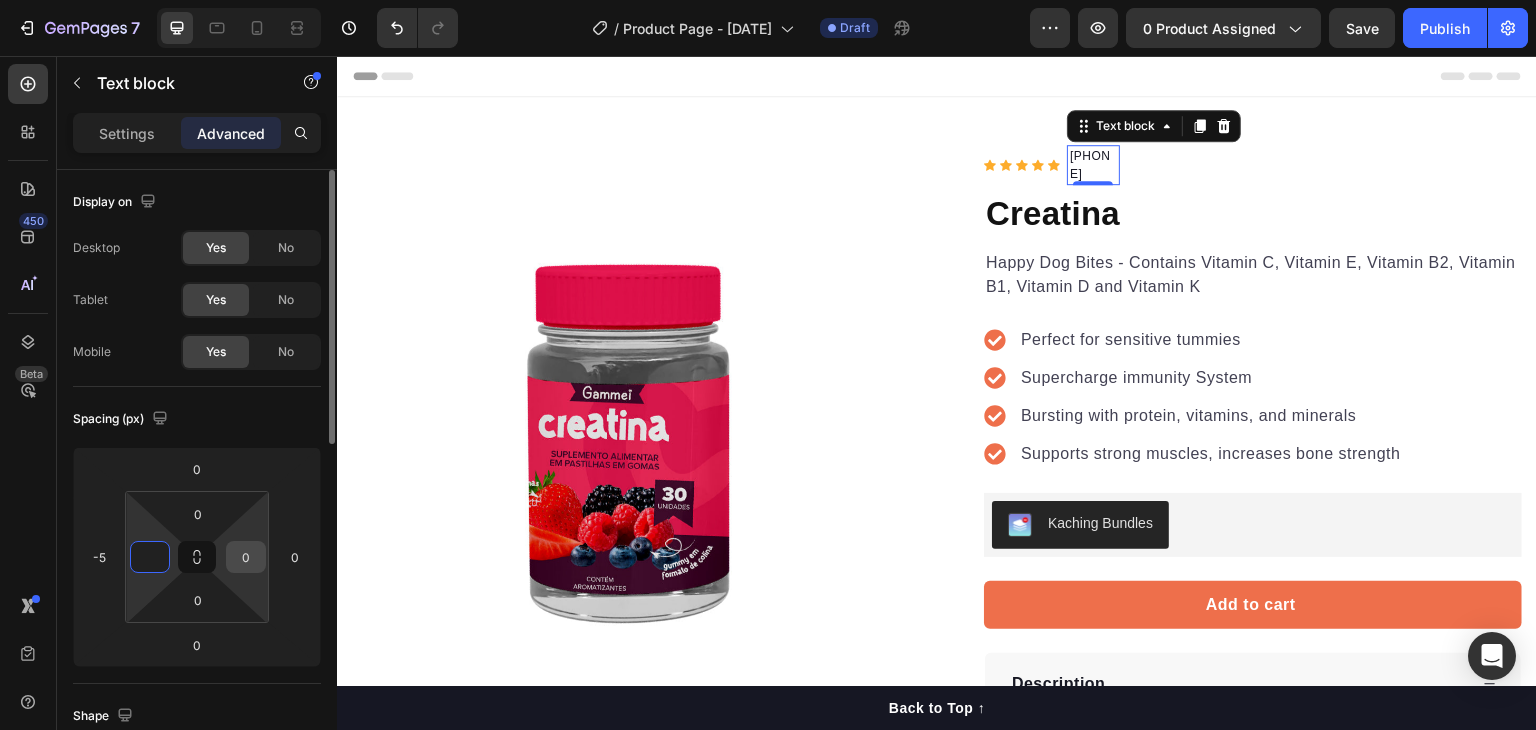 click on "0" at bounding box center (246, 557) 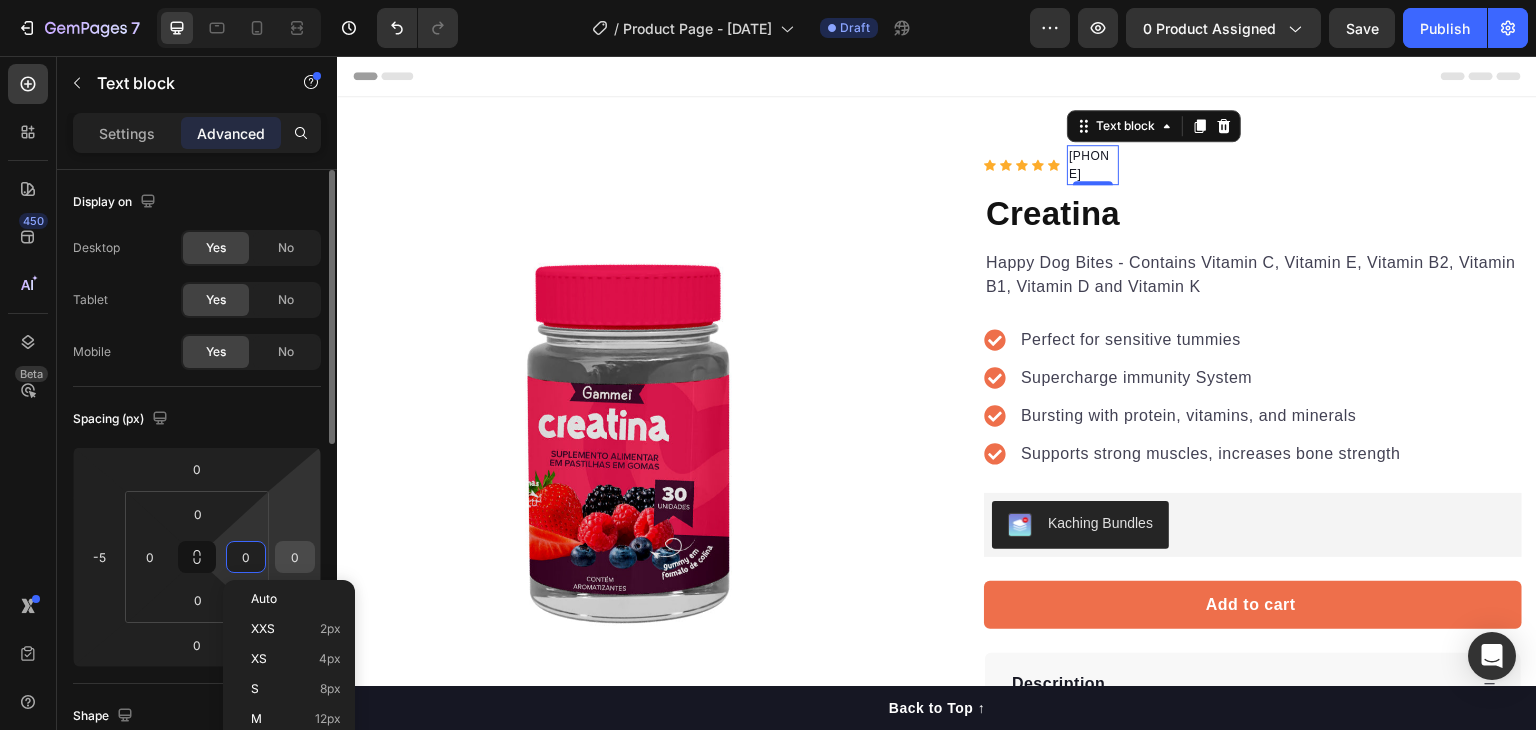 type on "5" 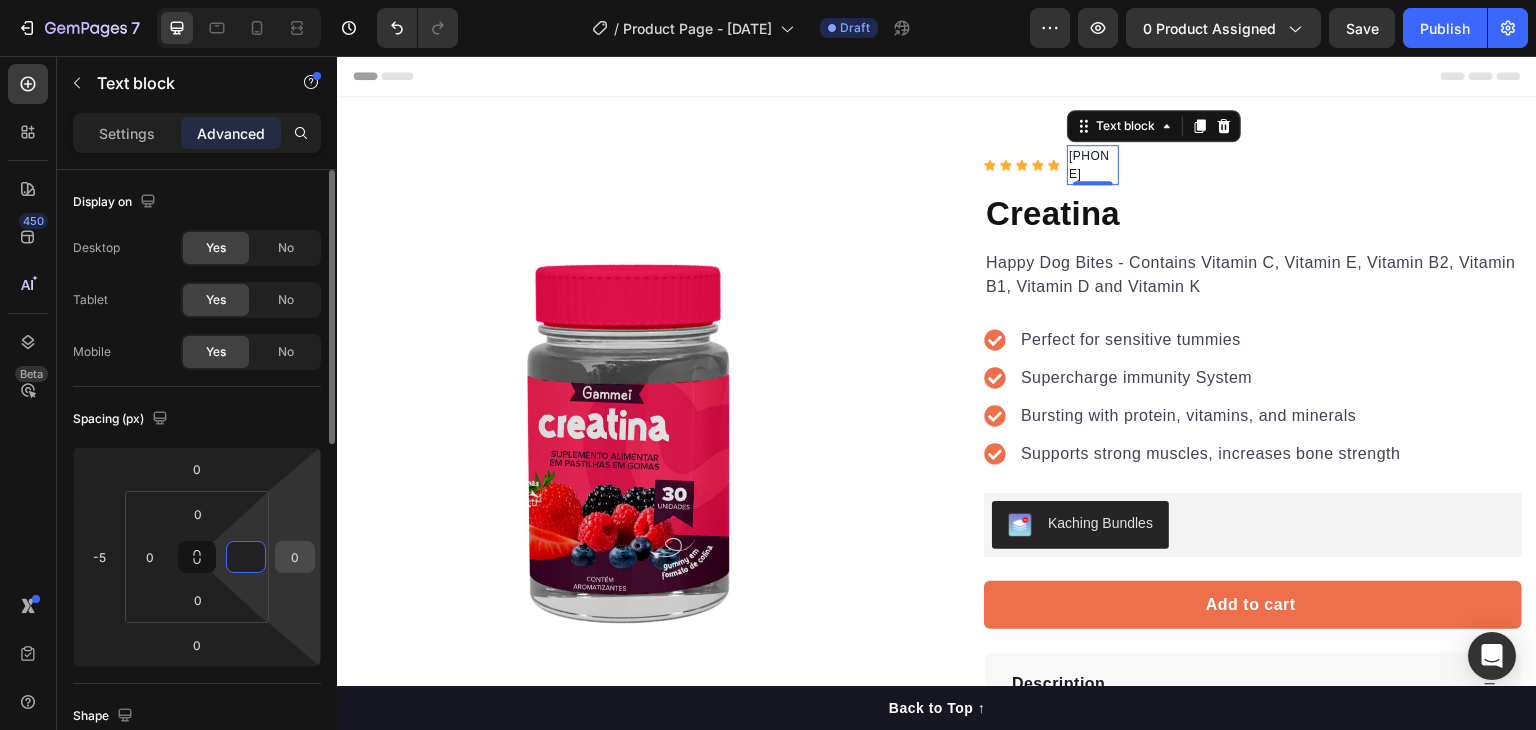 click on "0" at bounding box center (295, 557) 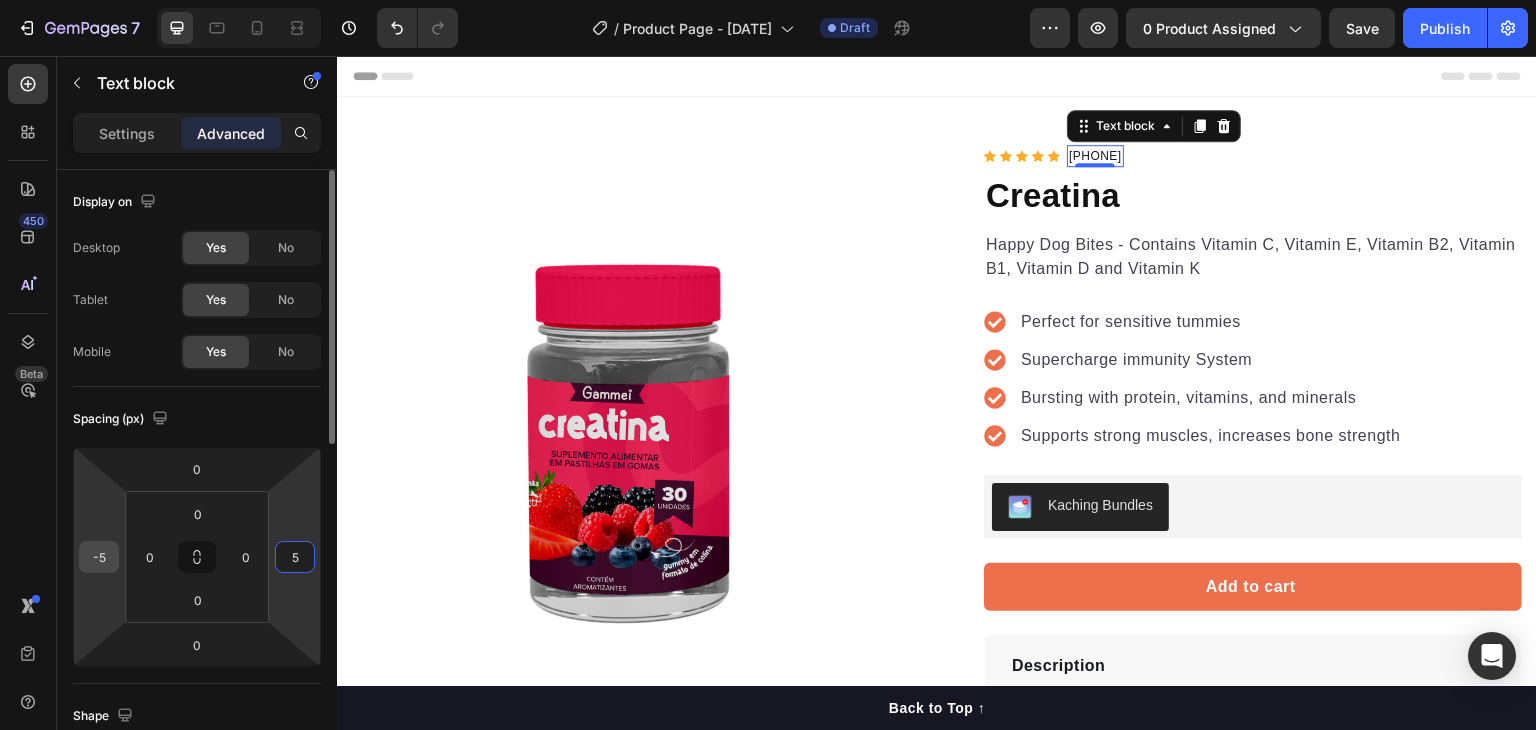 type on "5" 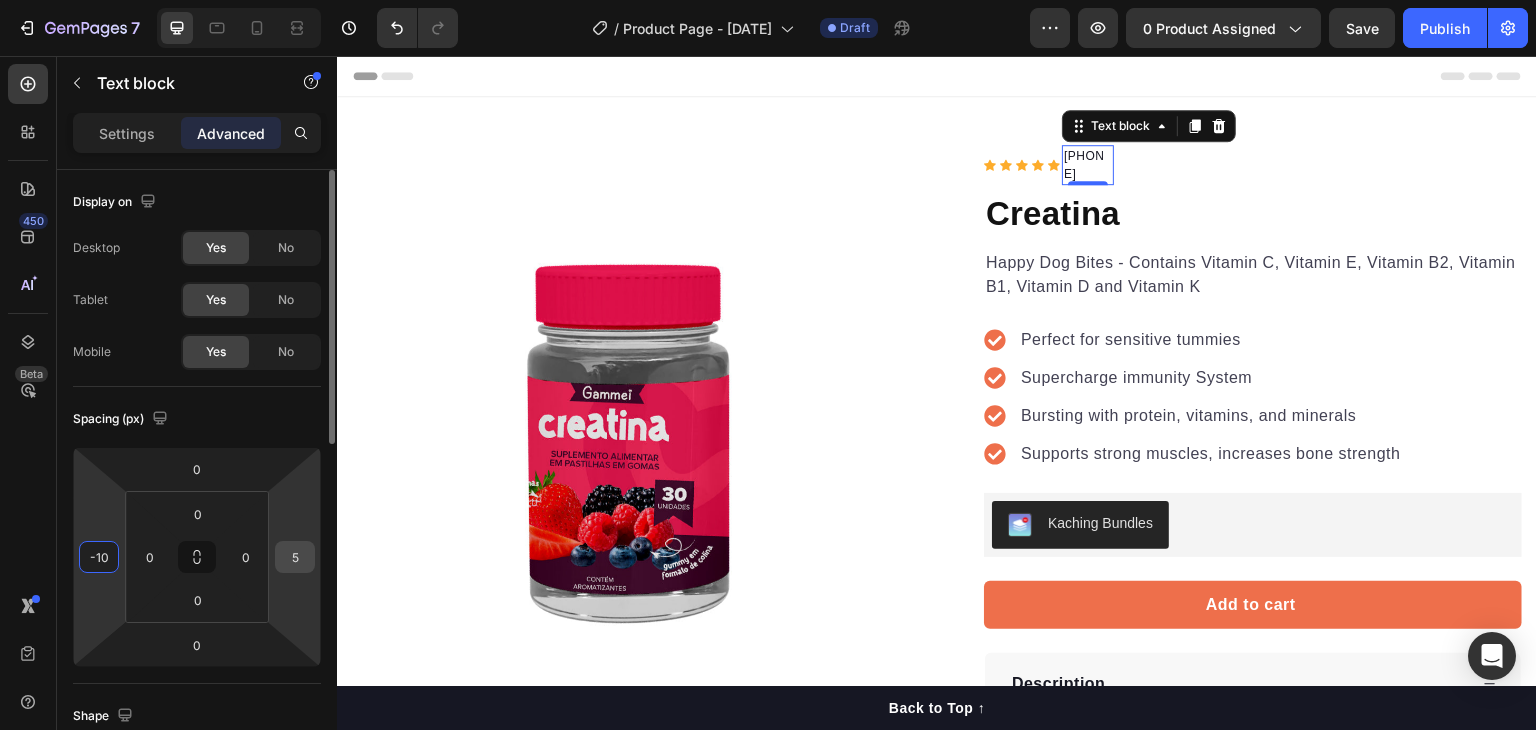 type on "-10" 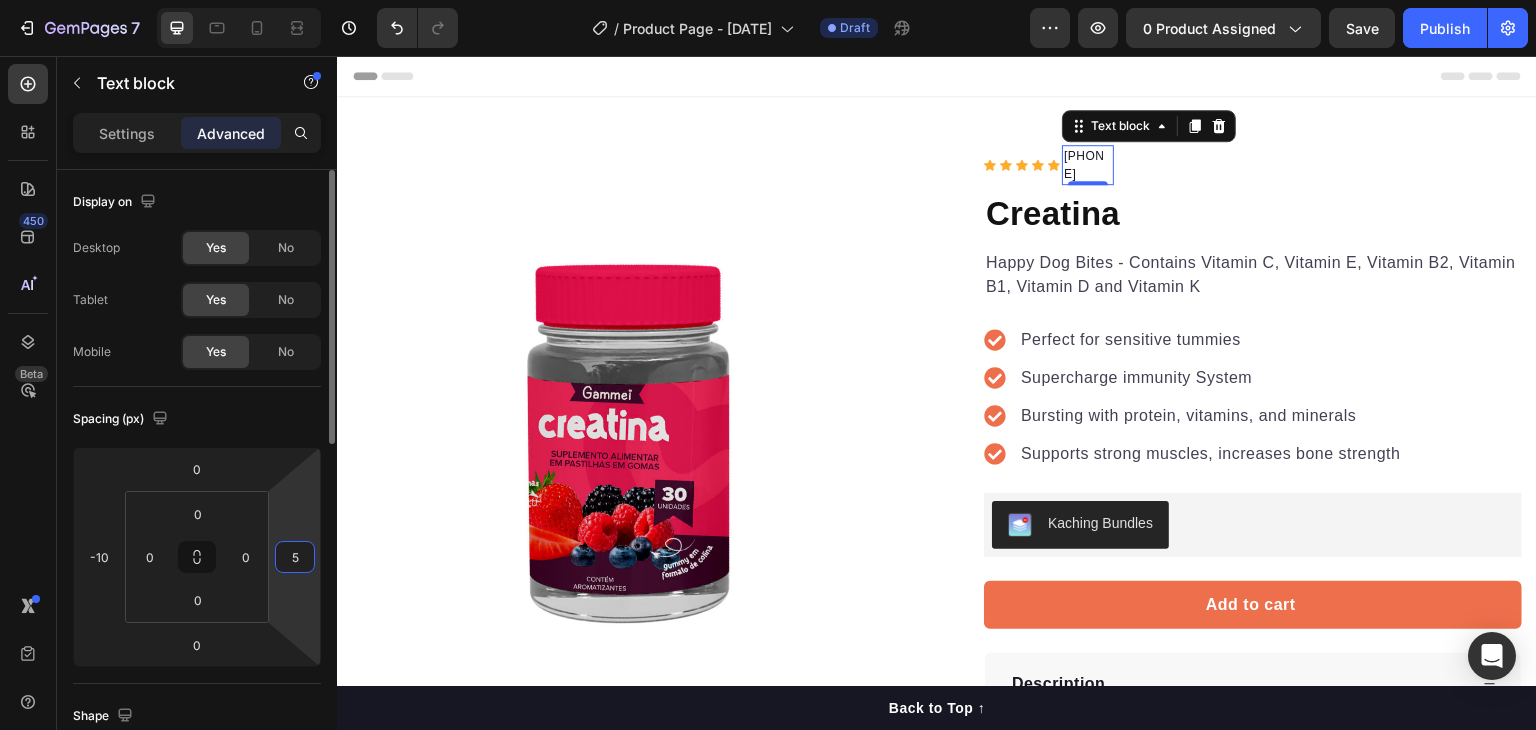 drag, startPoint x: 305, startPoint y: 555, endPoint x: 278, endPoint y: 555, distance: 27 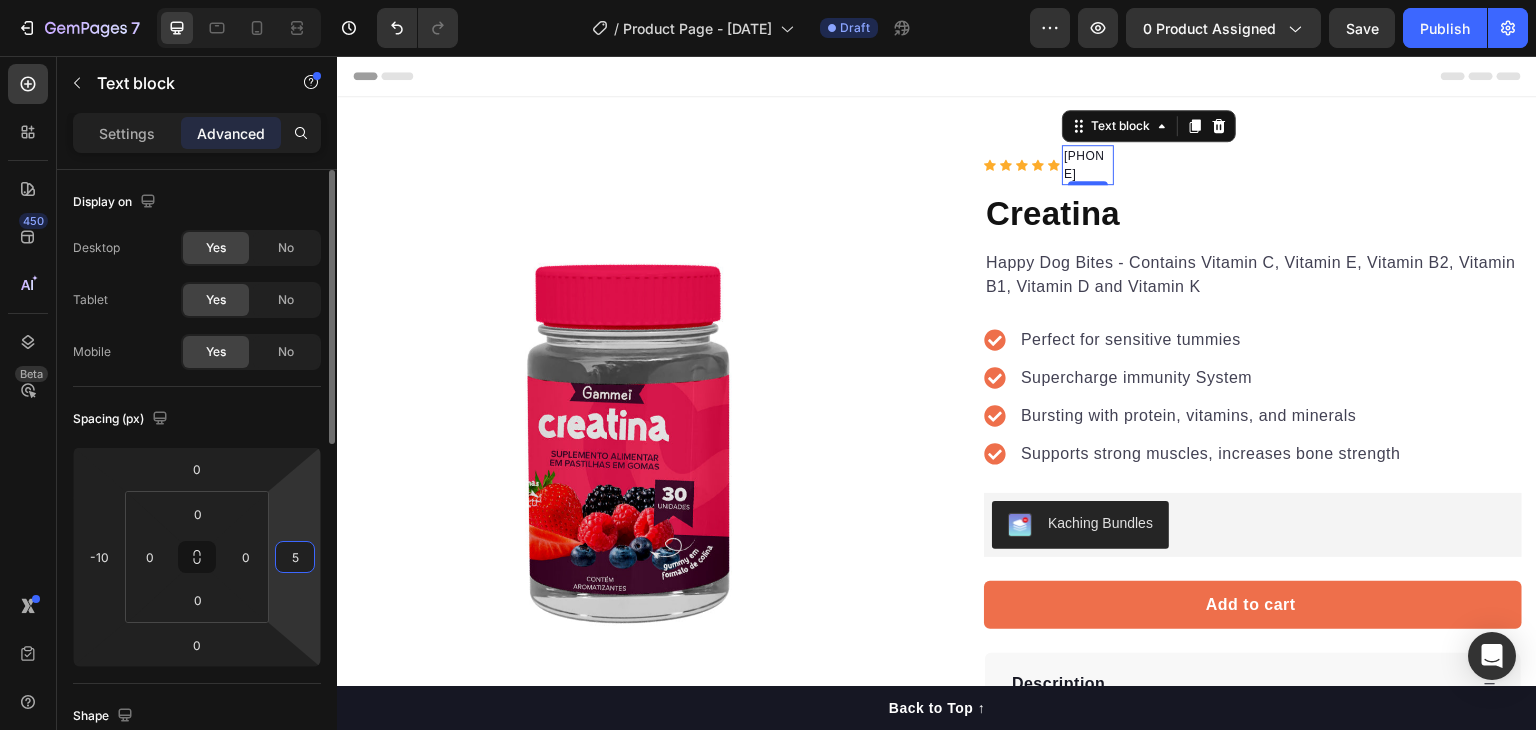 click on "5" at bounding box center (295, 557) 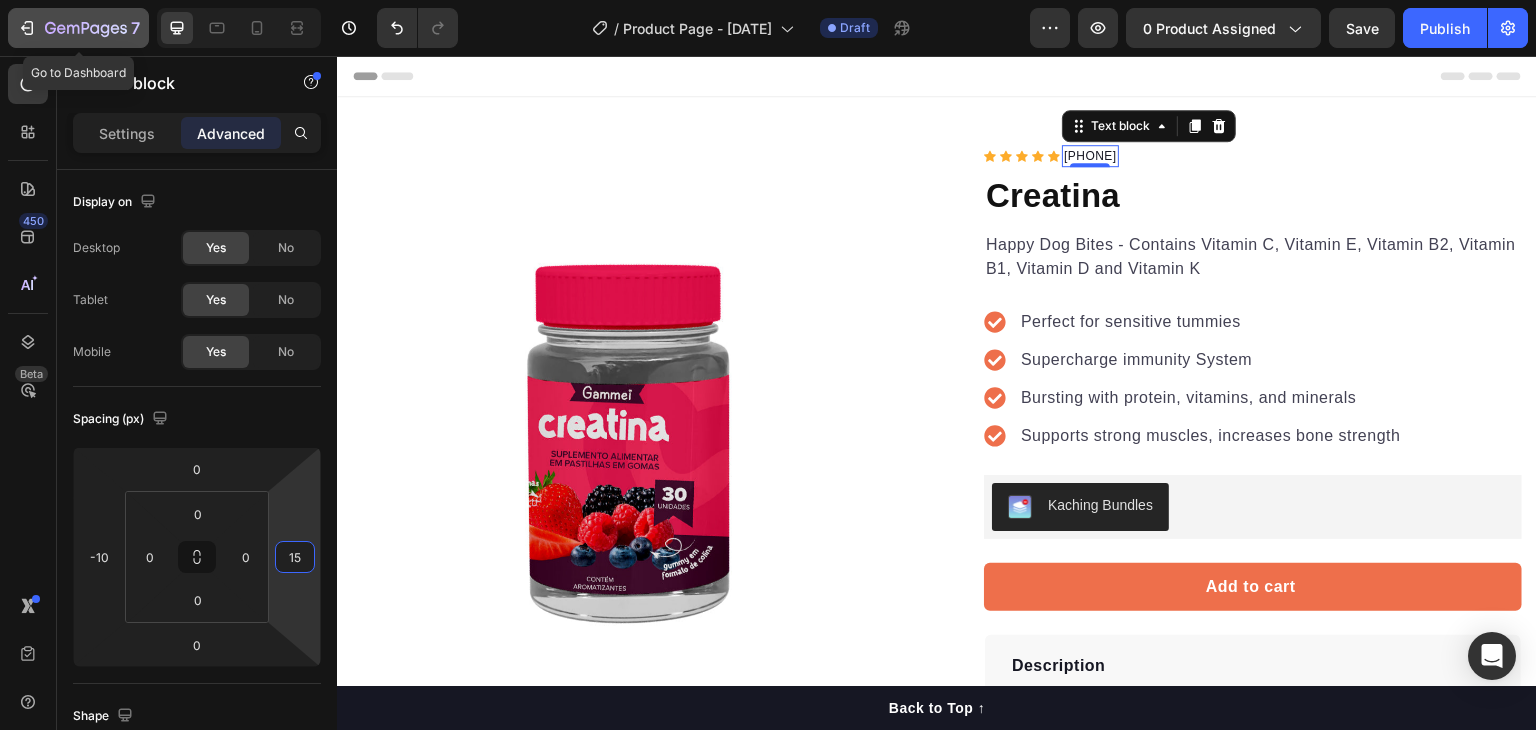 type on "15" 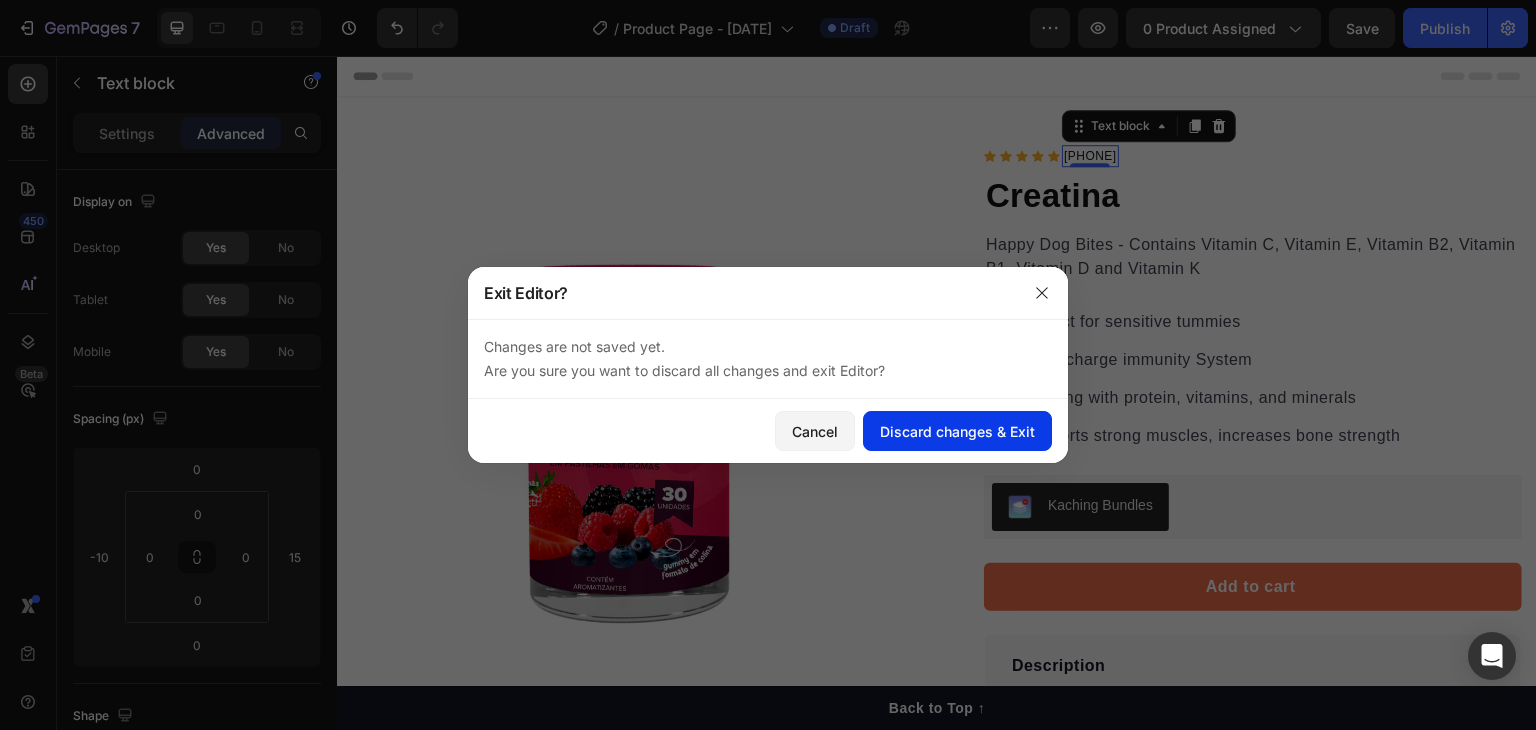 click on "Discard changes & Exit" 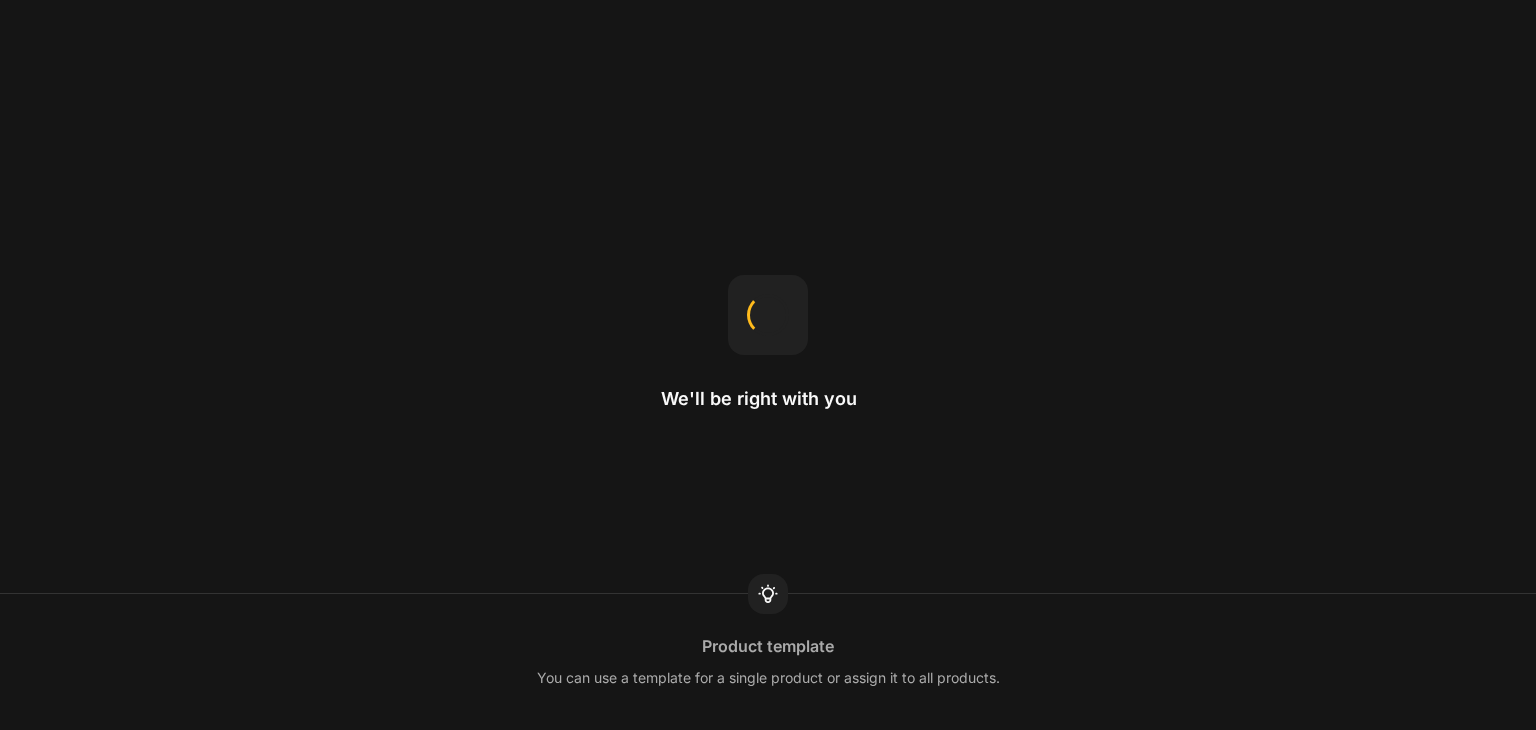 scroll, scrollTop: 0, scrollLeft: 0, axis: both 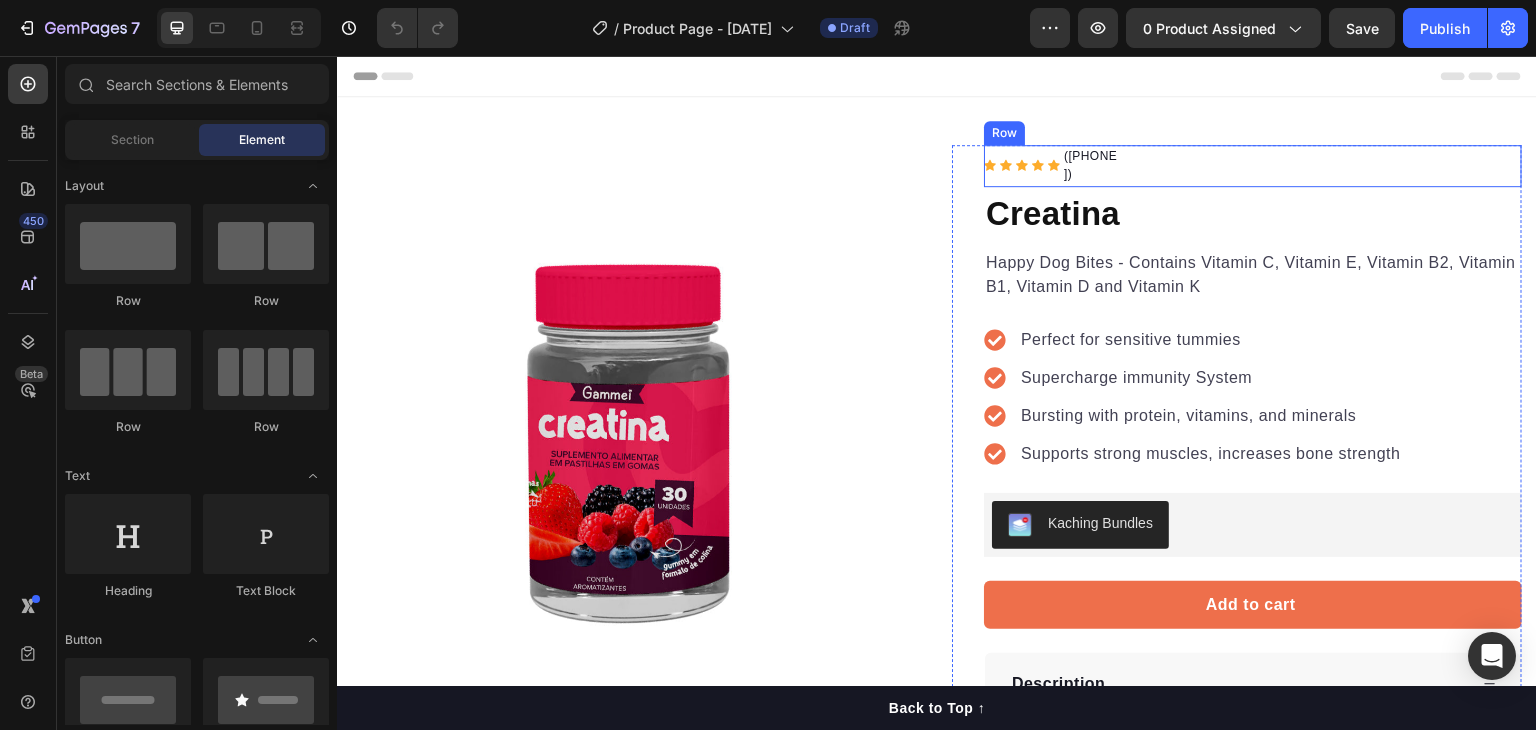 click on "Icon Icon Icon Icon Icon Icon List Hoz [PHONE] Text block Row" at bounding box center [1253, 166] 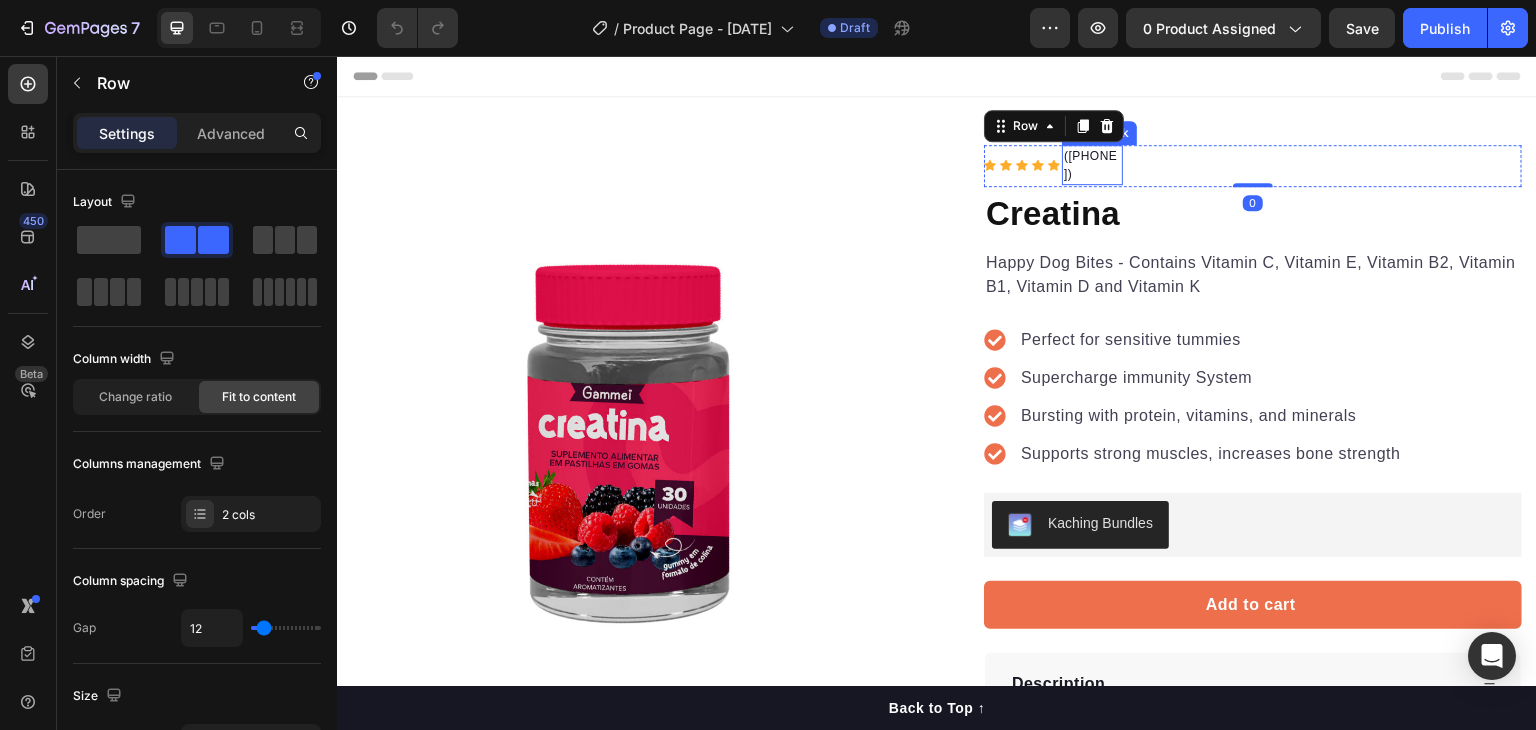 click on "([PHONE])" at bounding box center (1092, 165) 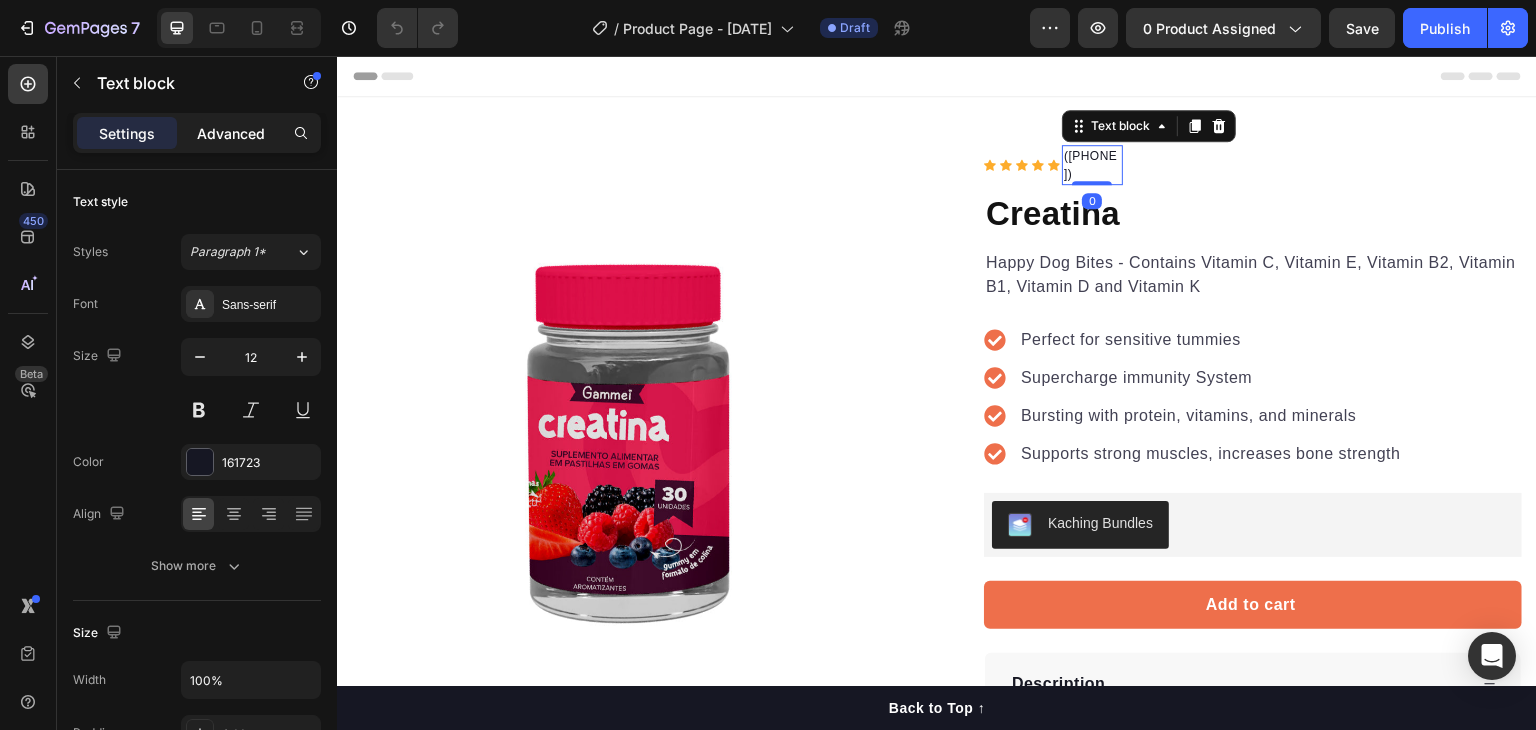 click on "Advanced" at bounding box center [231, 133] 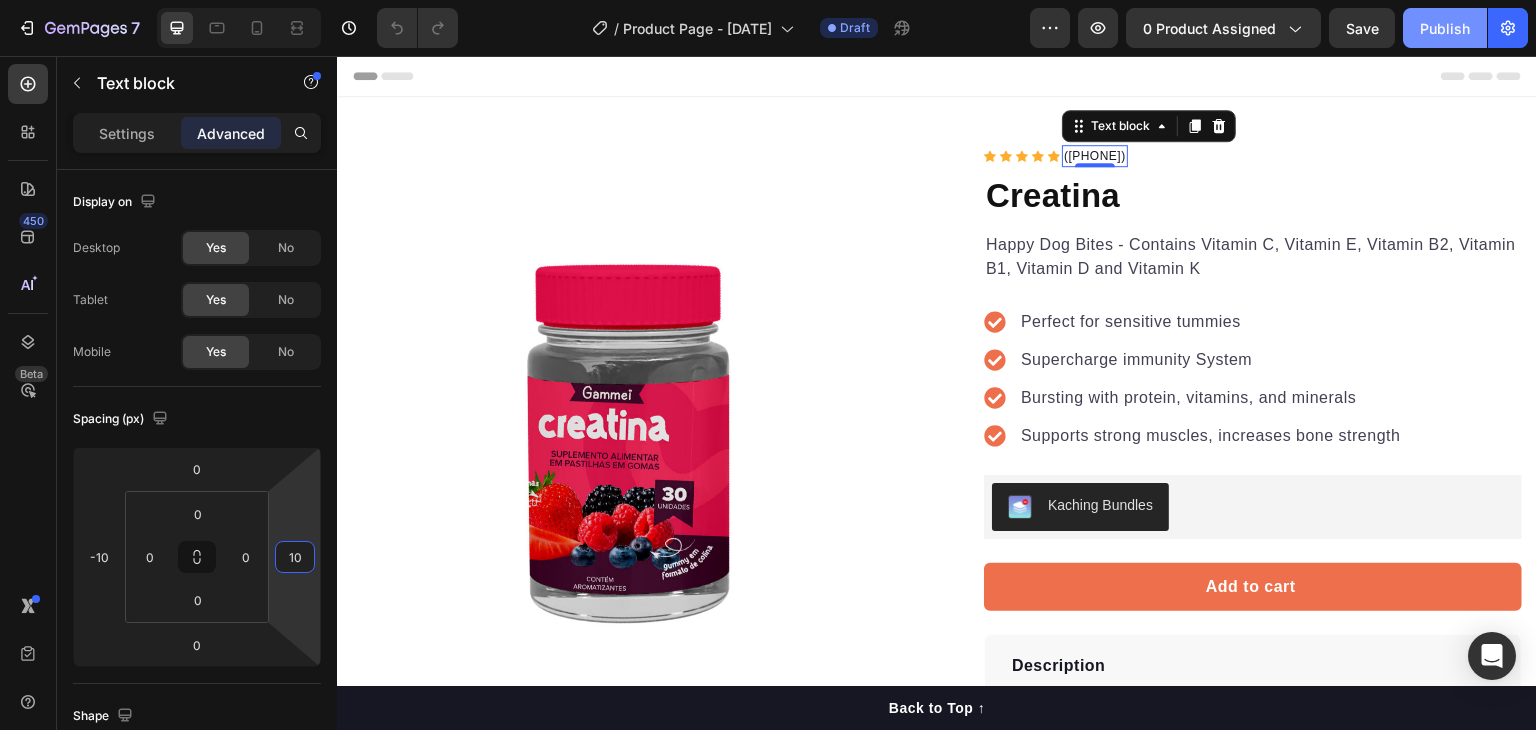 type on "10" 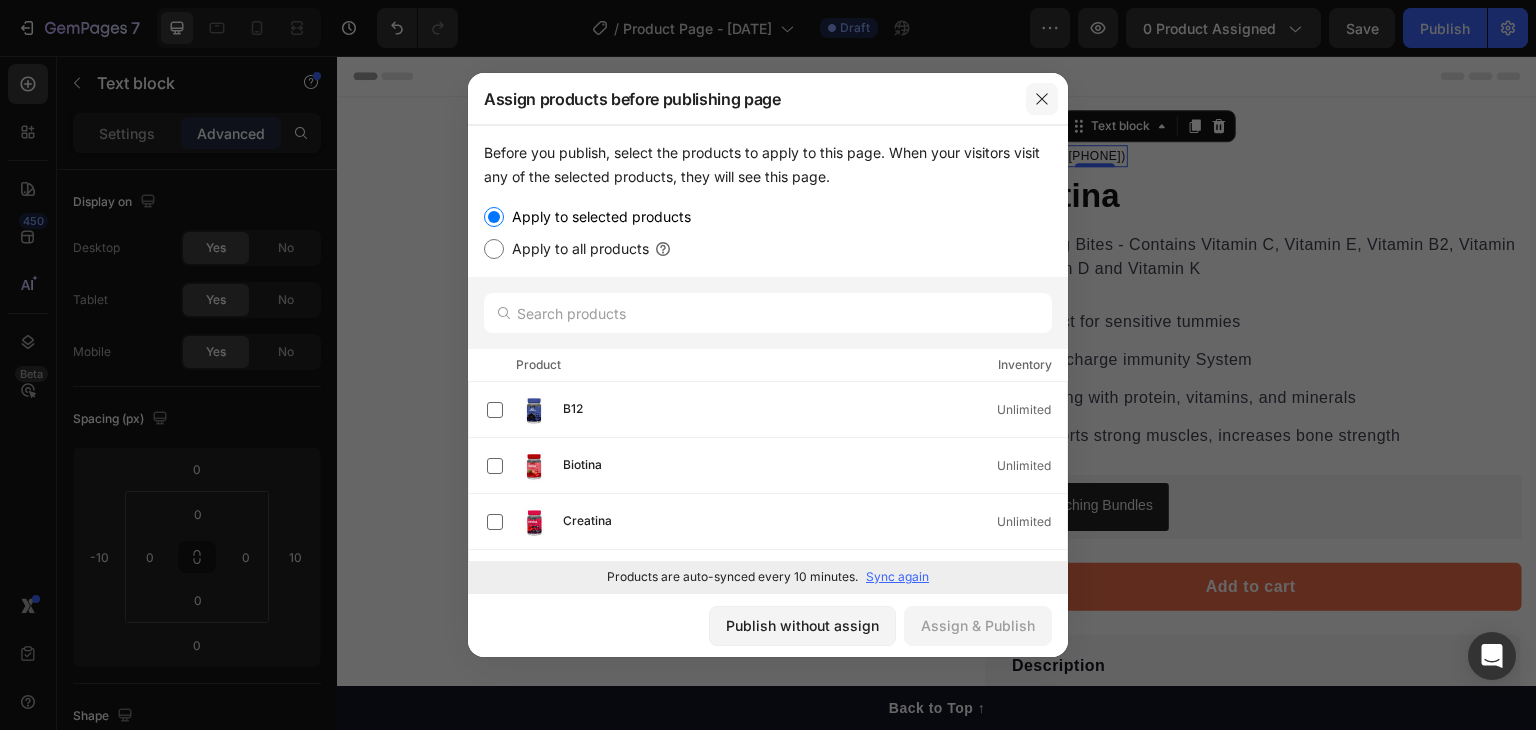 click 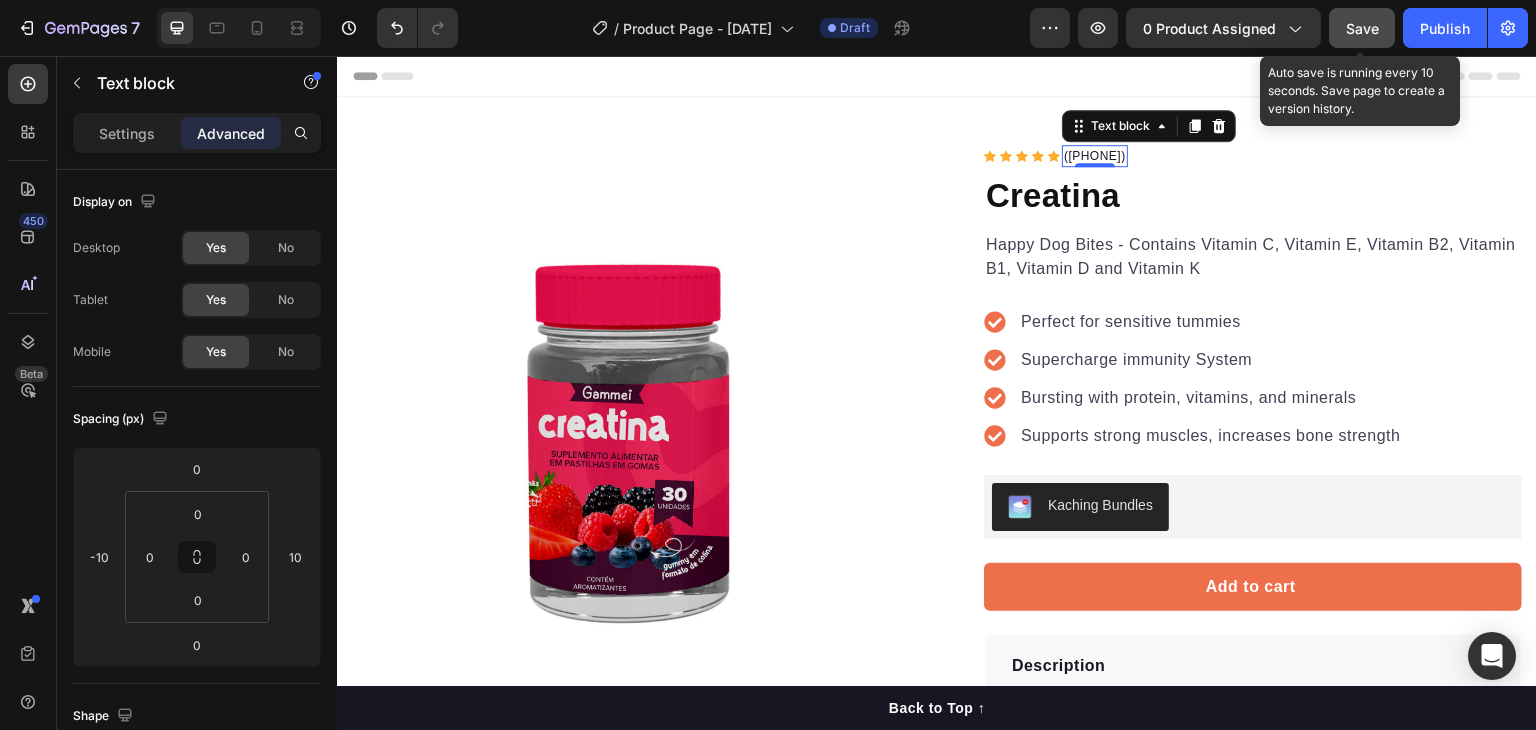 click on "Save" at bounding box center [1362, 28] 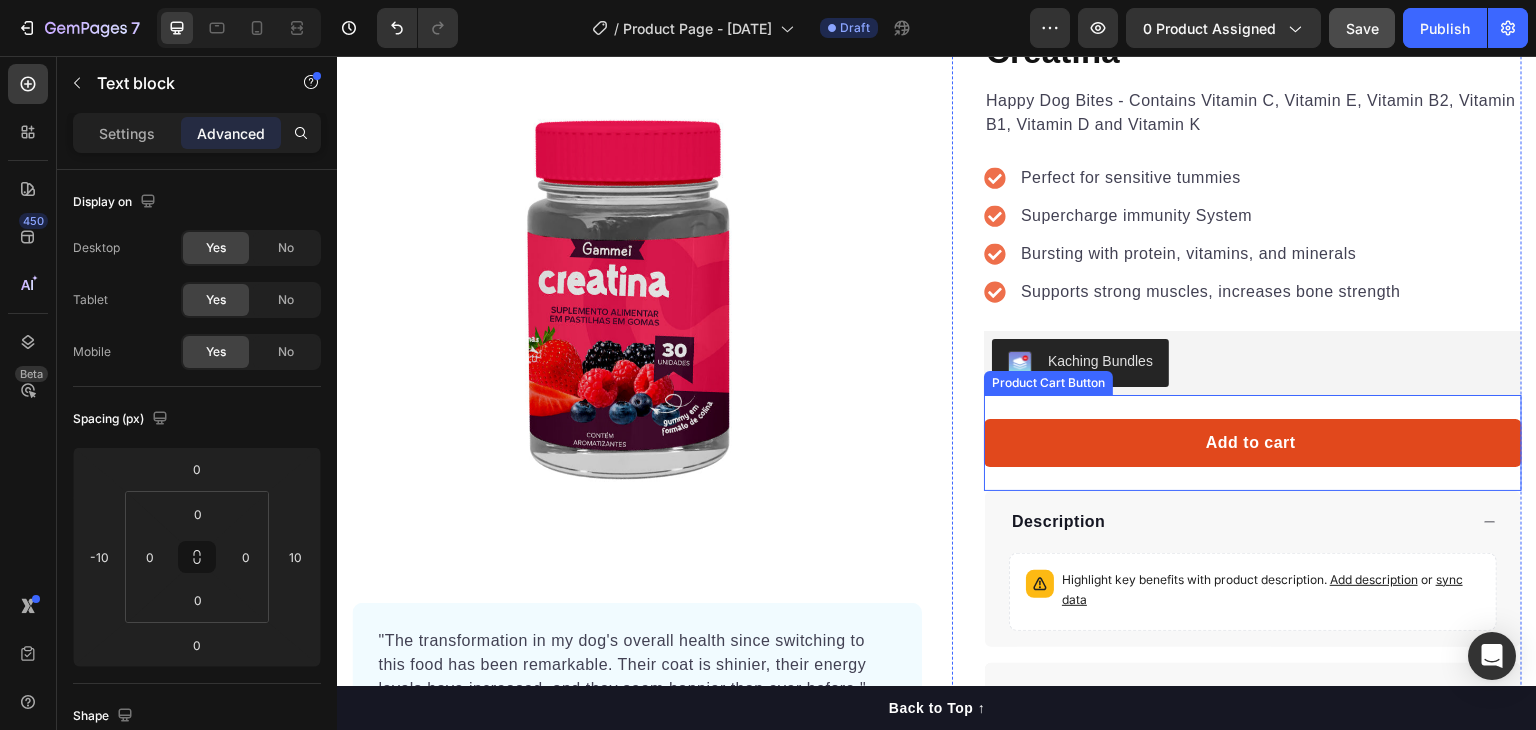 scroll, scrollTop: 200, scrollLeft: 0, axis: vertical 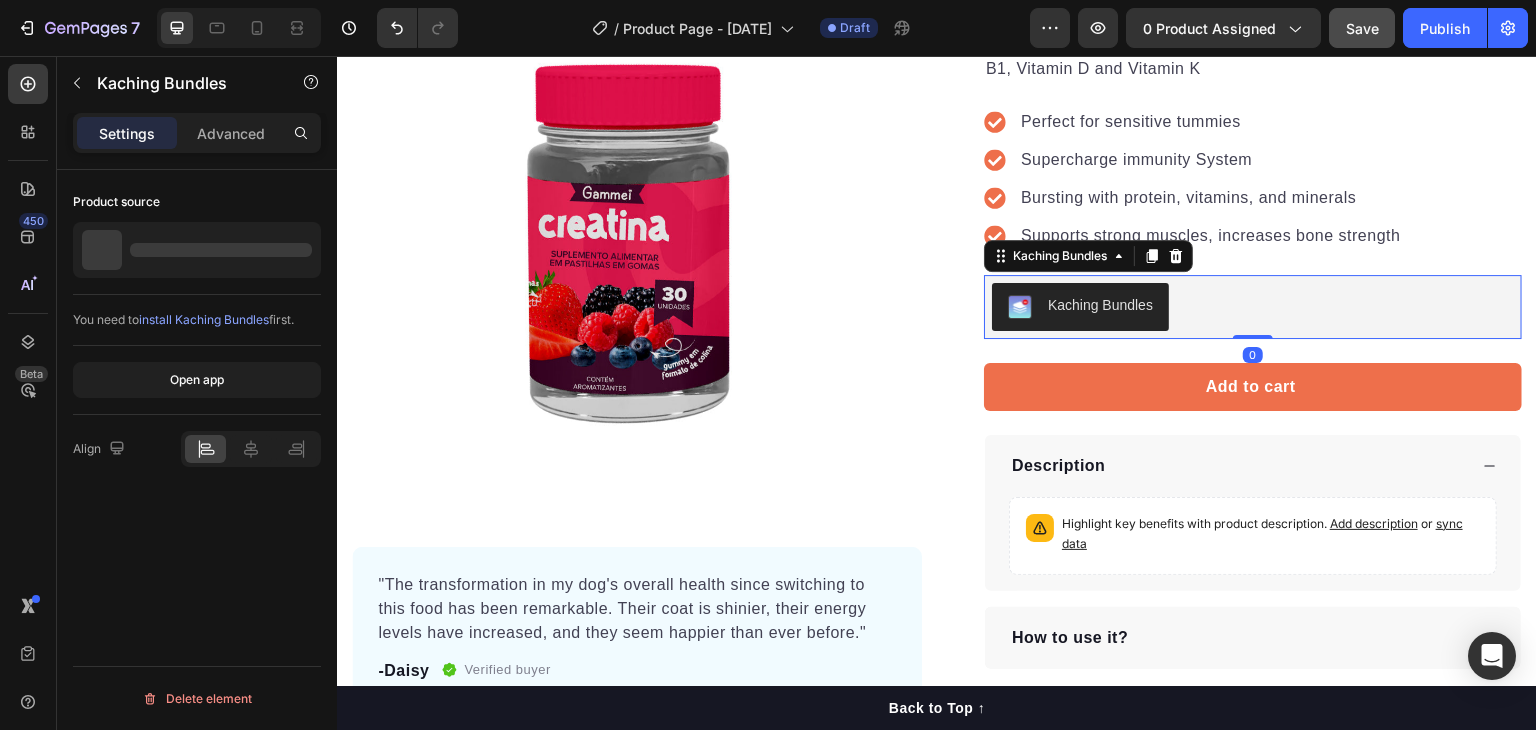 click on "Kaching Bundles" at bounding box center (1253, 307) 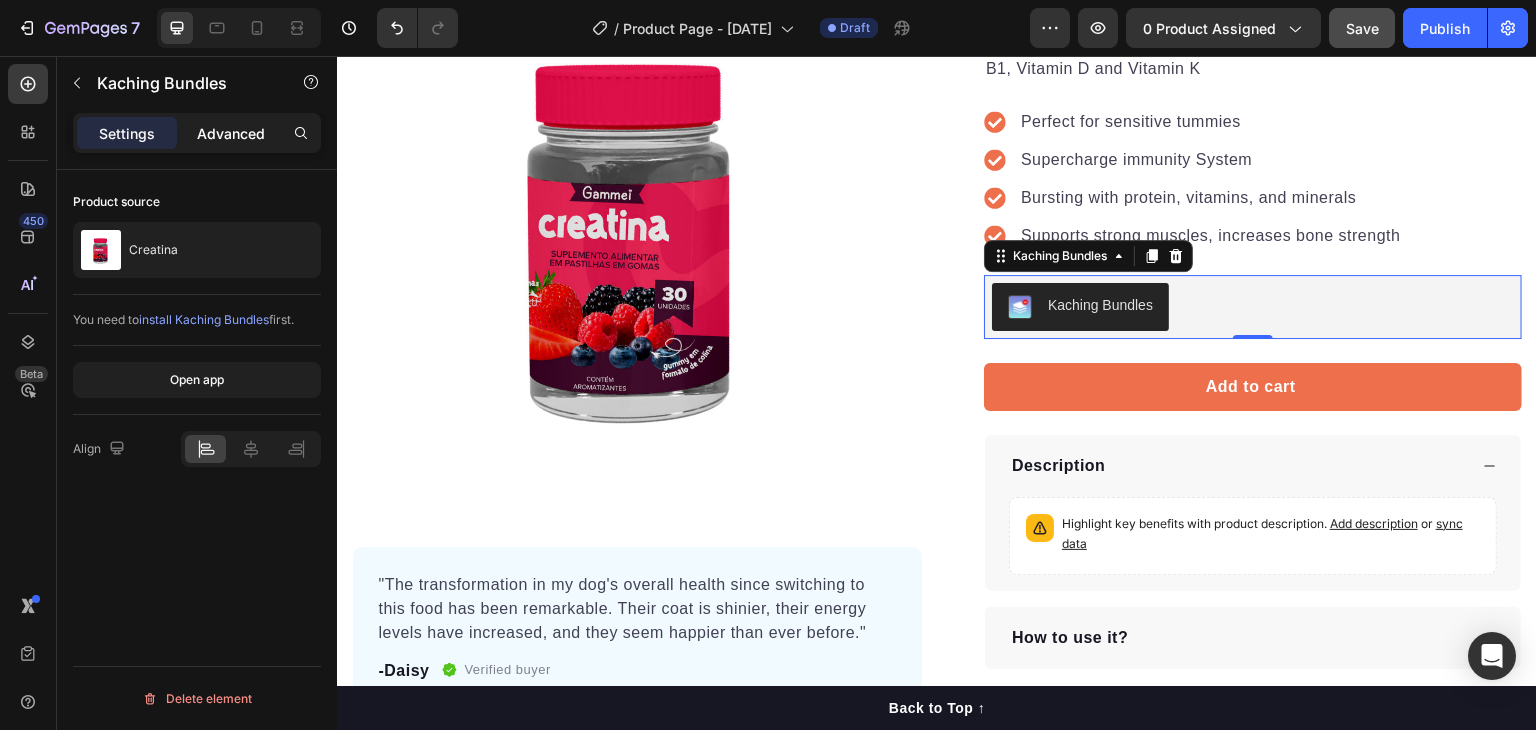 click on "Advanced" at bounding box center [231, 133] 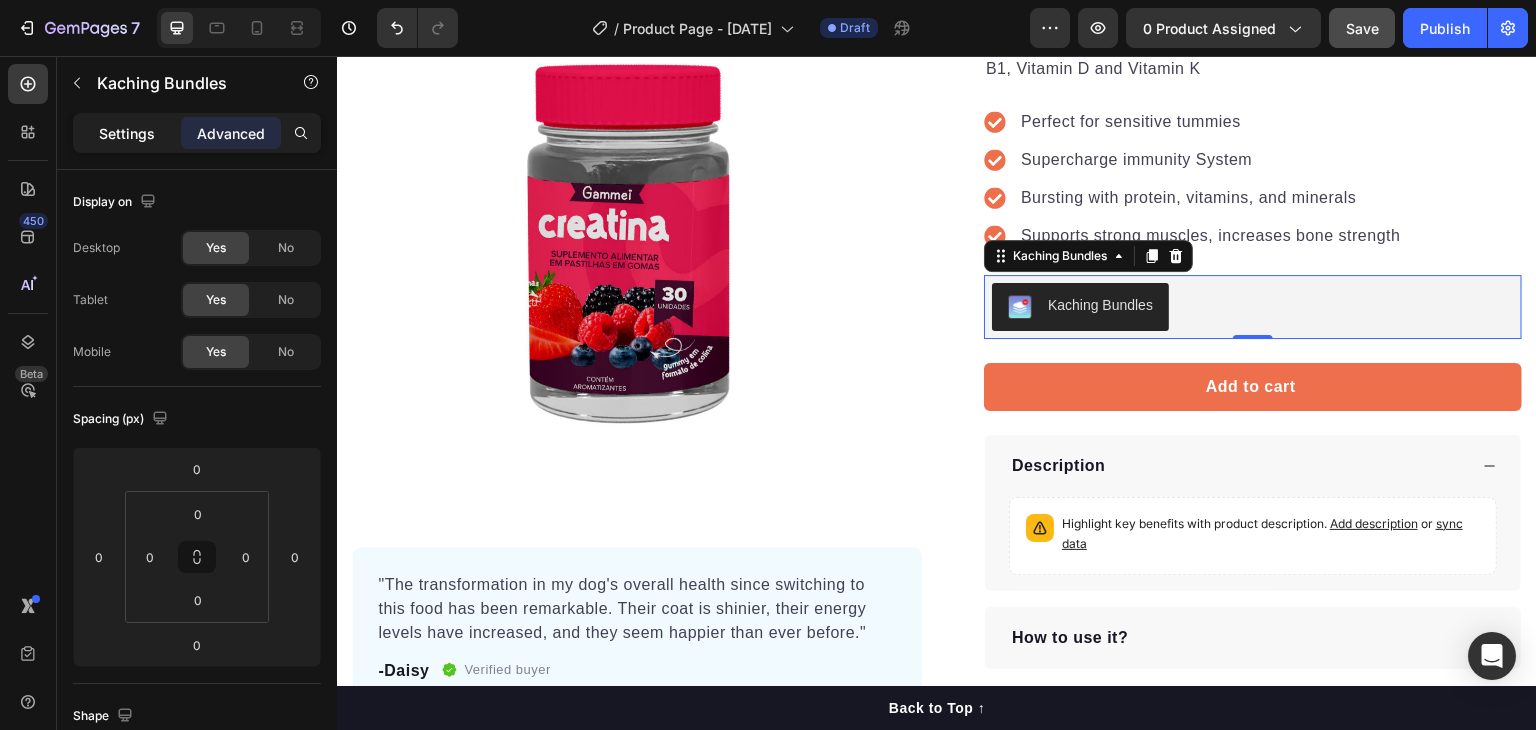 click on "Settings" at bounding box center (127, 133) 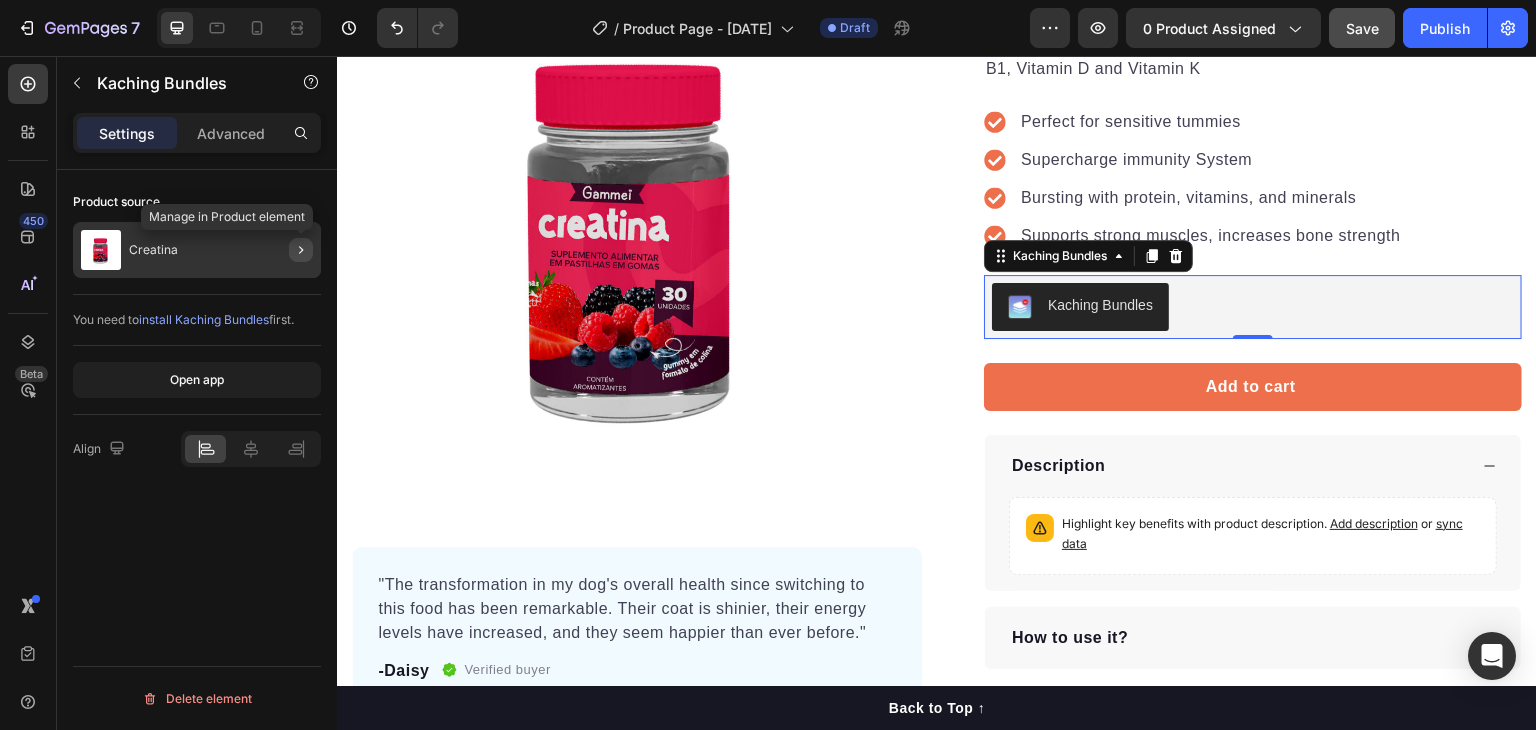 click 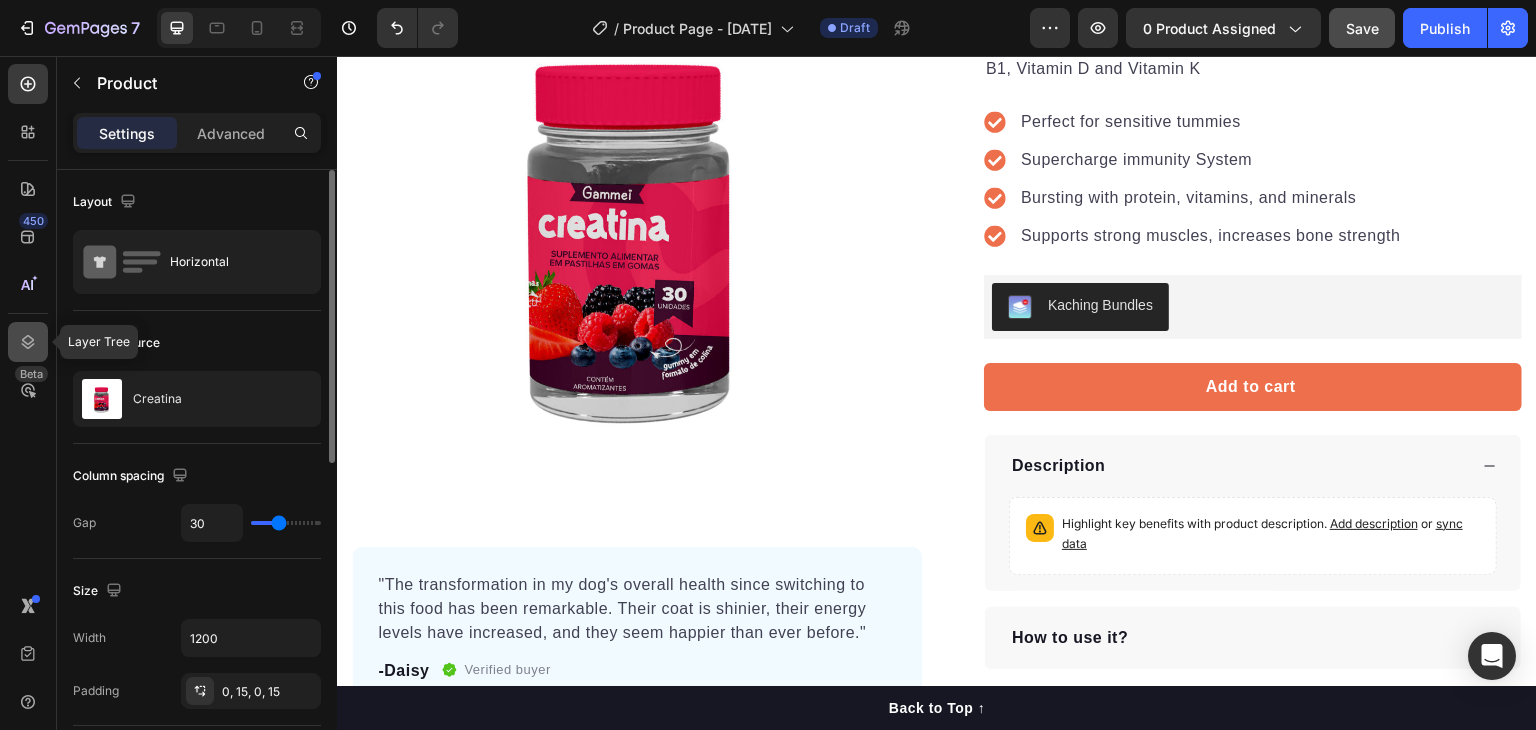 click 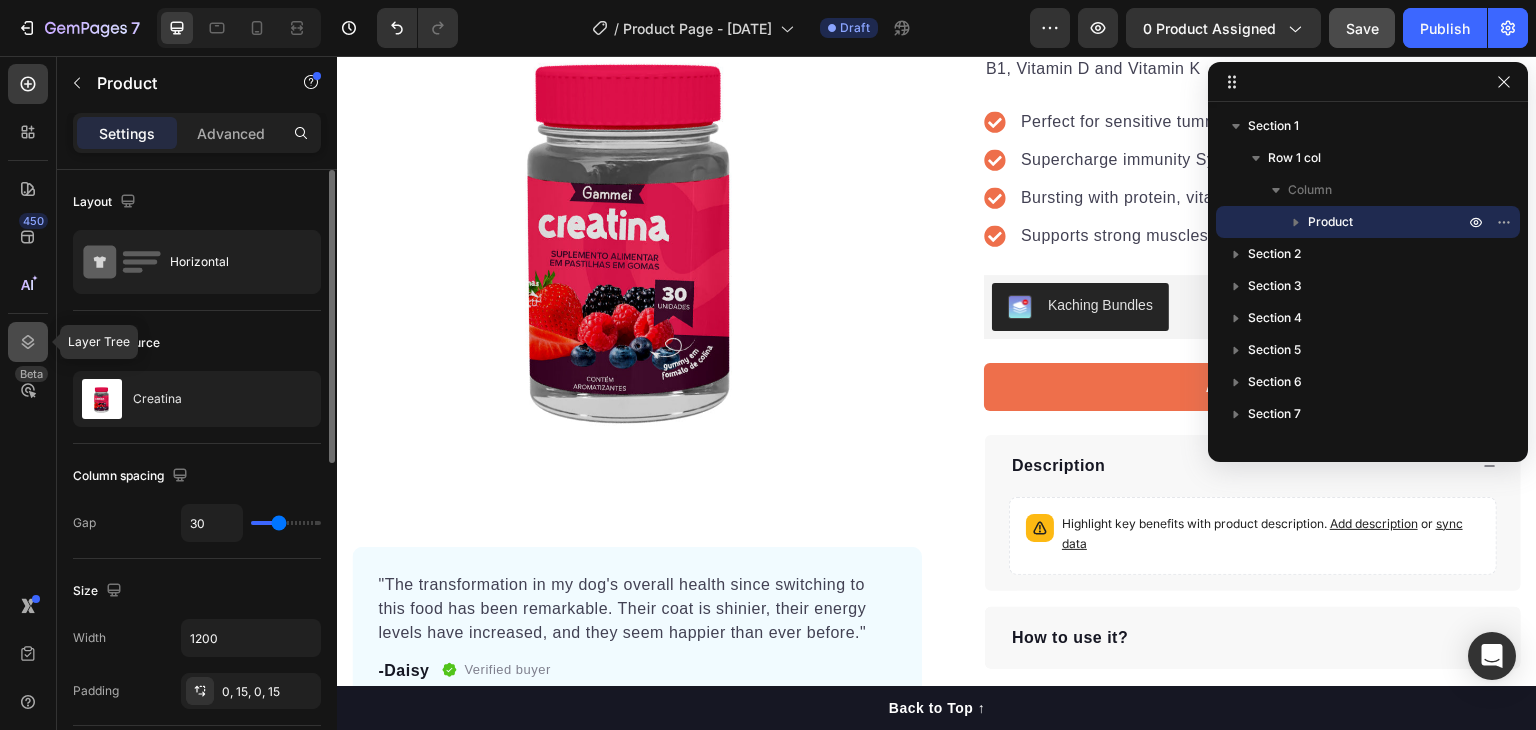 click 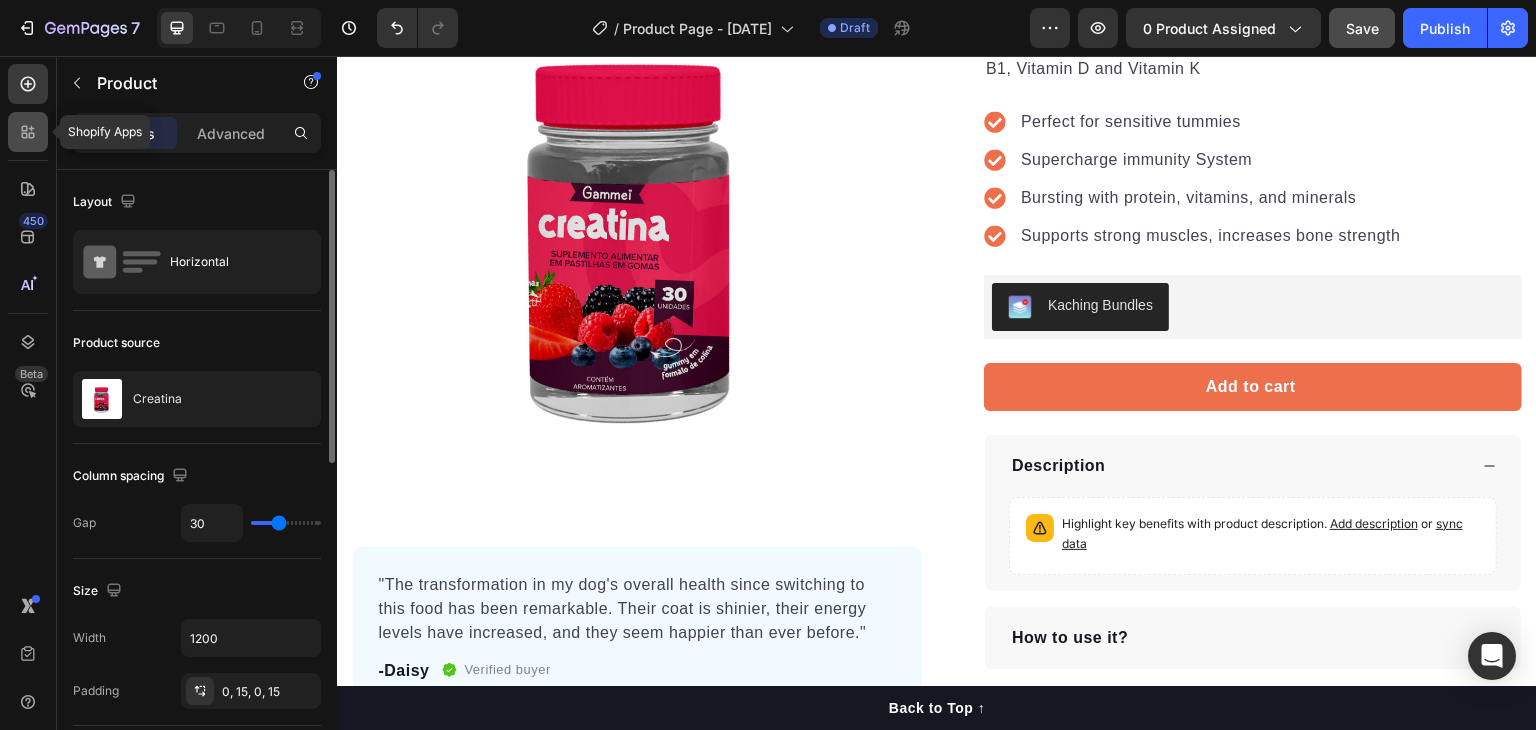click 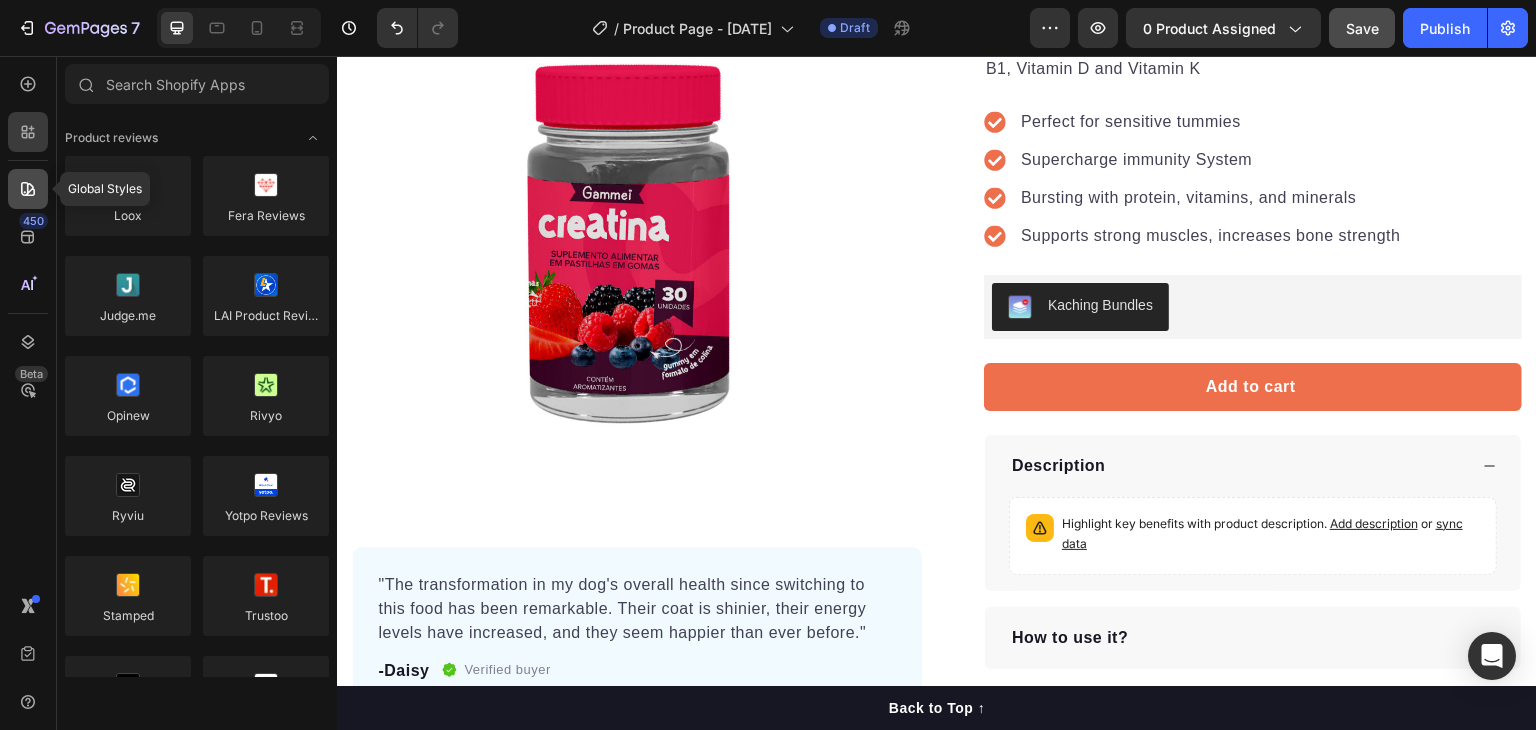 click 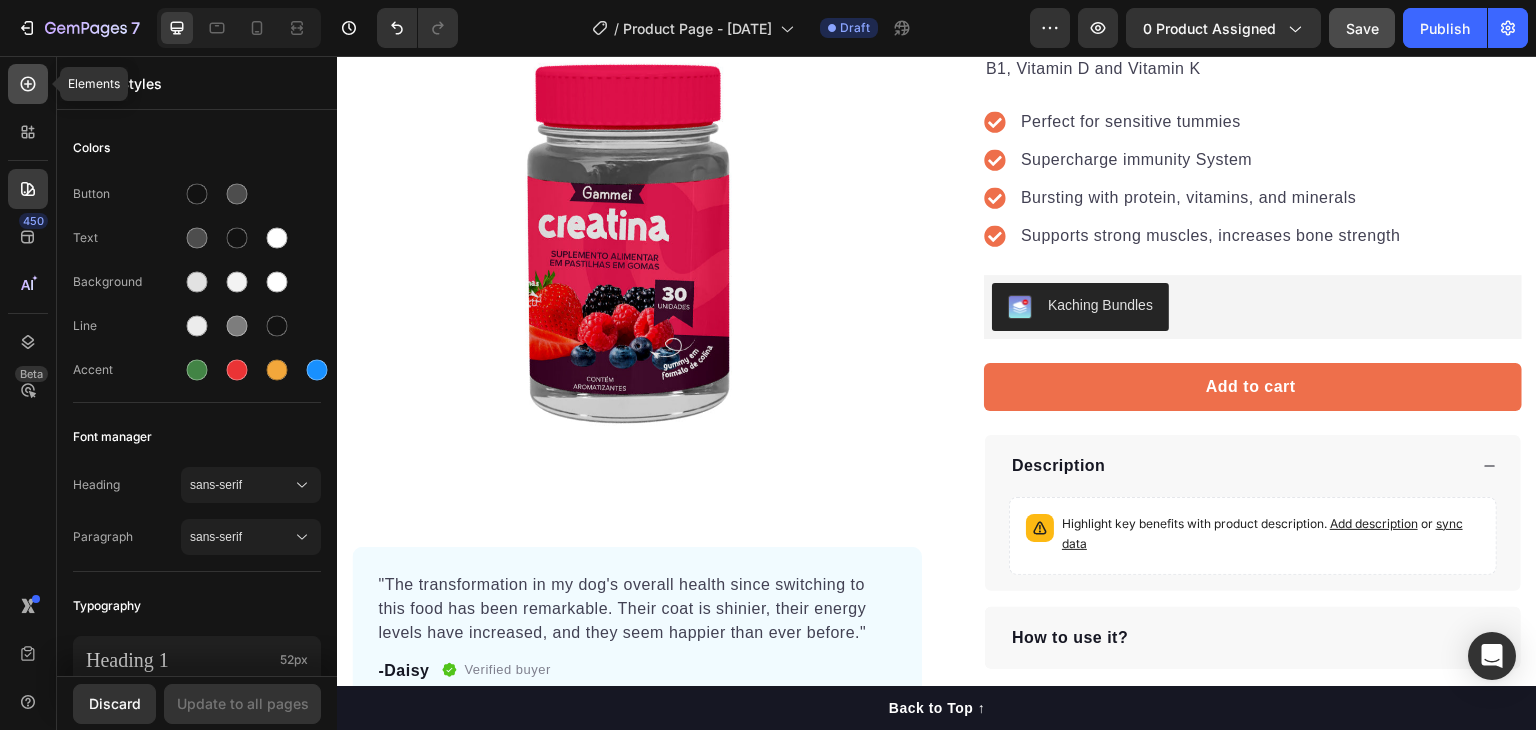 click 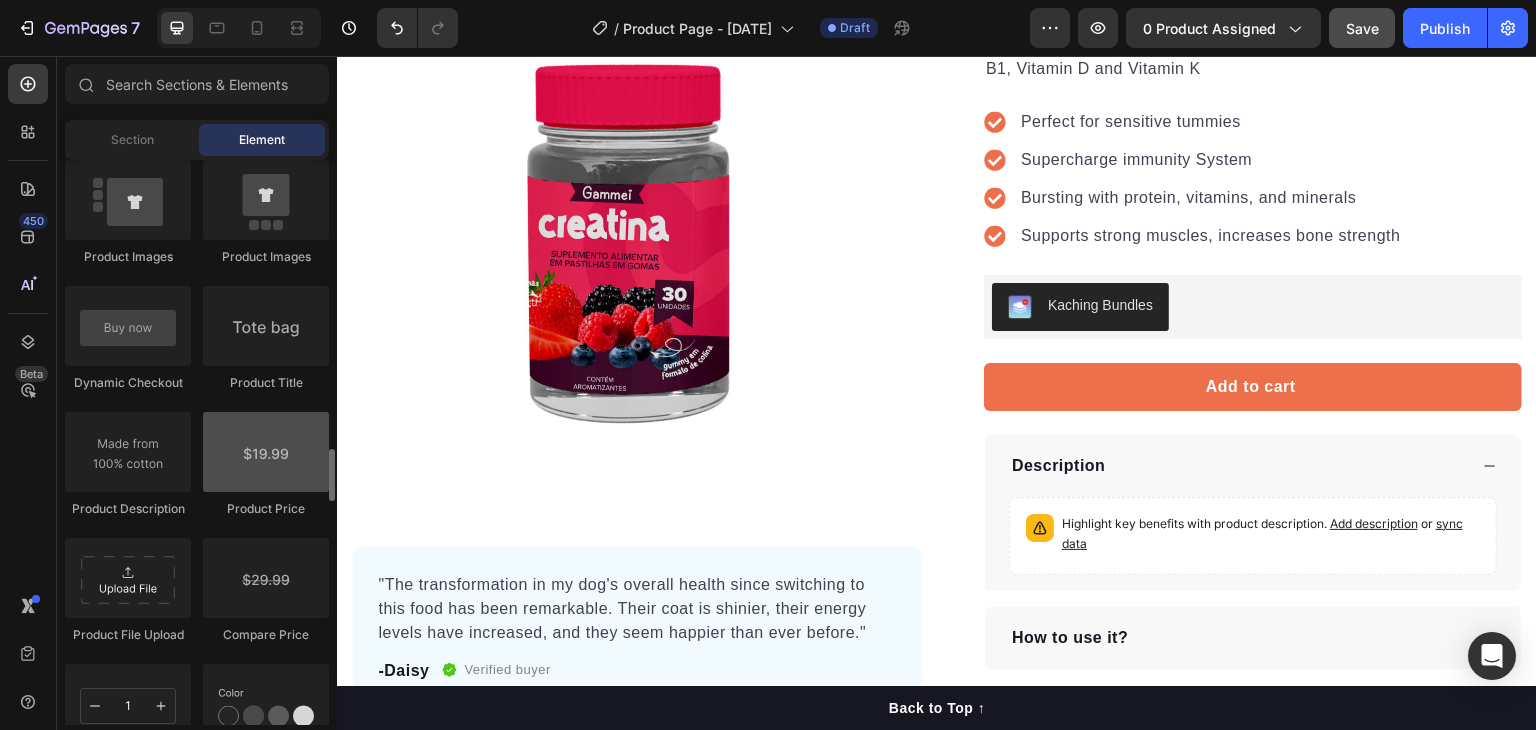scroll, scrollTop: 3200, scrollLeft: 0, axis: vertical 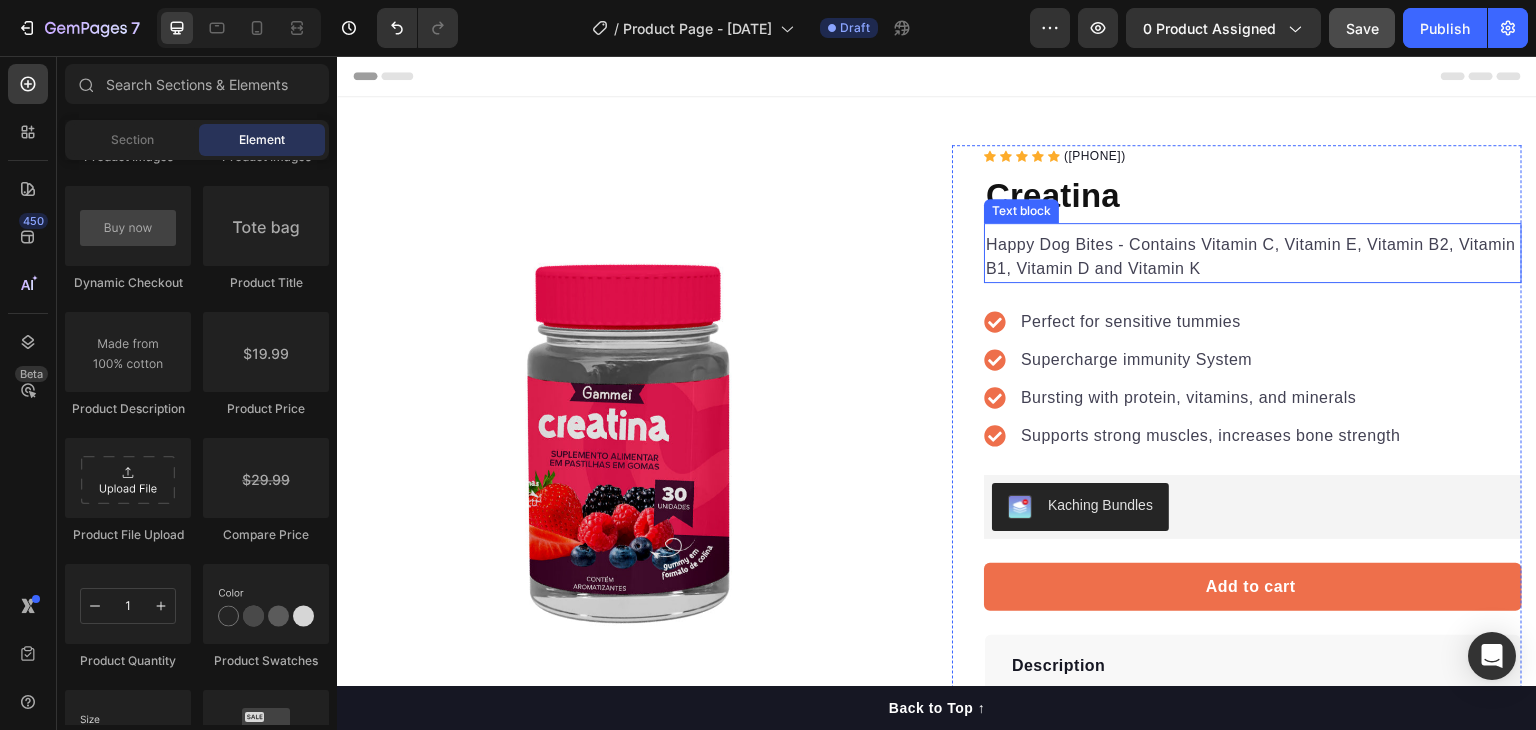 click on "Happy Dog Bites - Contains Vitamin C, Vitamin E, Vitamin B2, Vitamin B1, Vitamin D and Vitamin K" at bounding box center (1253, 257) 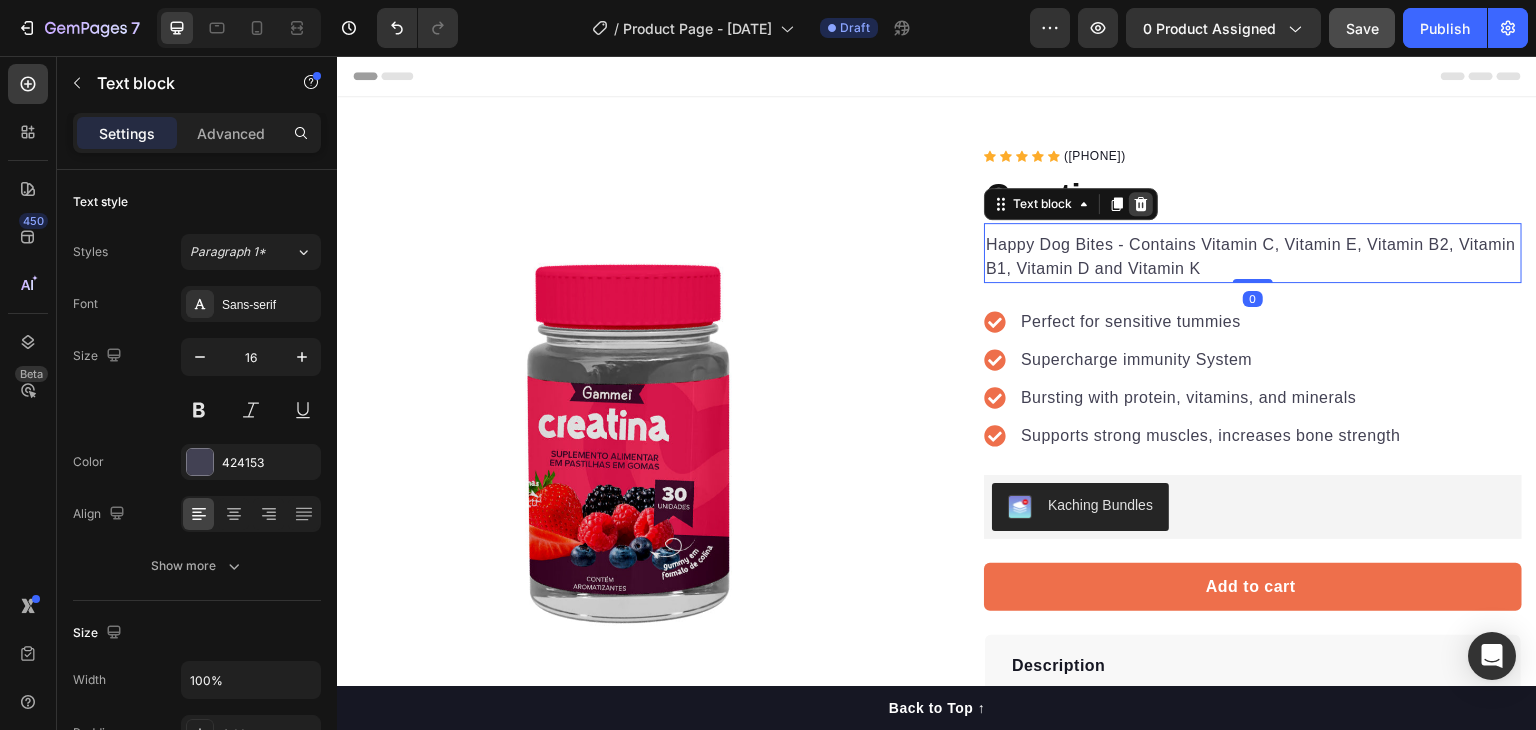 click 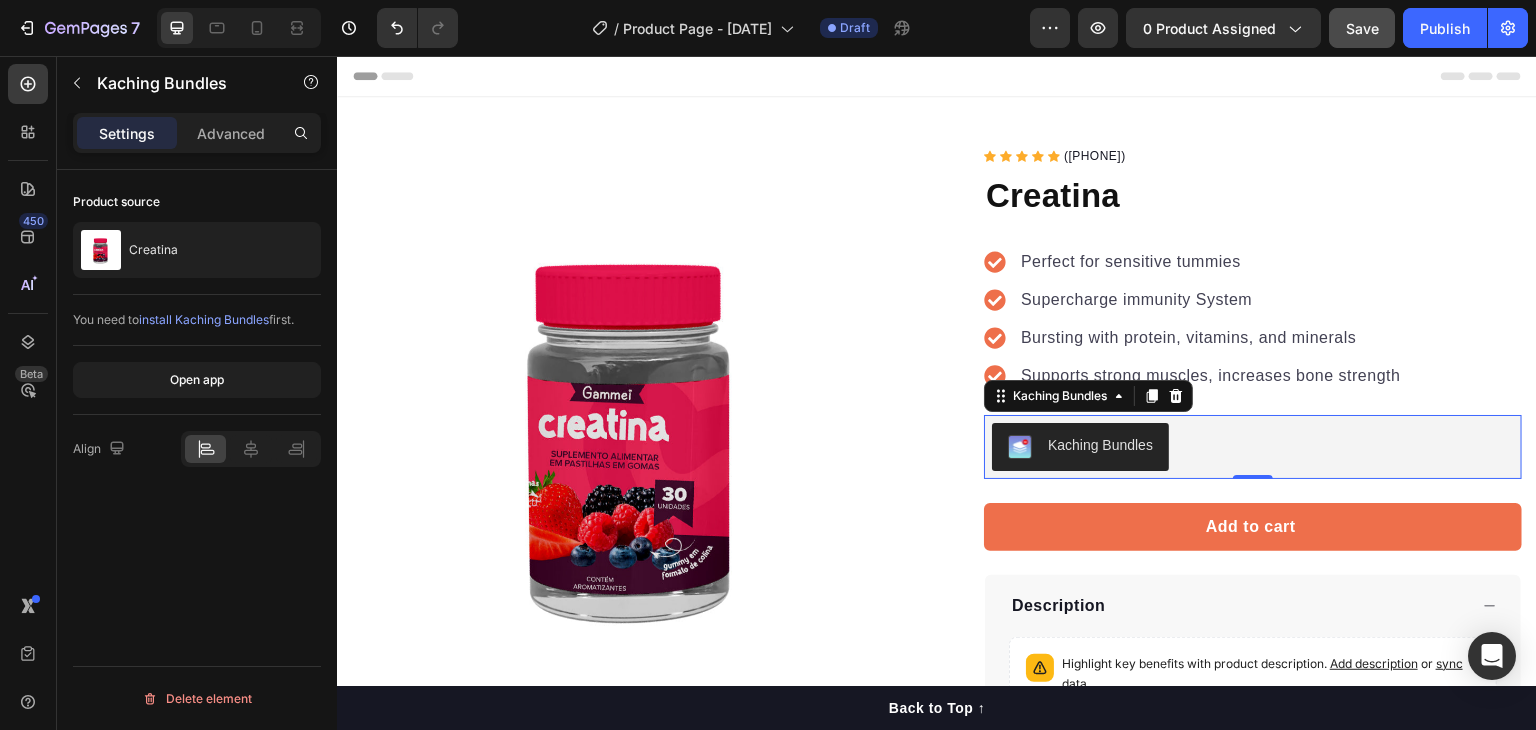 click on "Kaching Bundles" at bounding box center [1253, 447] 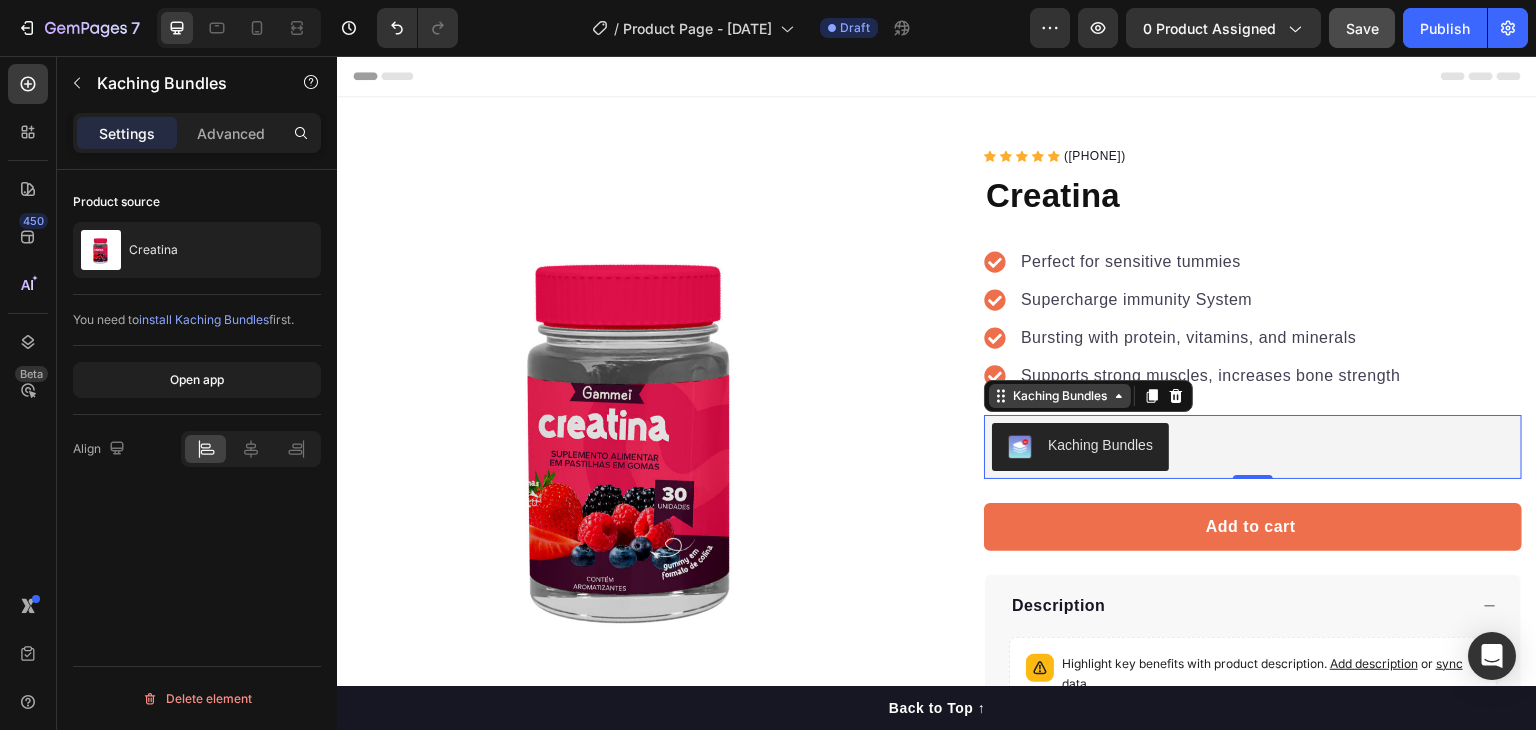 click 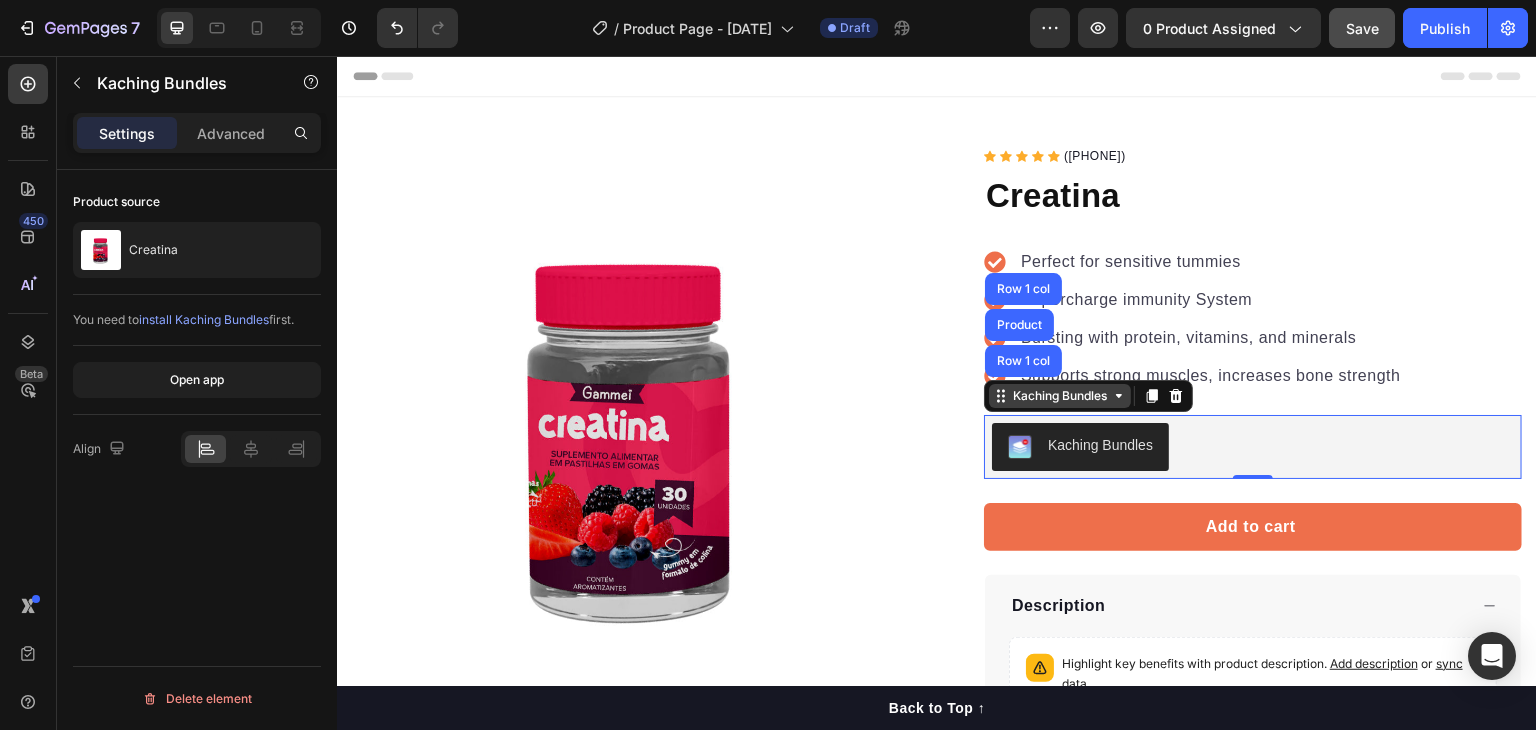click 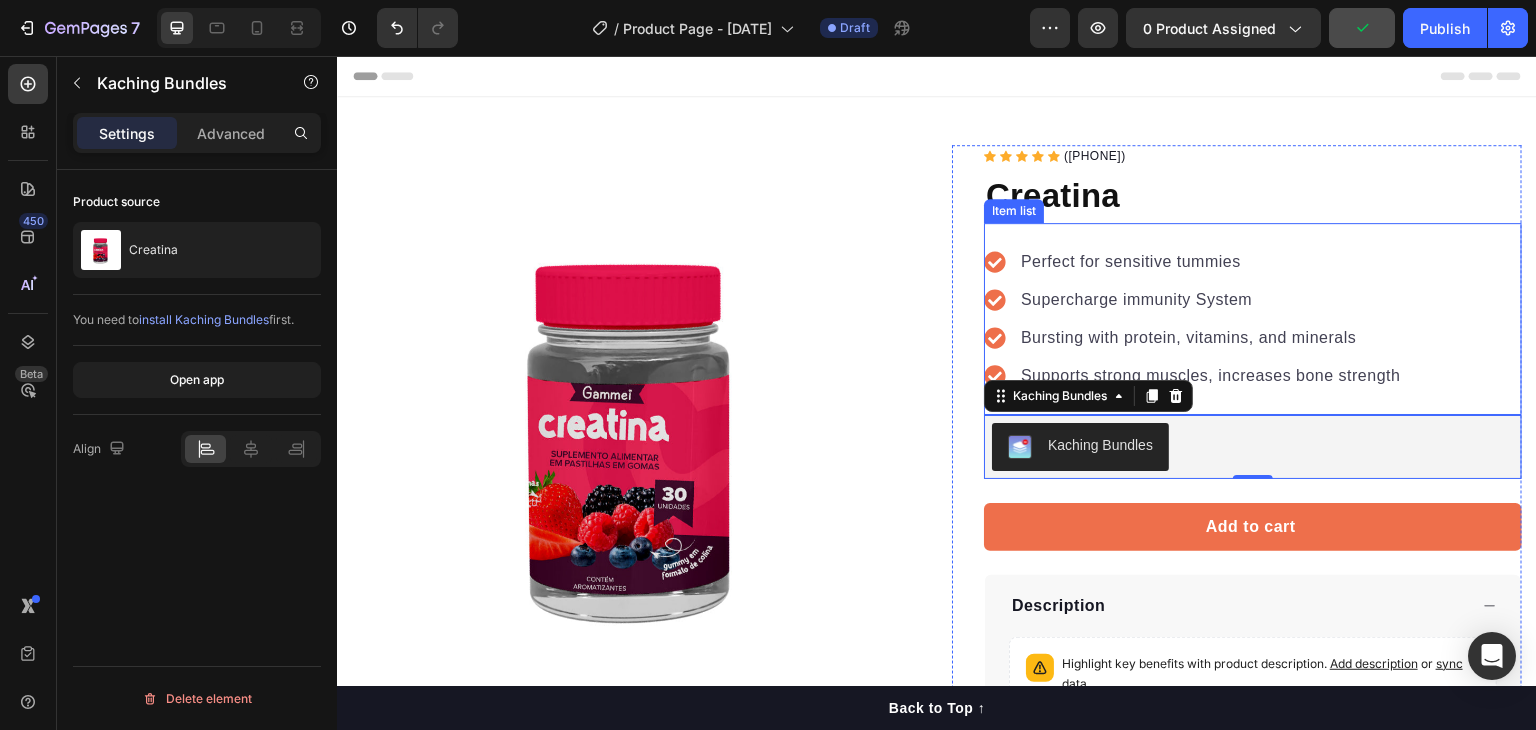 click on "Perfect for sensitive tummies Supercharge immunity System Bursting with protein, vitamins, and minerals Supports strong muscles, increases bone strength" at bounding box center [1253, 319] 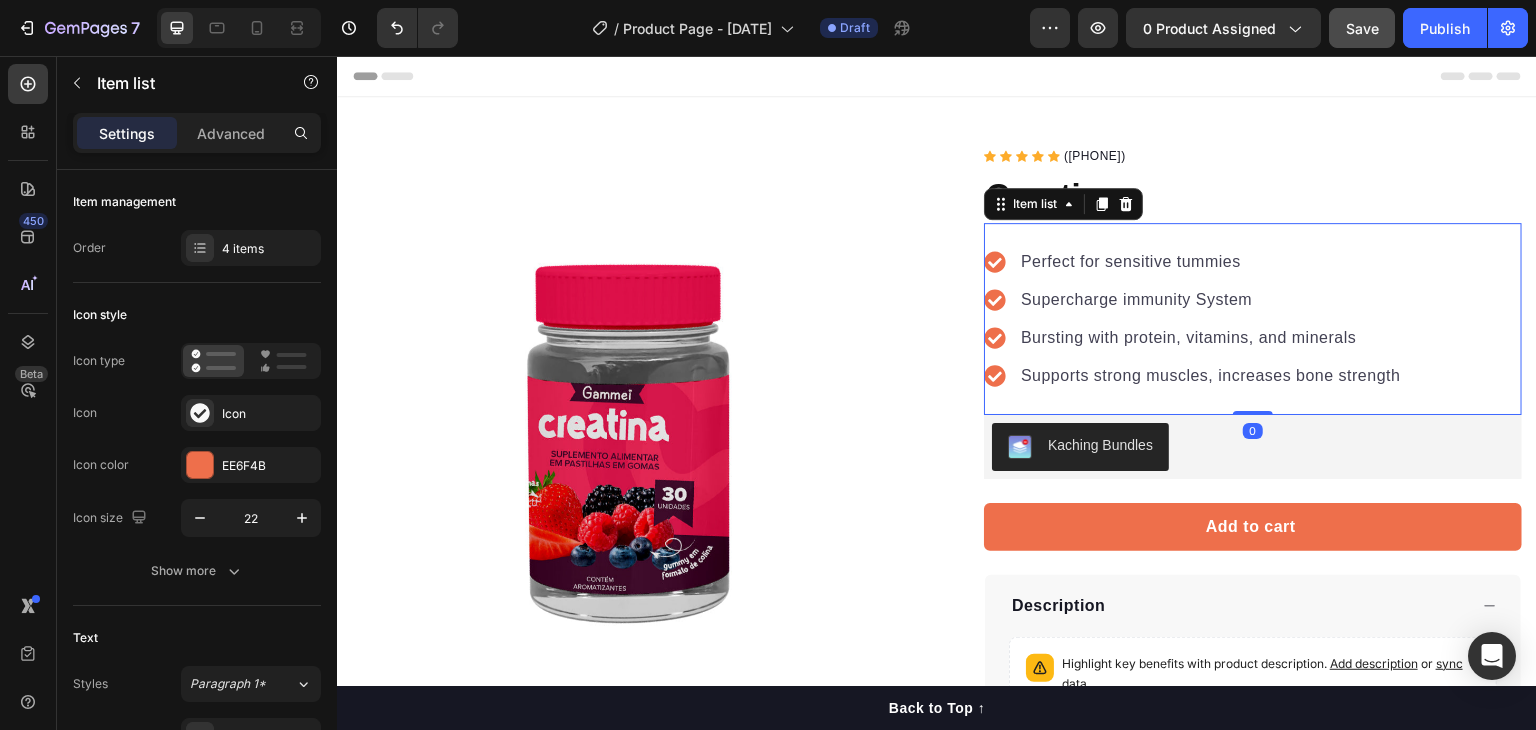 click 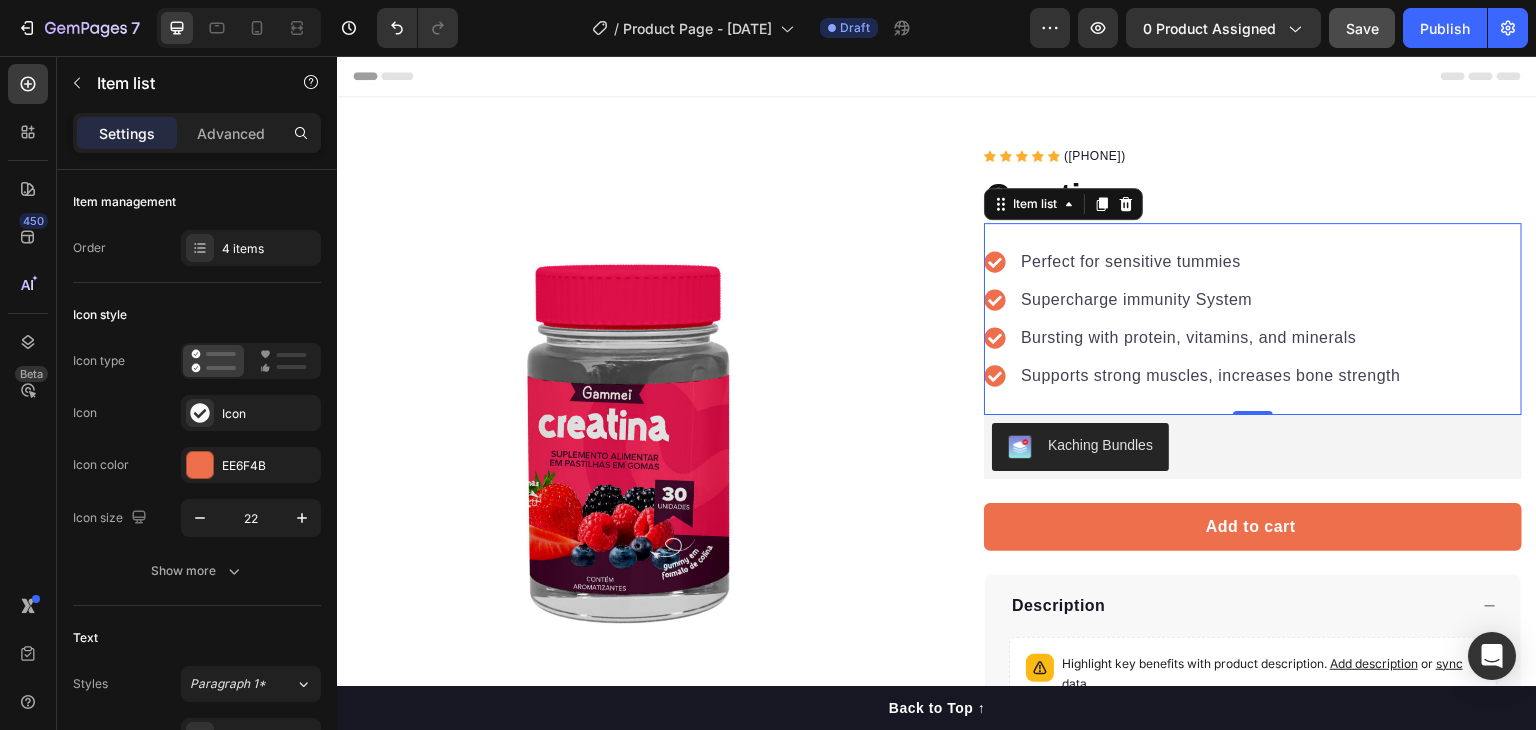 click on "Perfect for sensitive tummies Supercharge immunity System Bursting with protein, vitamins, and minerals Supports strong muscles, increases bone strength" at bounding box center (1253, 319) 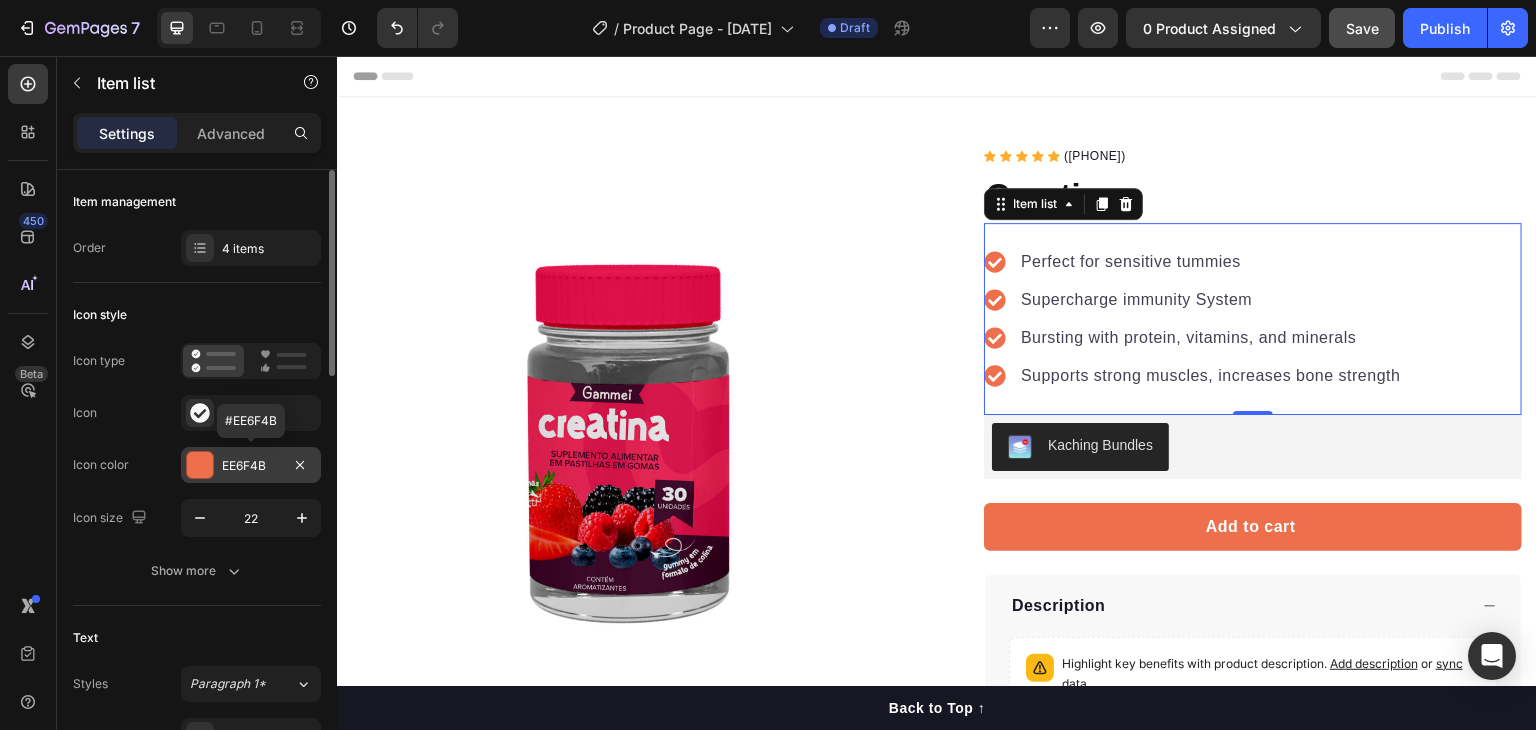 click at bounding box center [200, 465] 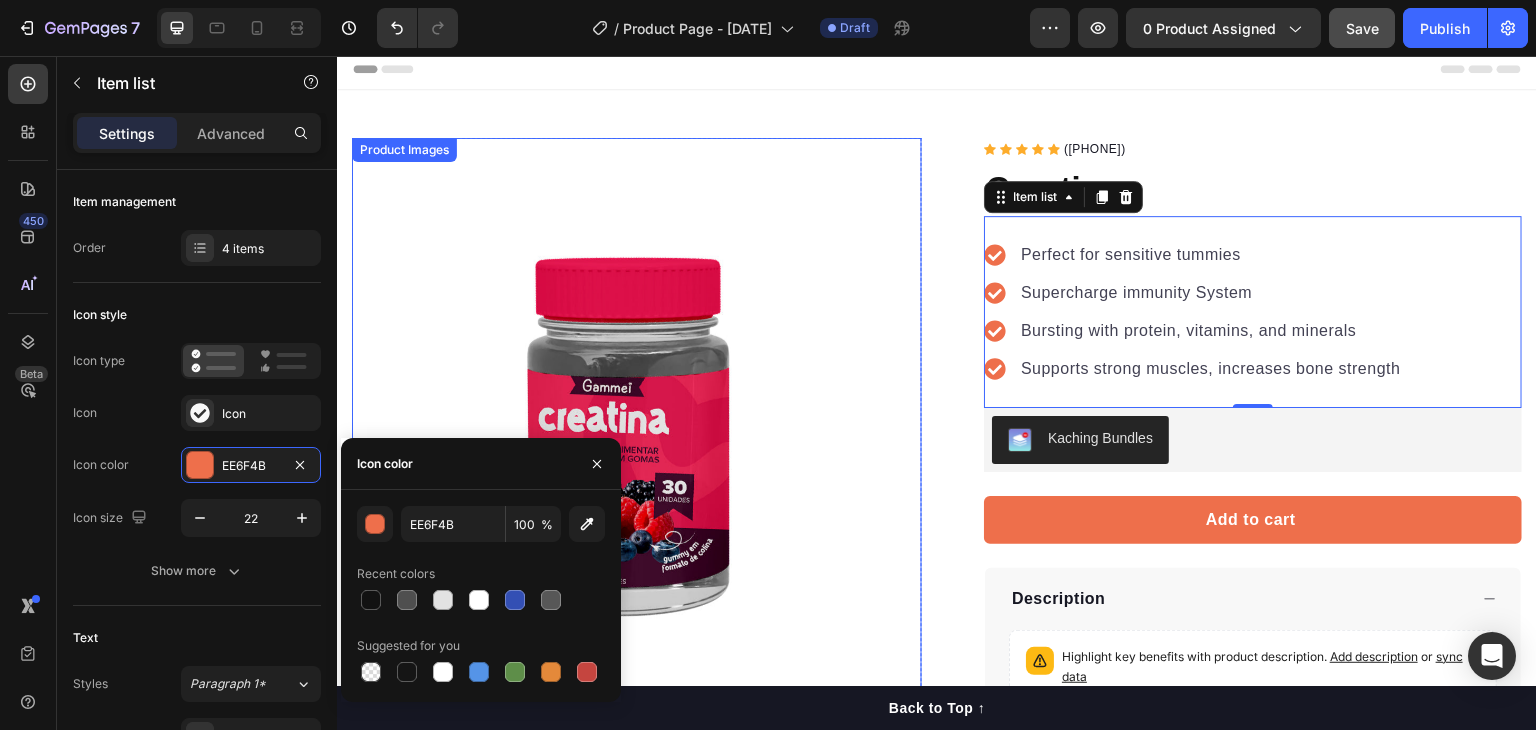 scroll, scrollTop: 0, scrollLeft: 0, axis: both 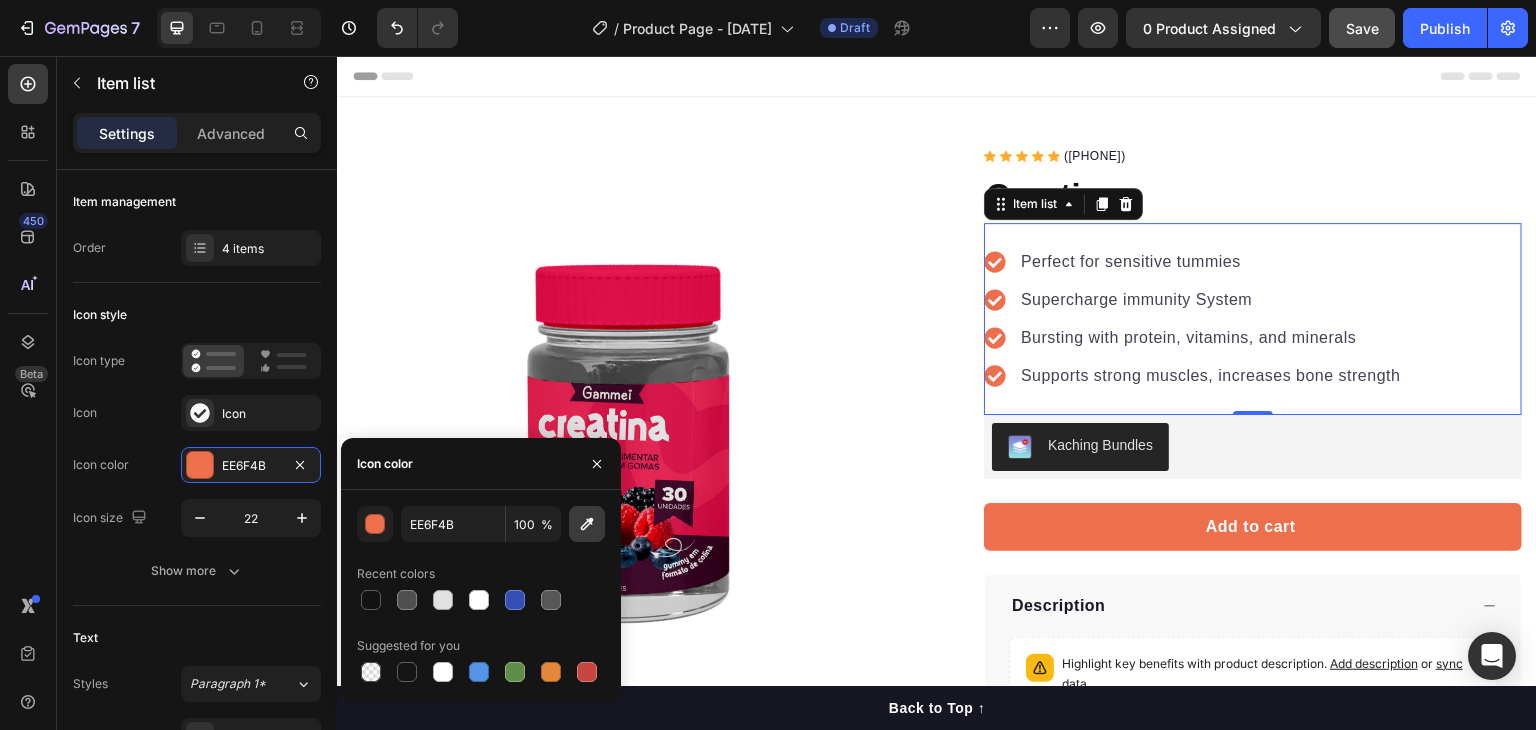 click 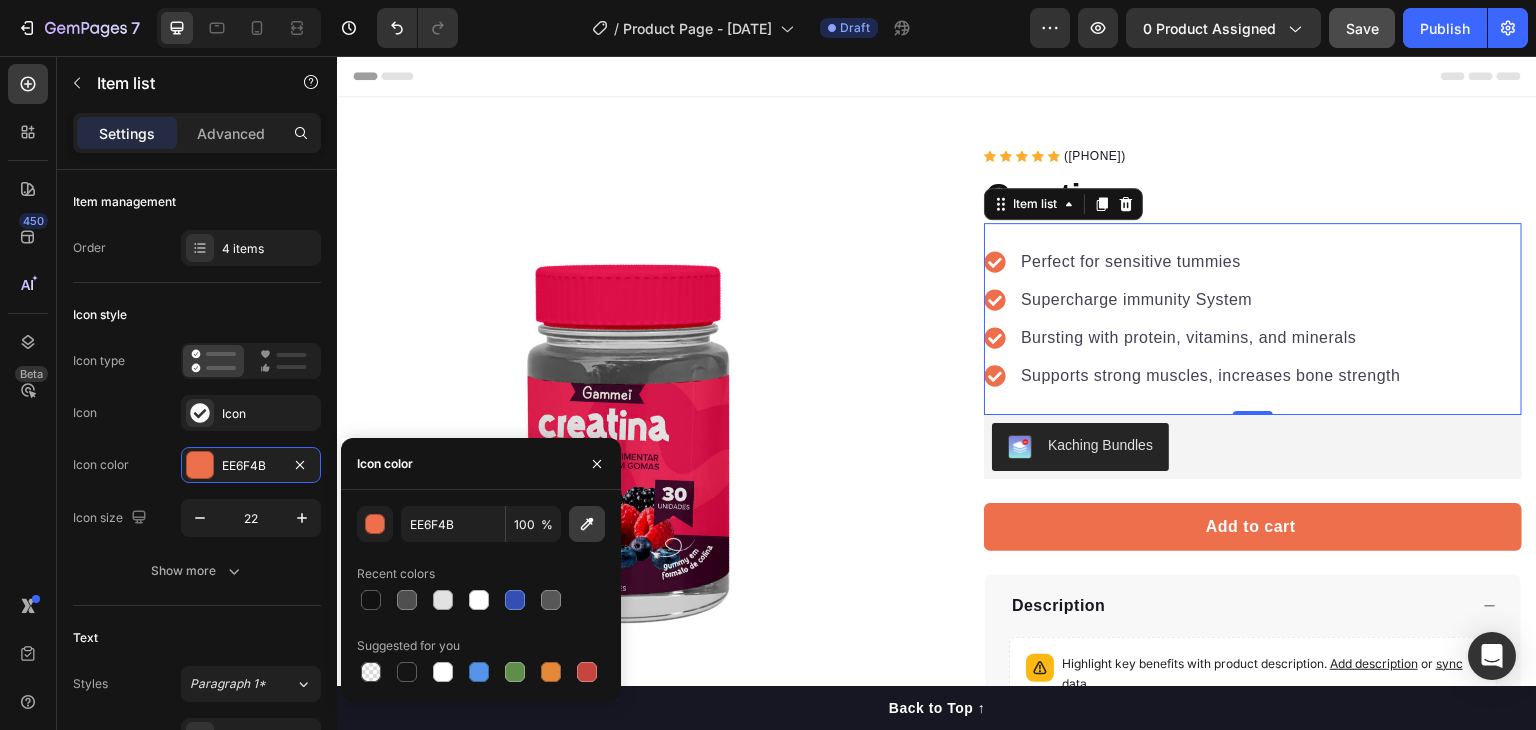 type on "F94FBA" 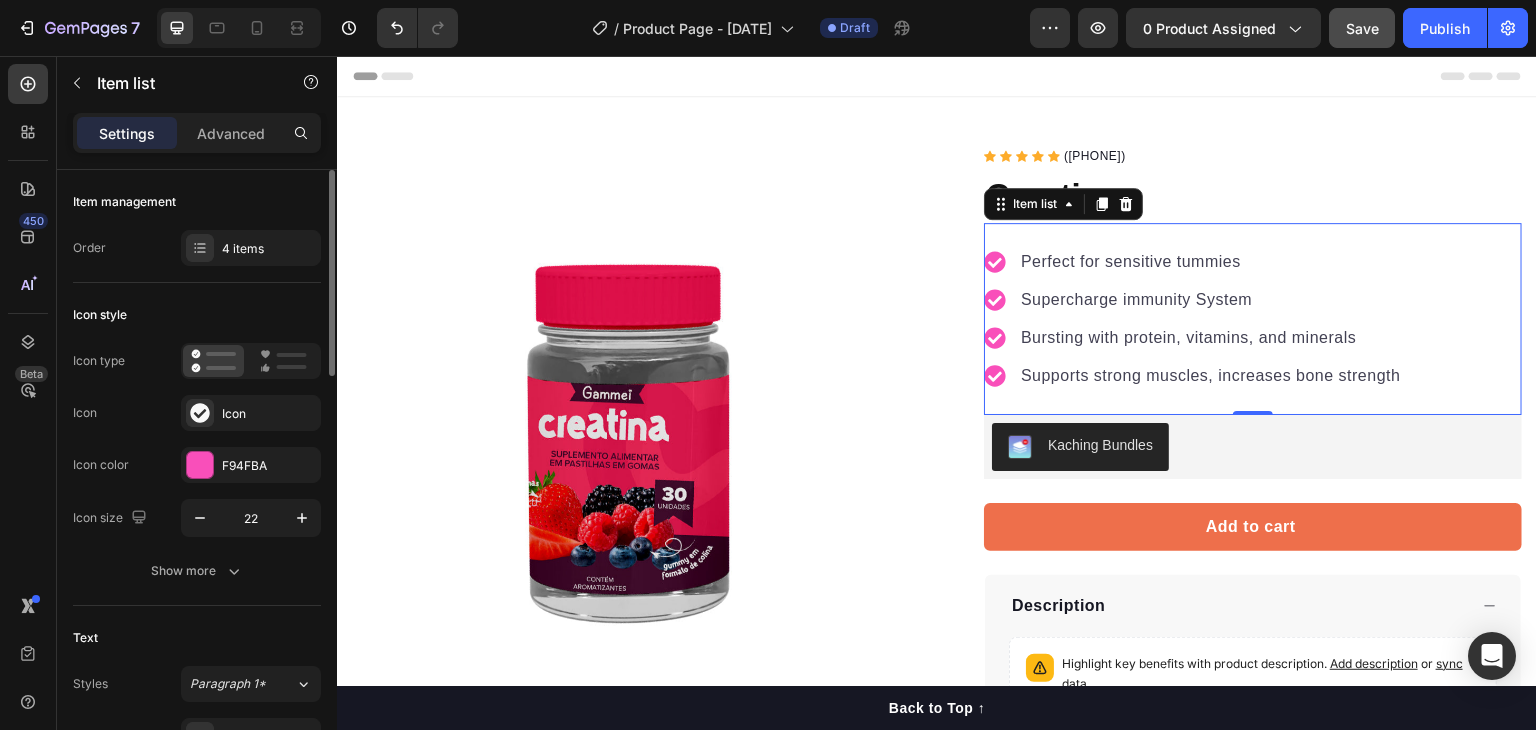 click on "Icon color F94FBA" at bounding box center (197, 465) 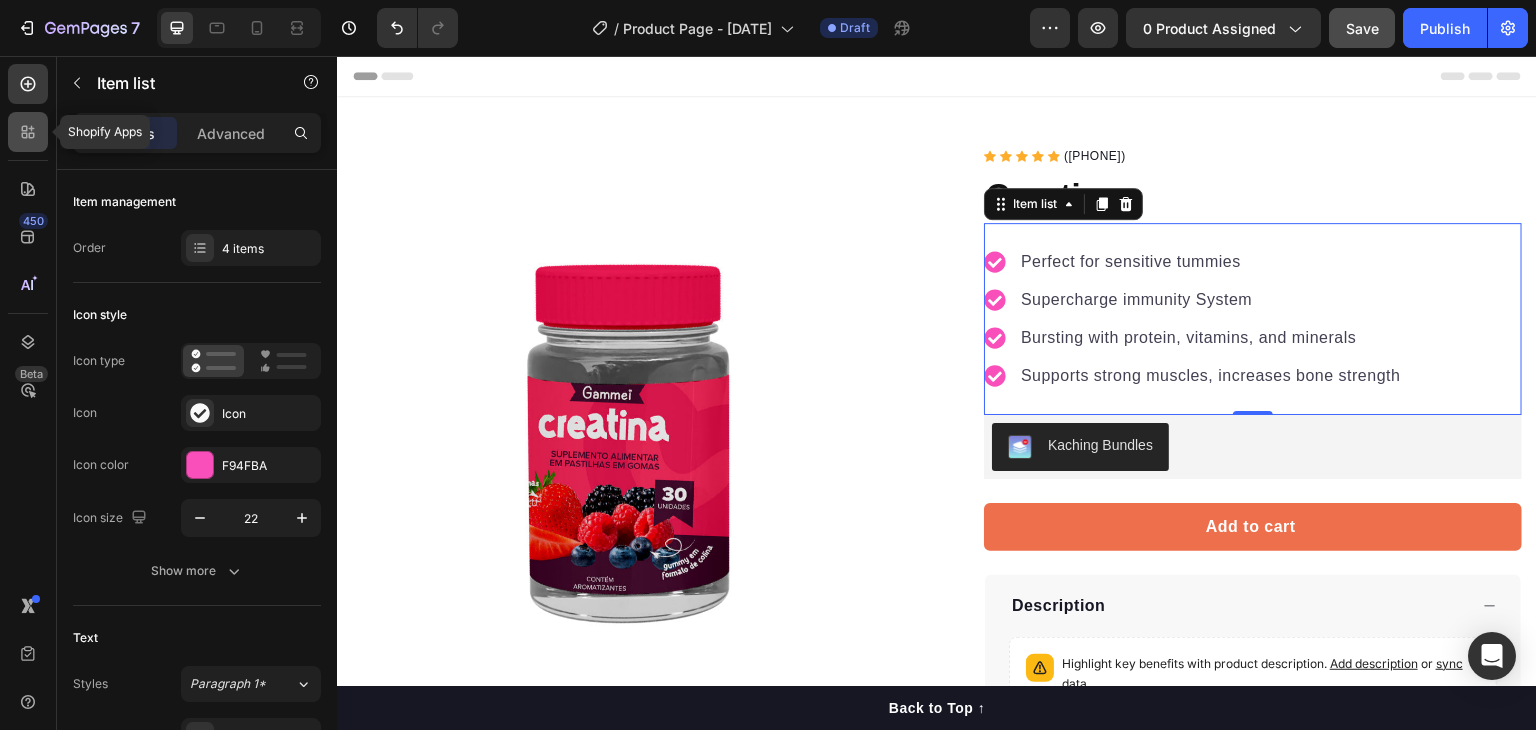 click 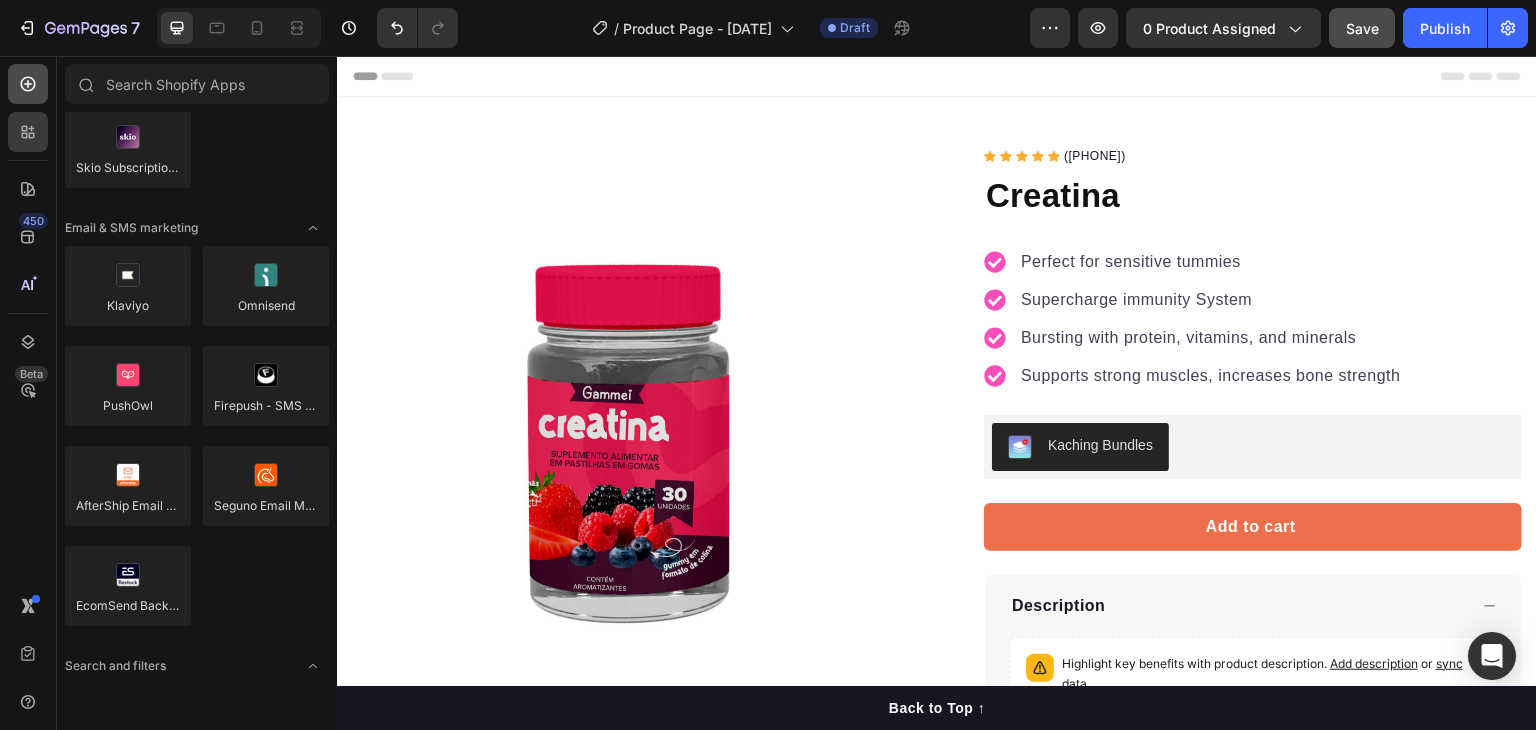 click 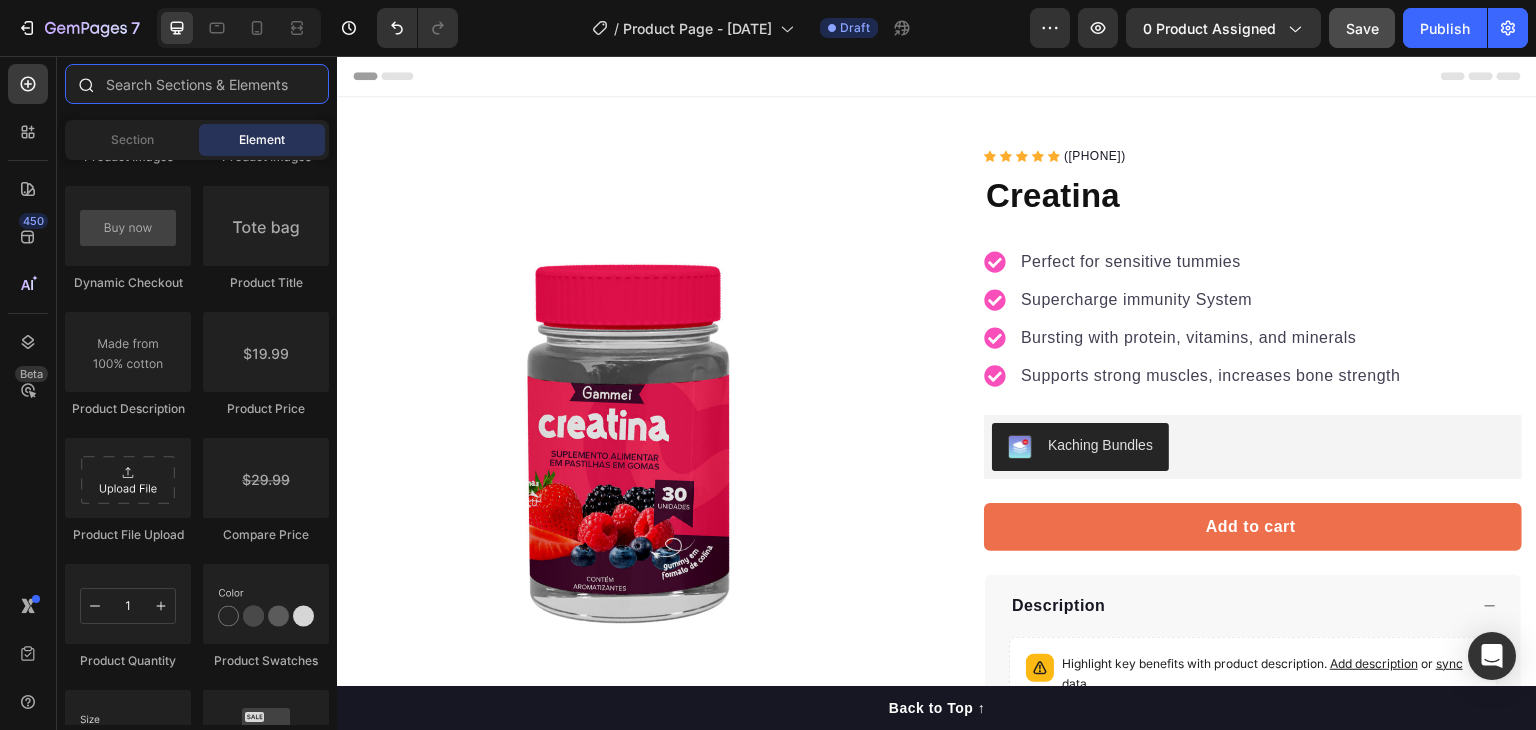 click at bounding box center (197, 84) 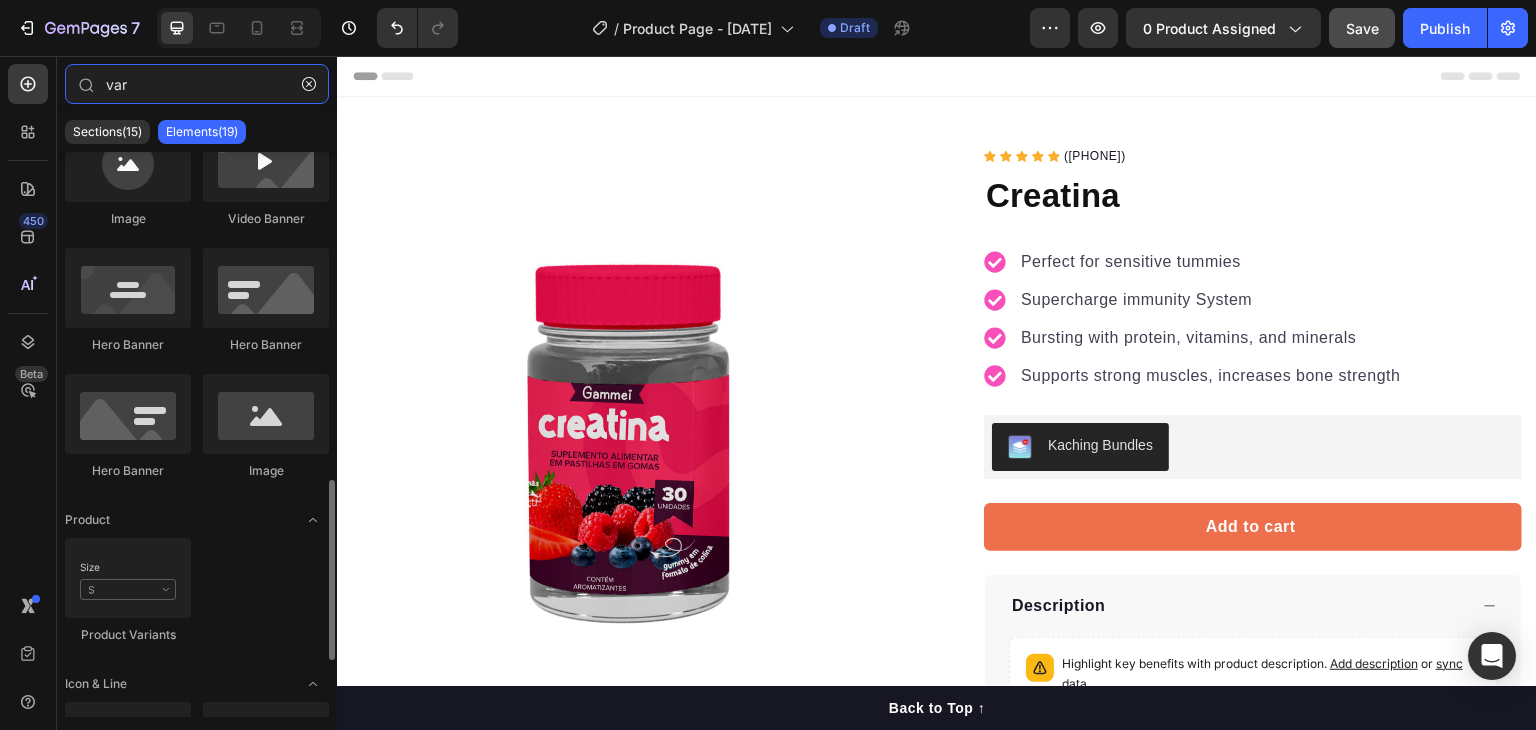 scroll, scrollTop: 400, scrollLeft: 0, axis: vertical 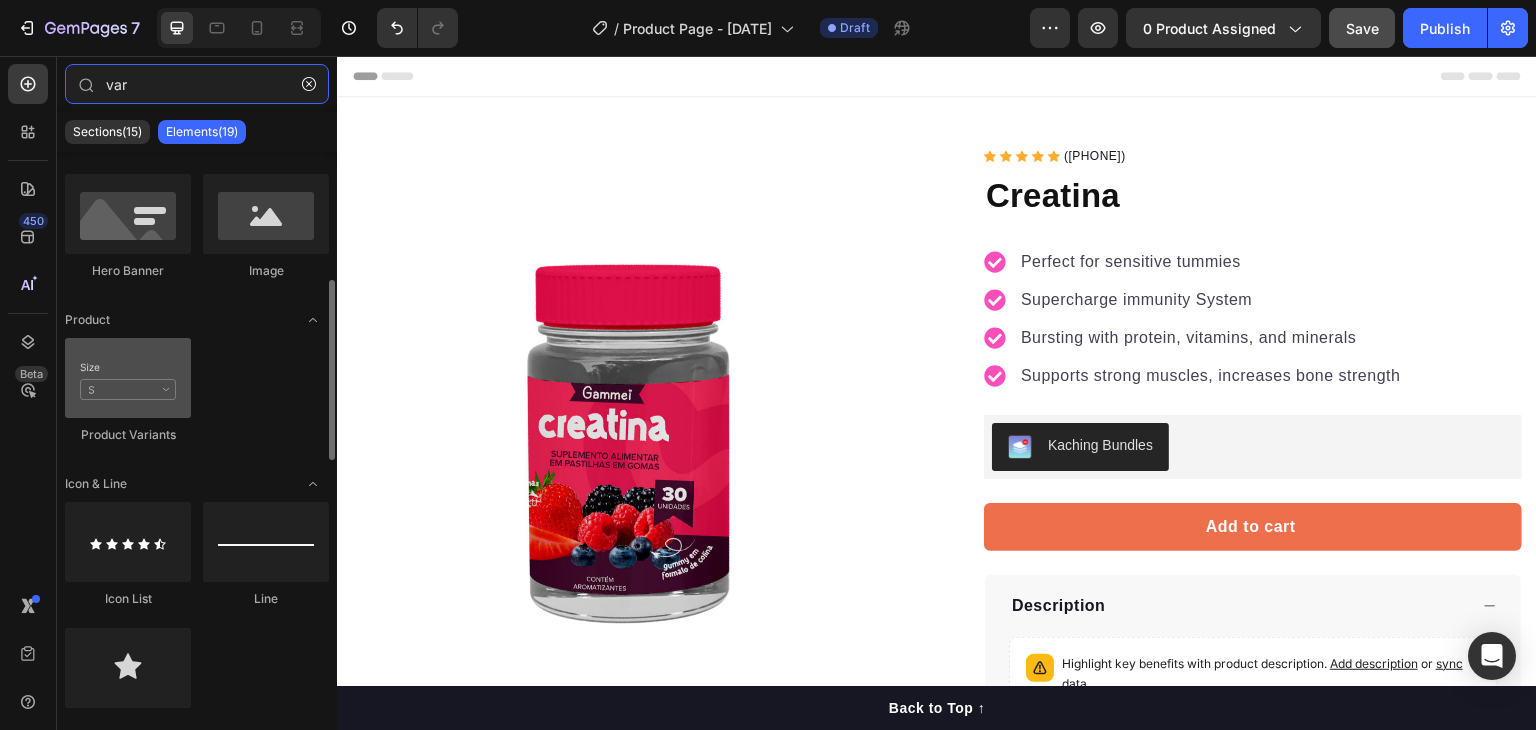 type on "var" 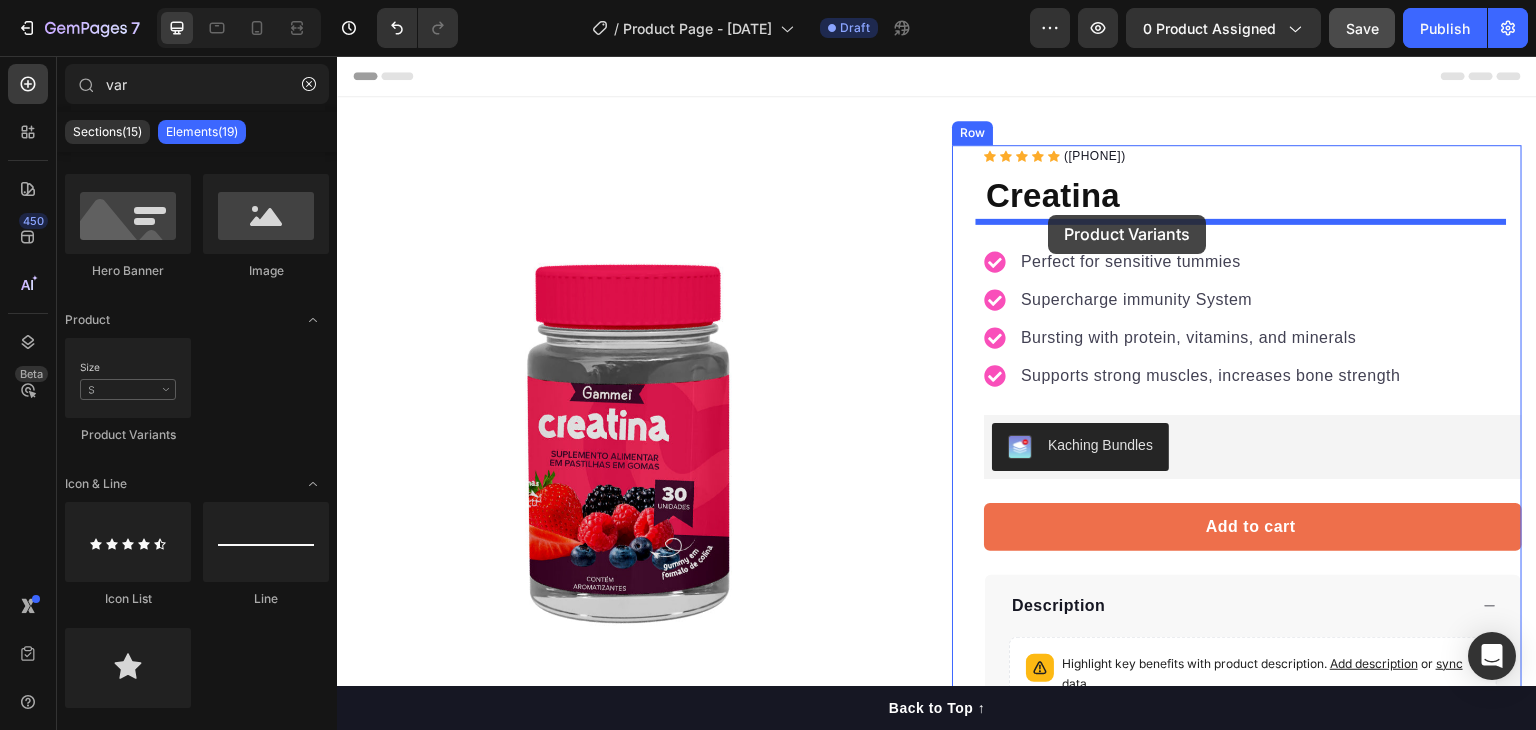 drag, startPoint x: 448, startPoint y: 420, endPoint x: 1049, endPoint y: 215, distance: 635.0008 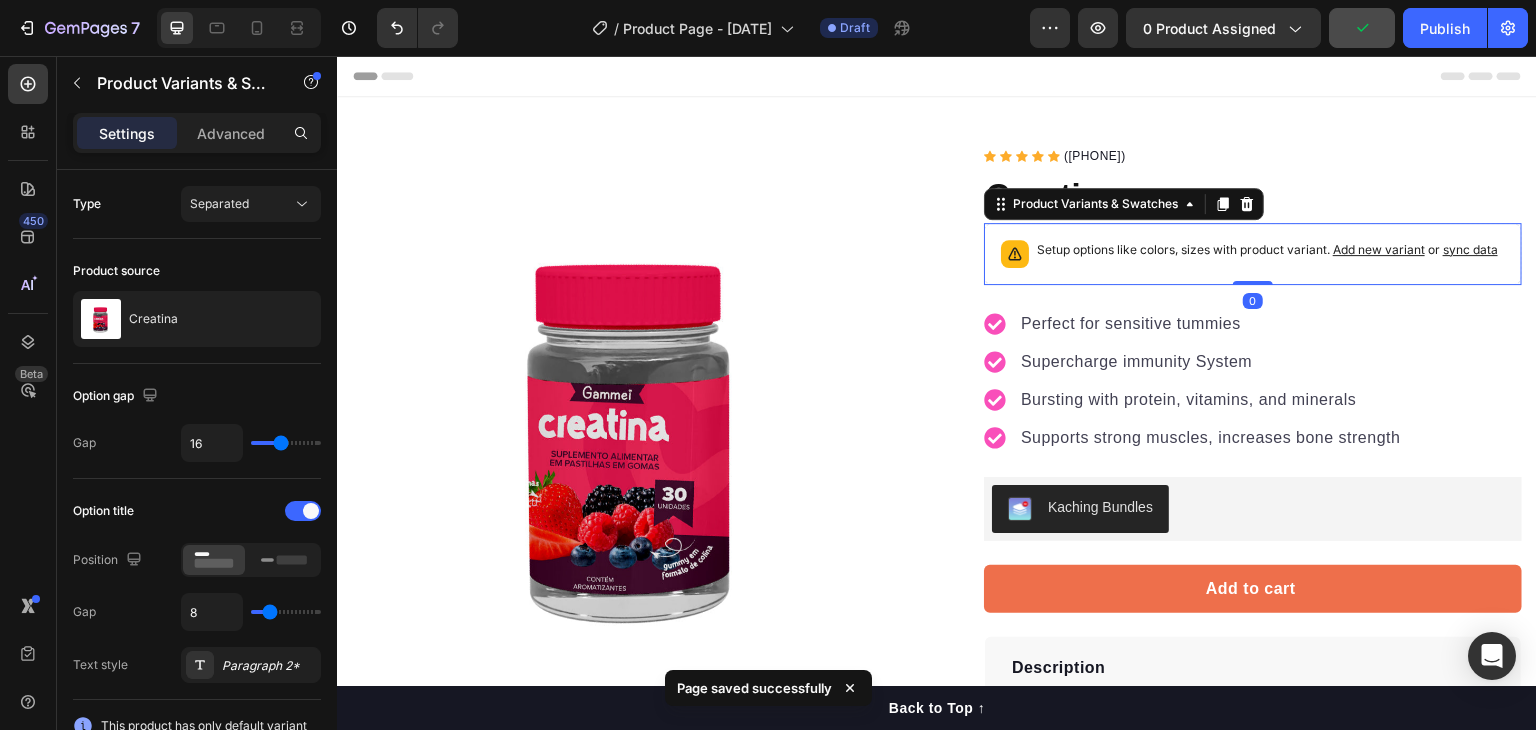 click on "Setup options like colors, sizes with product variant.       Add new variant   or   sync data" at bounding box center (1267, 250) 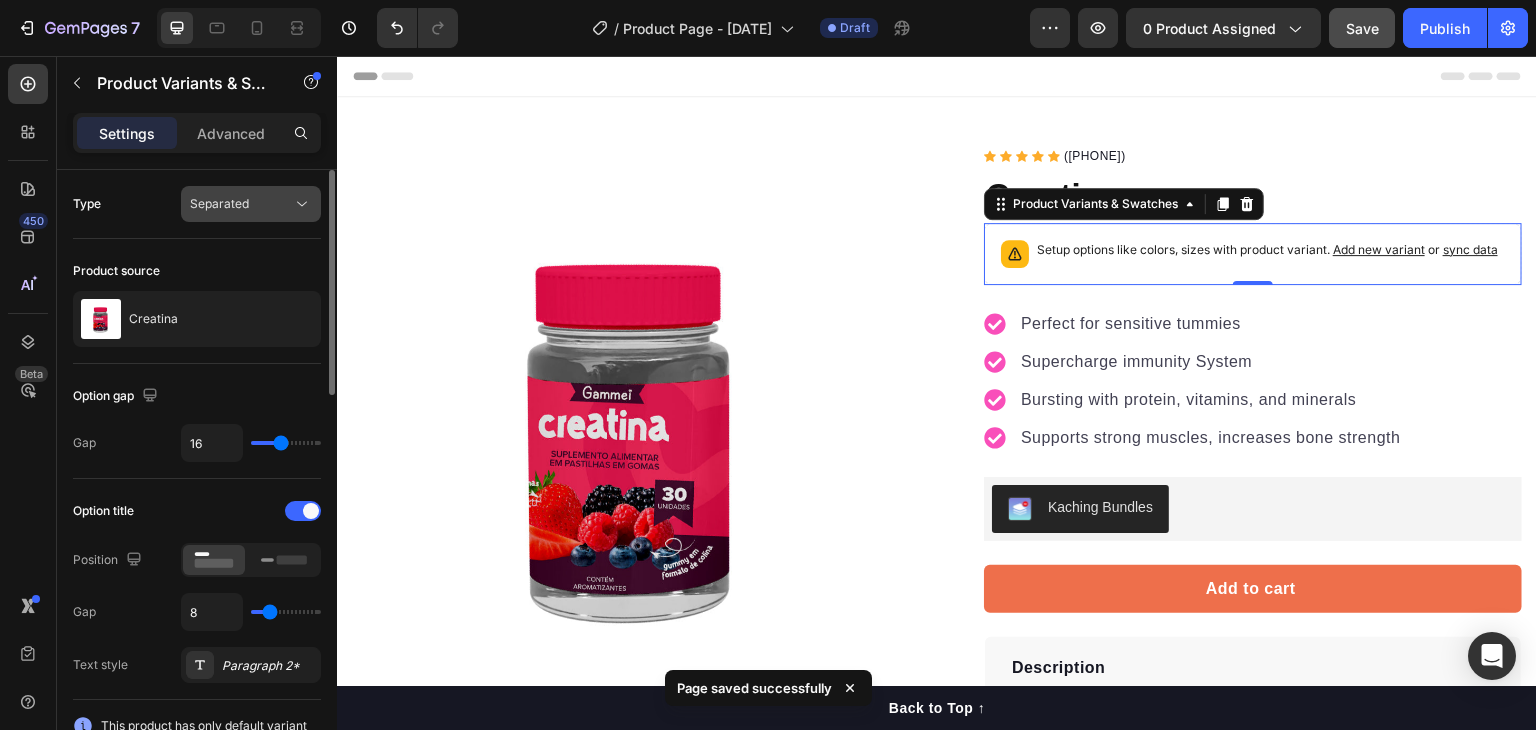 click on "Separated" at bounding box center (241, 204) 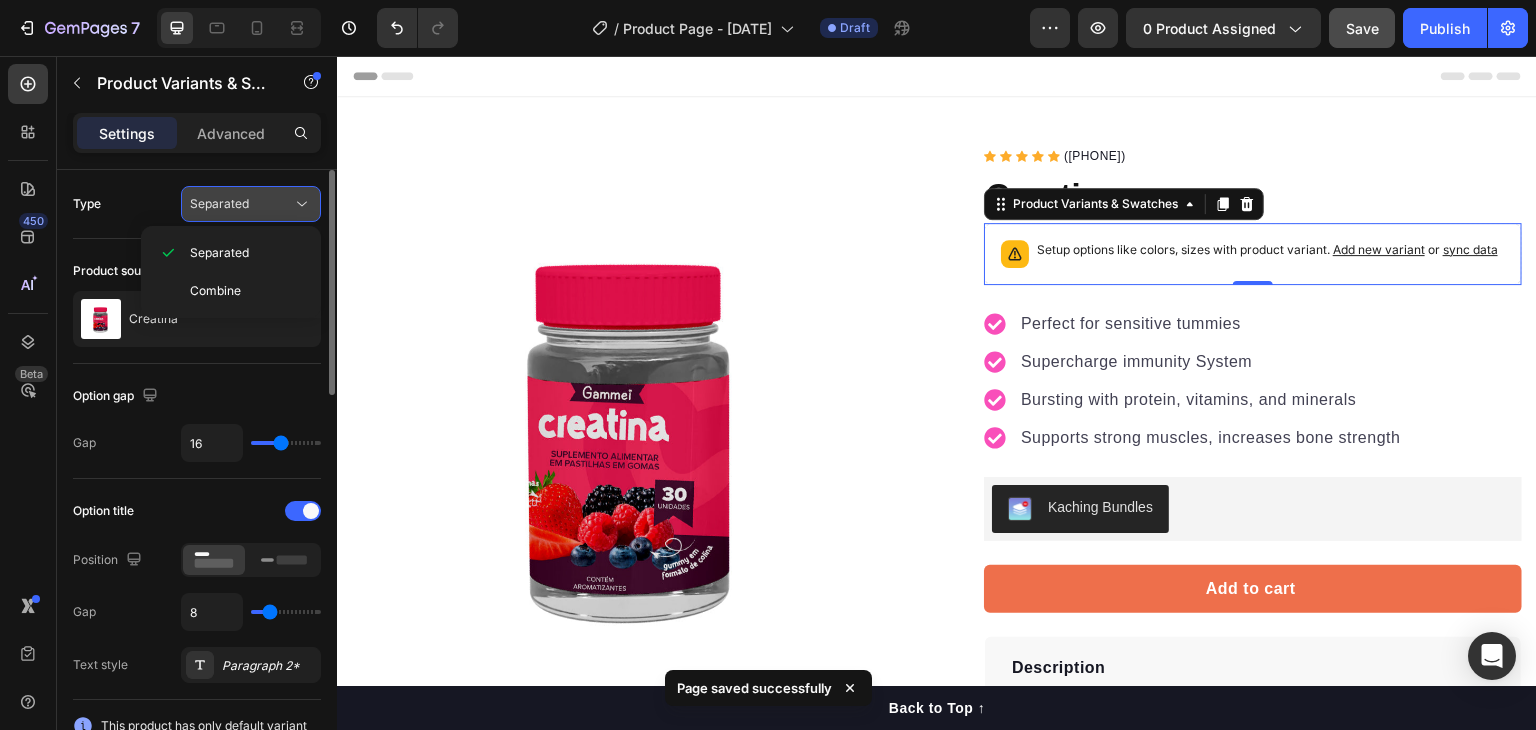 click on "Separated" at bounding box center (241, 204) 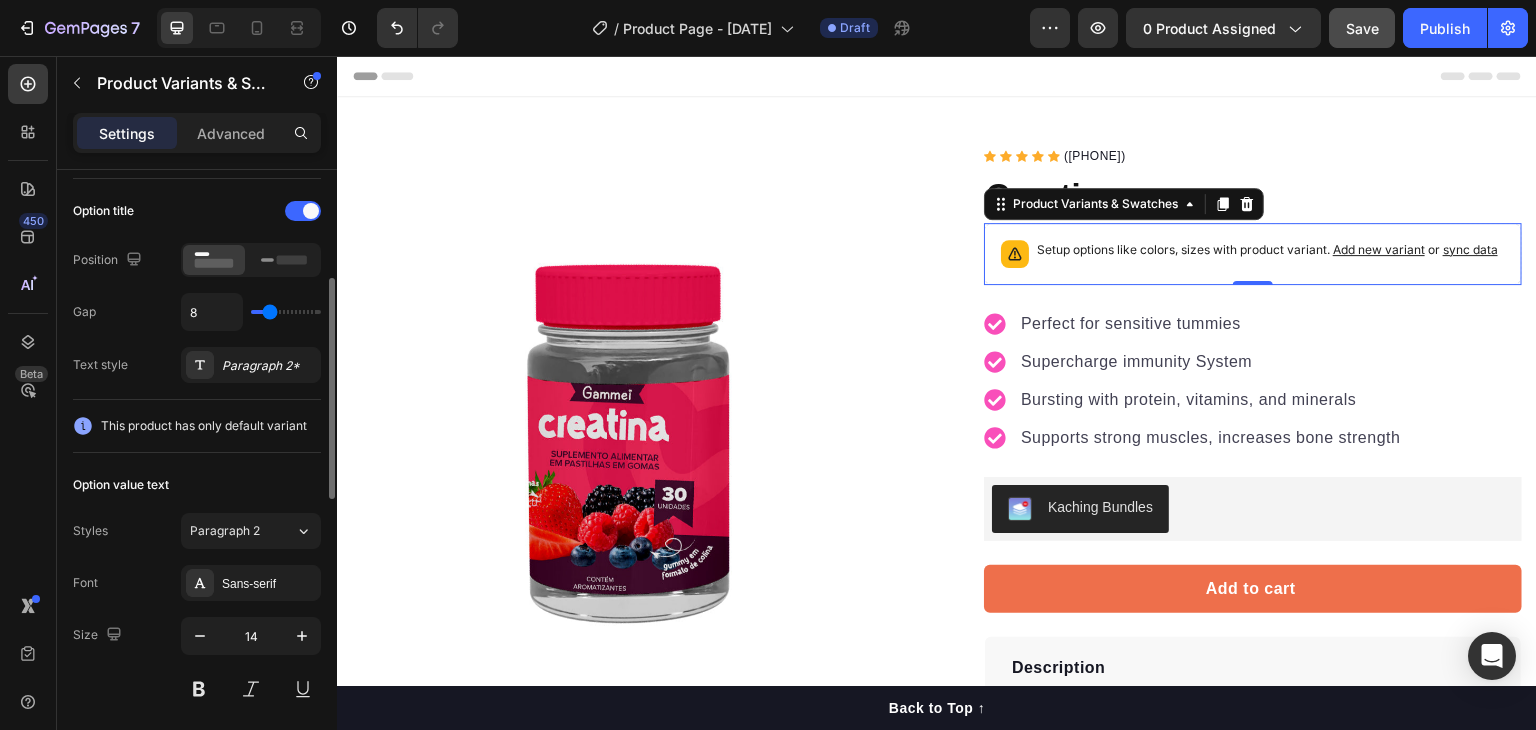 scroll, scrollTop: 0, scrollLeft: 0, axis: both 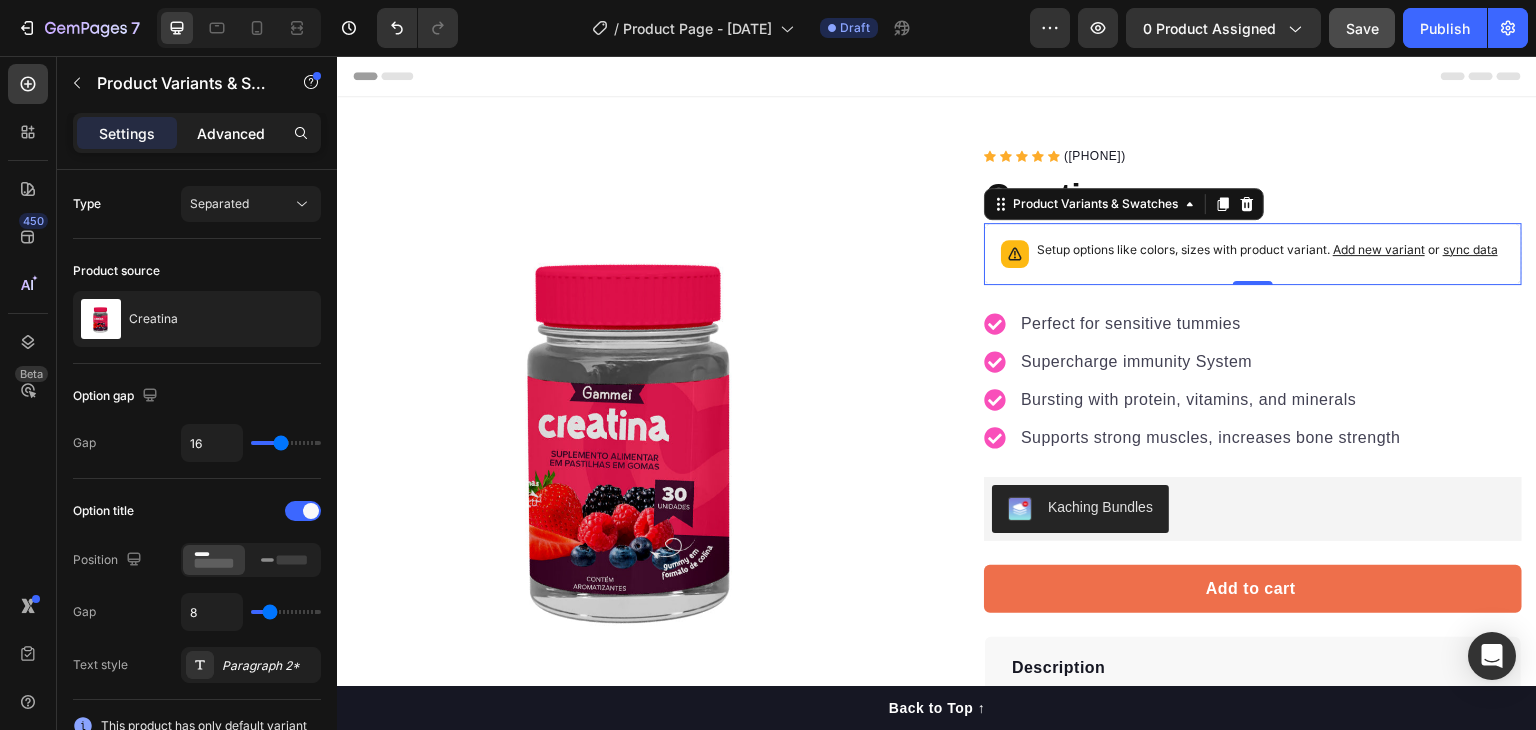 click on "Advanced" at bounding box center (231, 133) 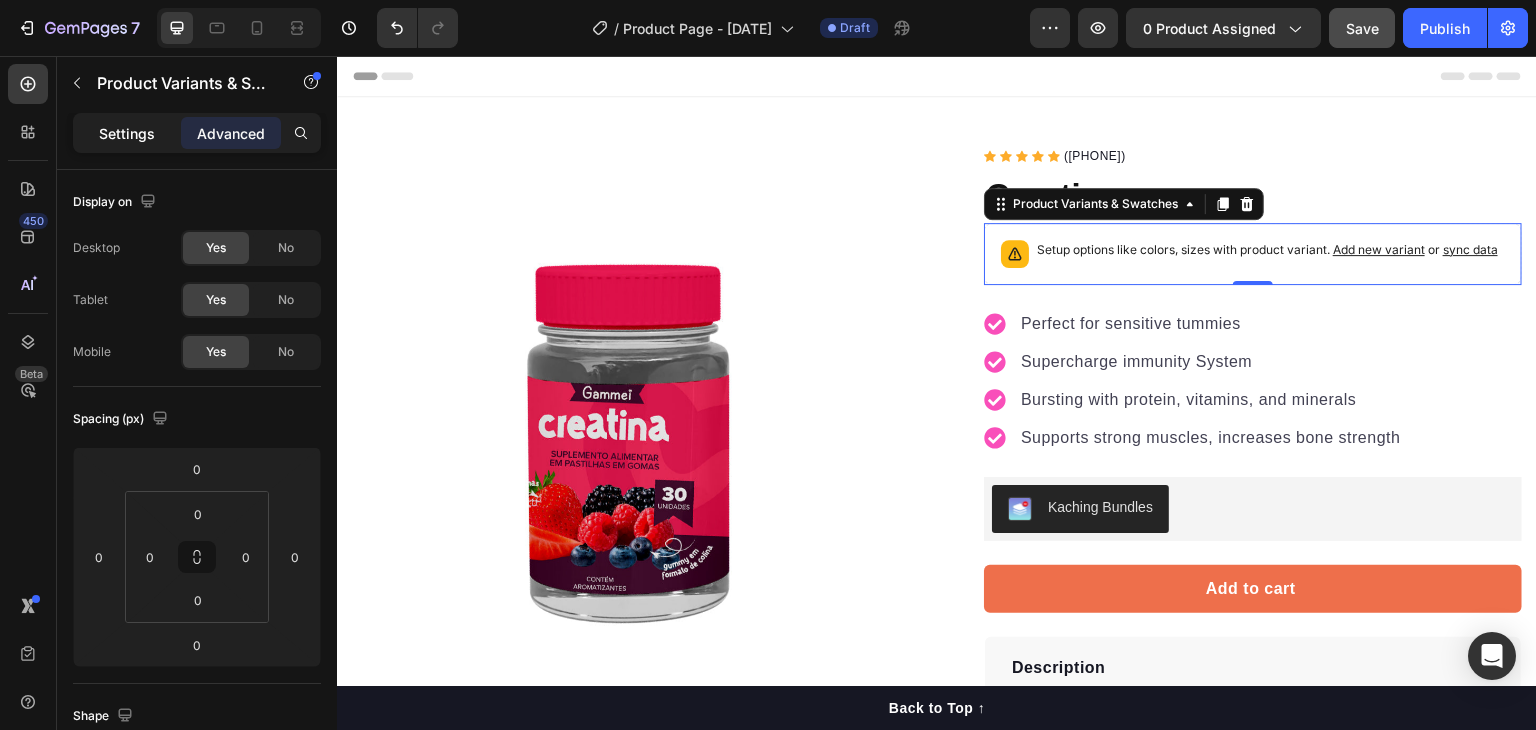 click on "Settings" at bounding box center (127, 133) 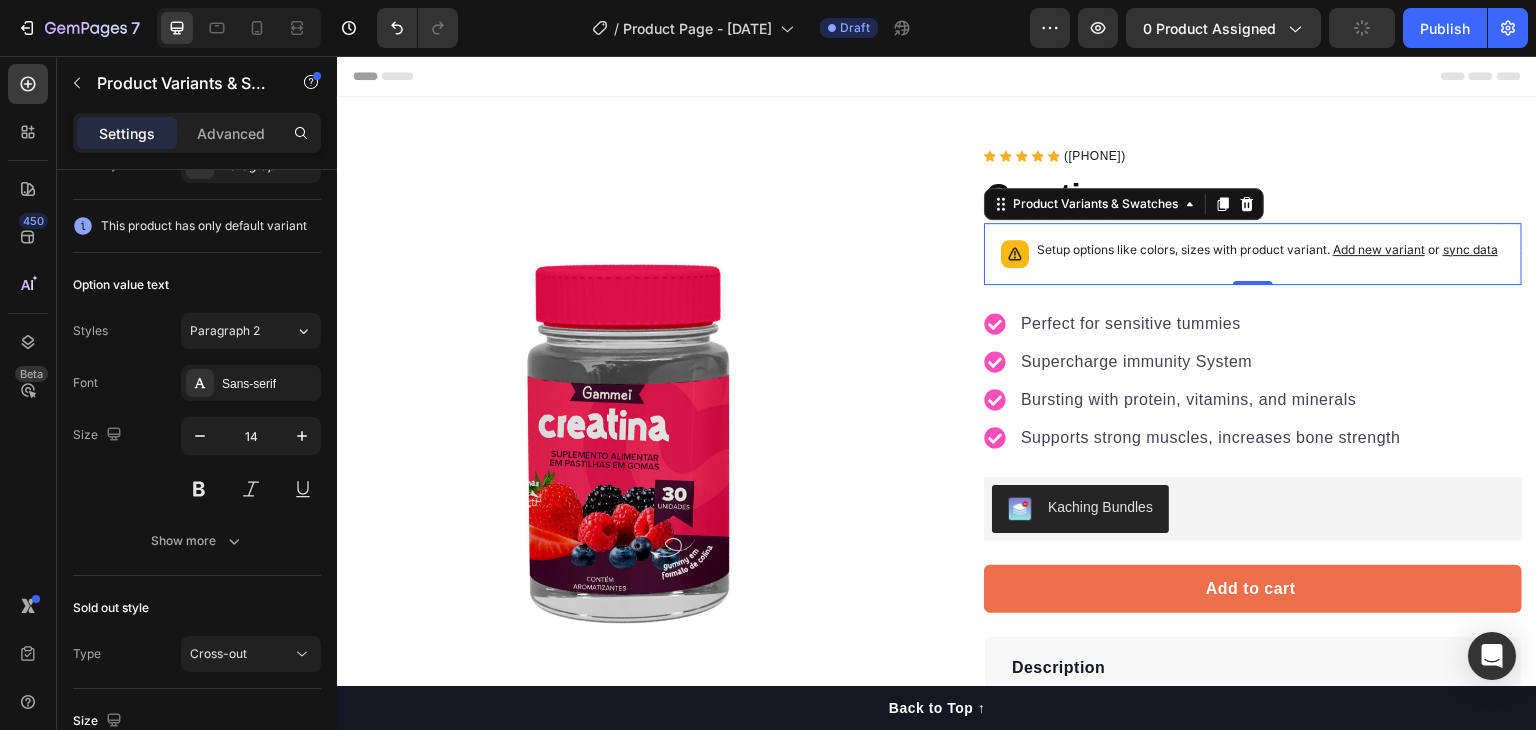scroll, scrollTop: 800, scrollLeft: 0, axis: vertical 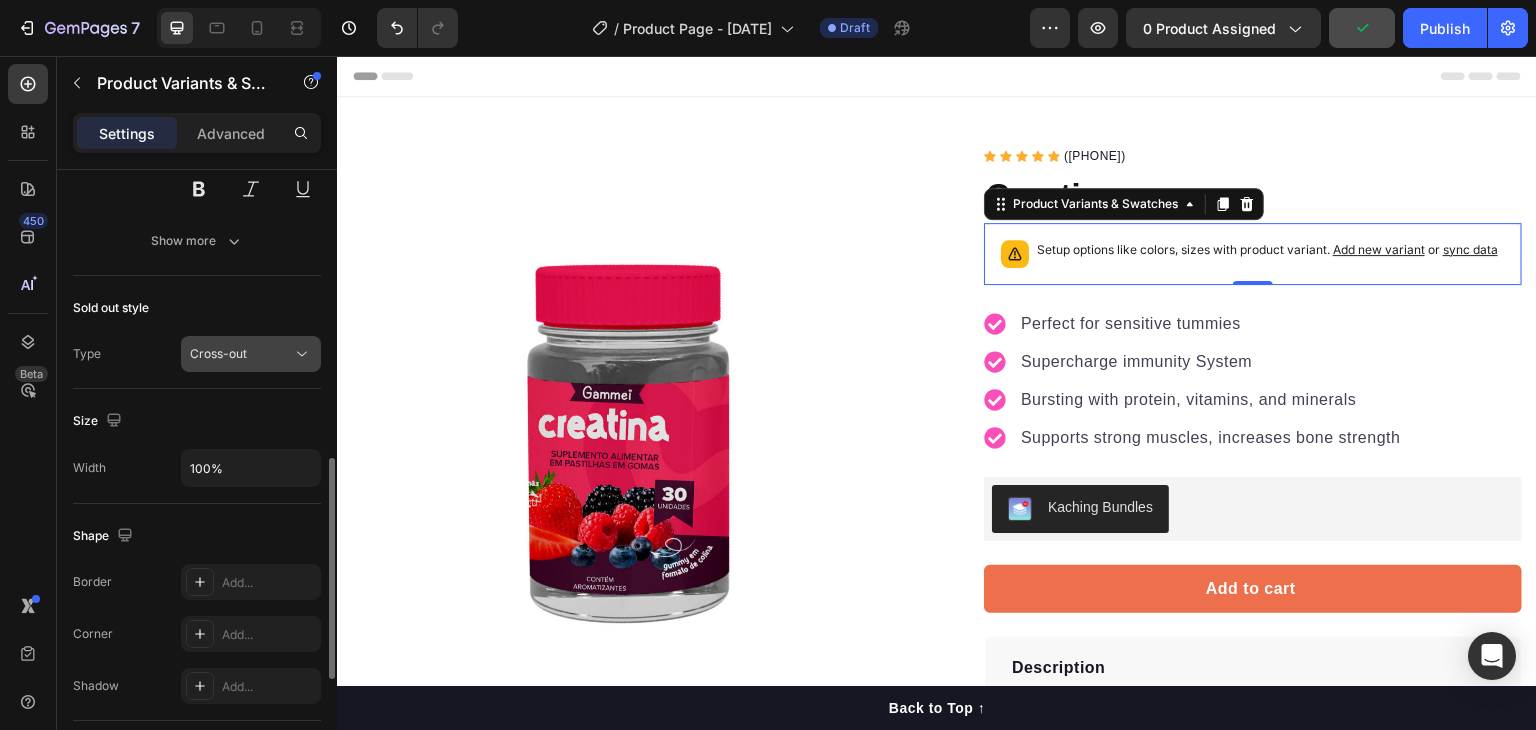 click on "Cross-out" 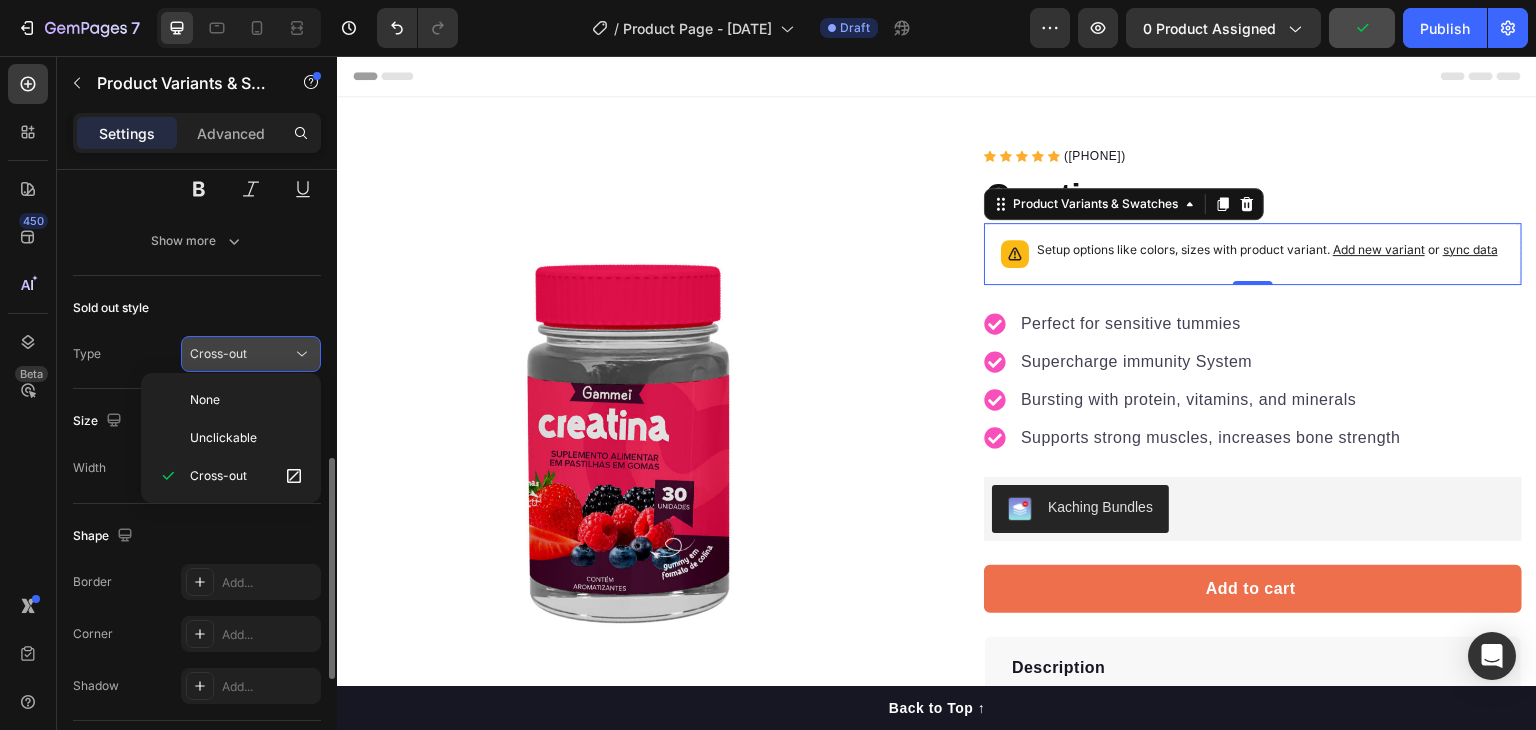 click on "Cross-out" 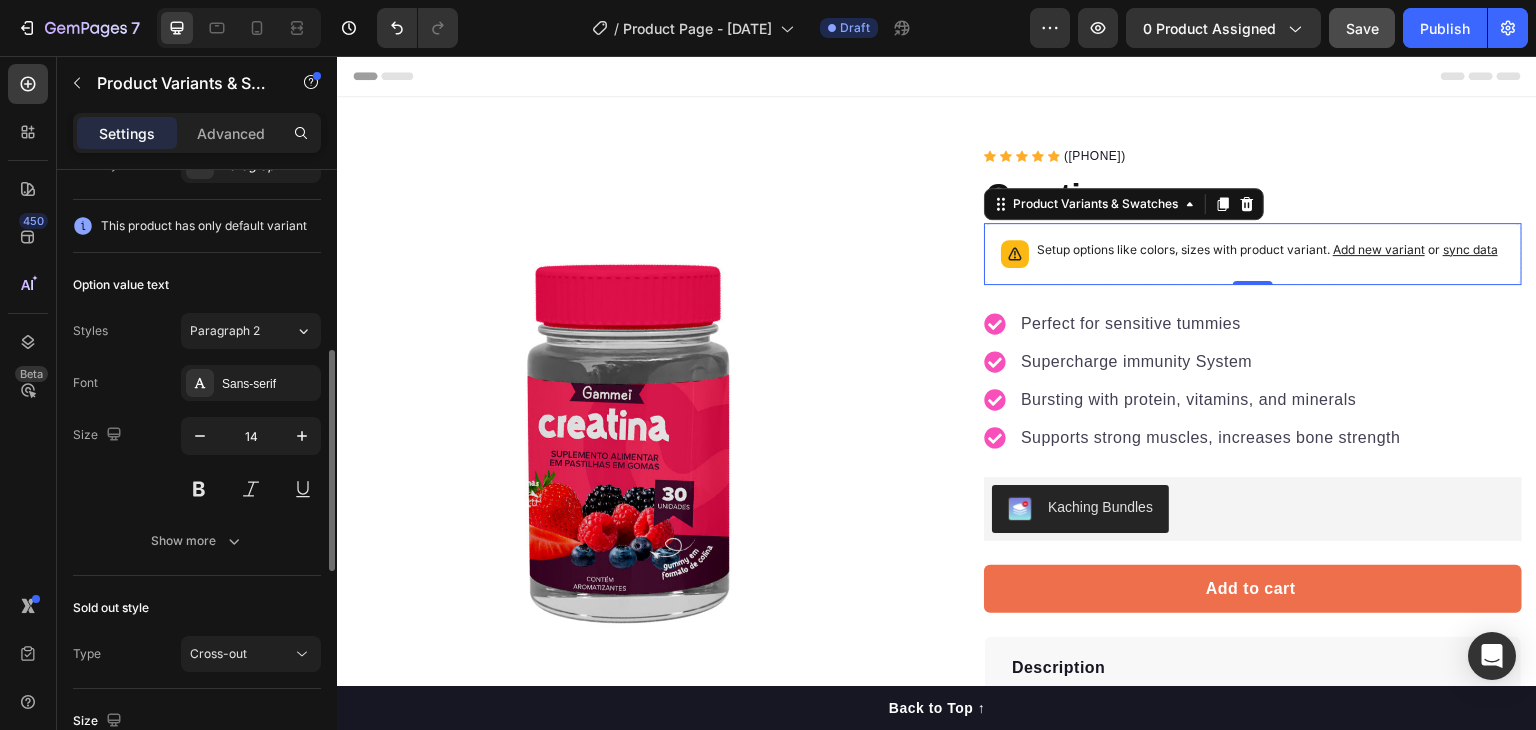 scroll, scrollTop: 0, scrollLeft: 0, axis: both 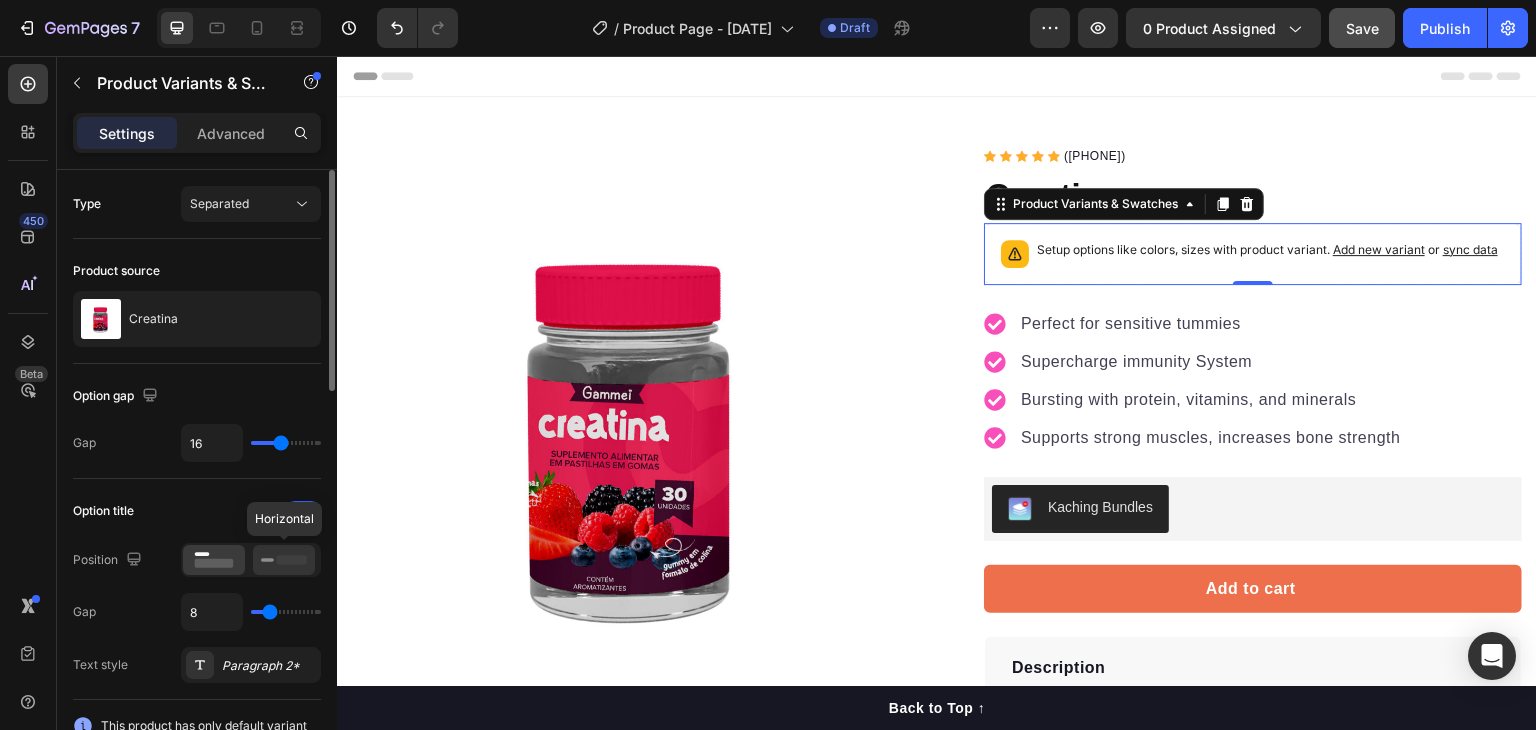 click 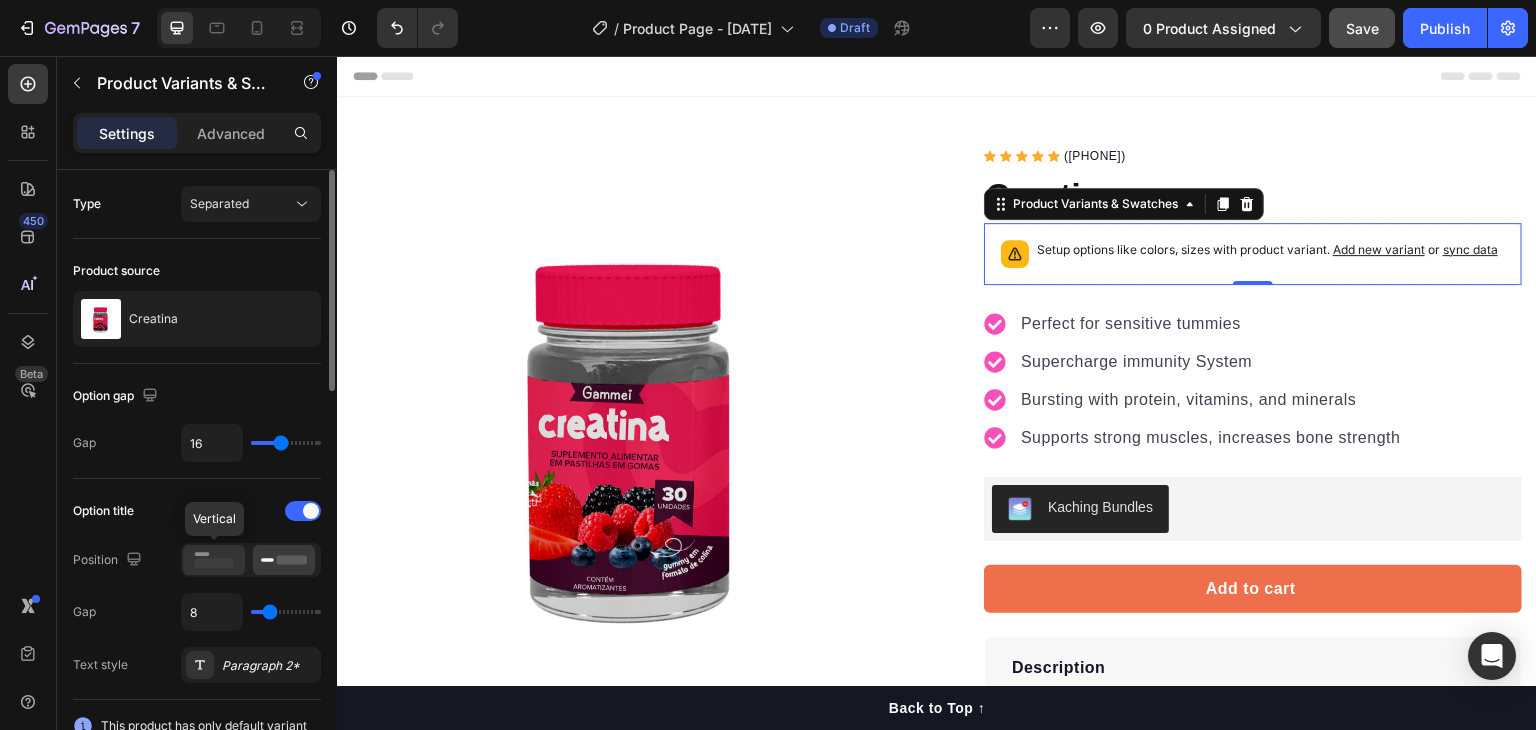 click 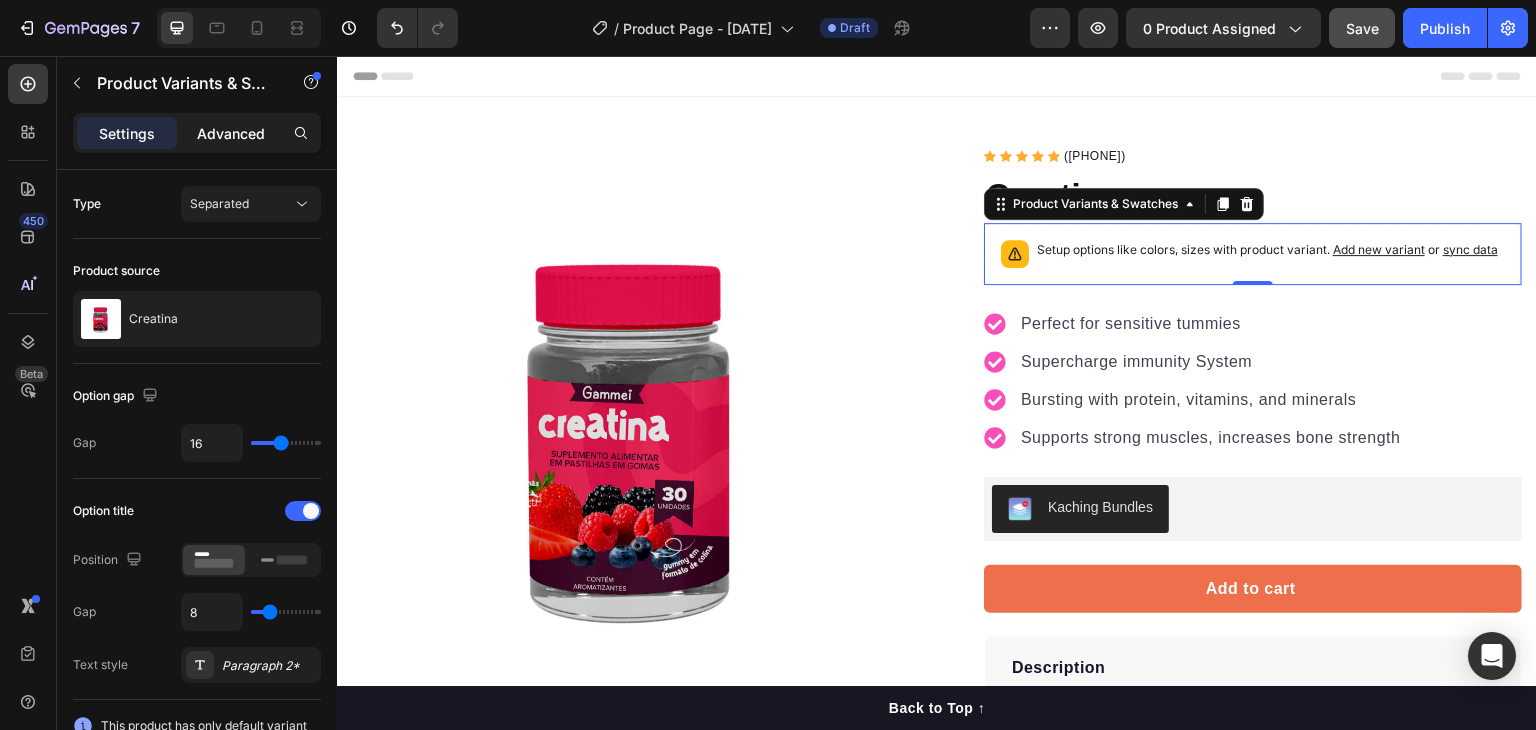 click on "Advanced" at bounding box center [231, 133] 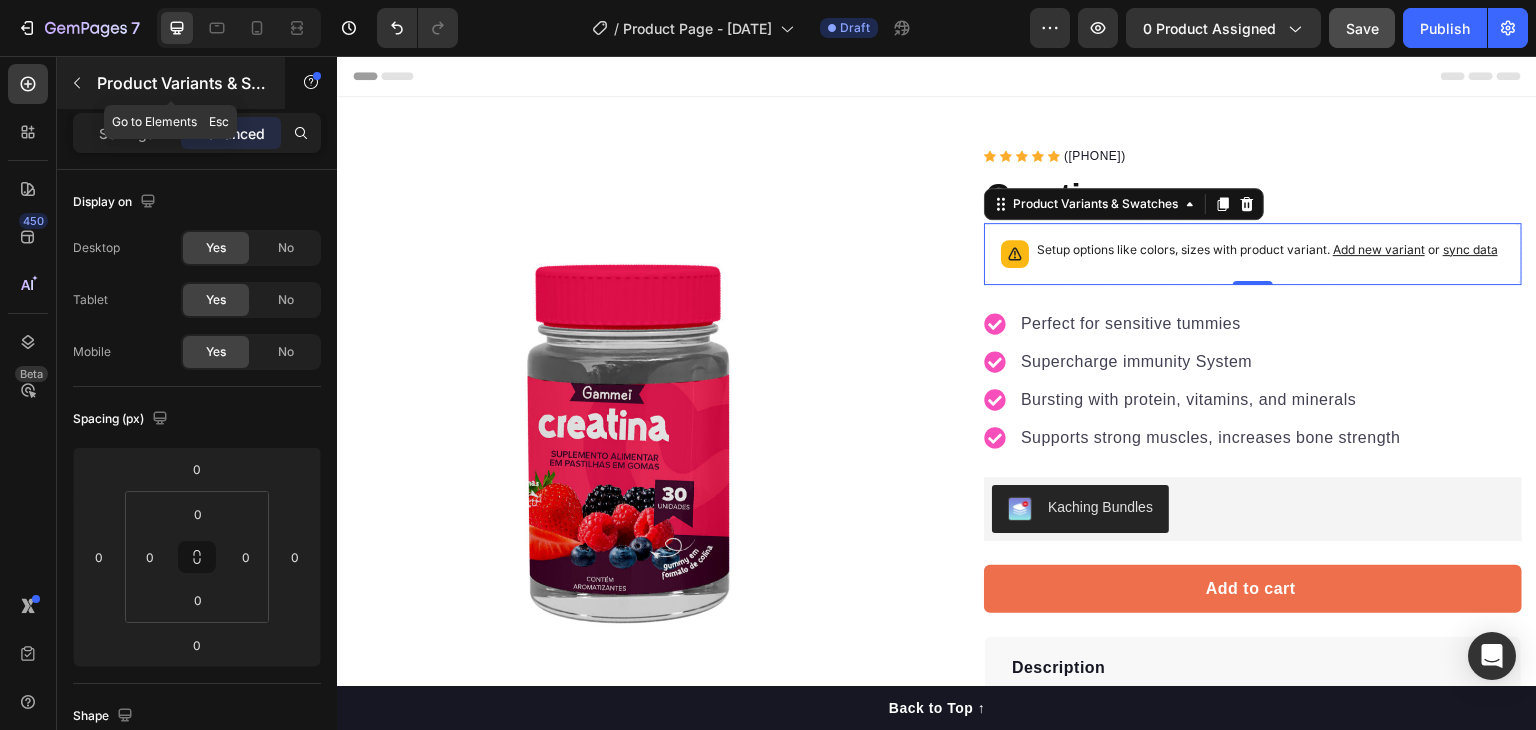 click 